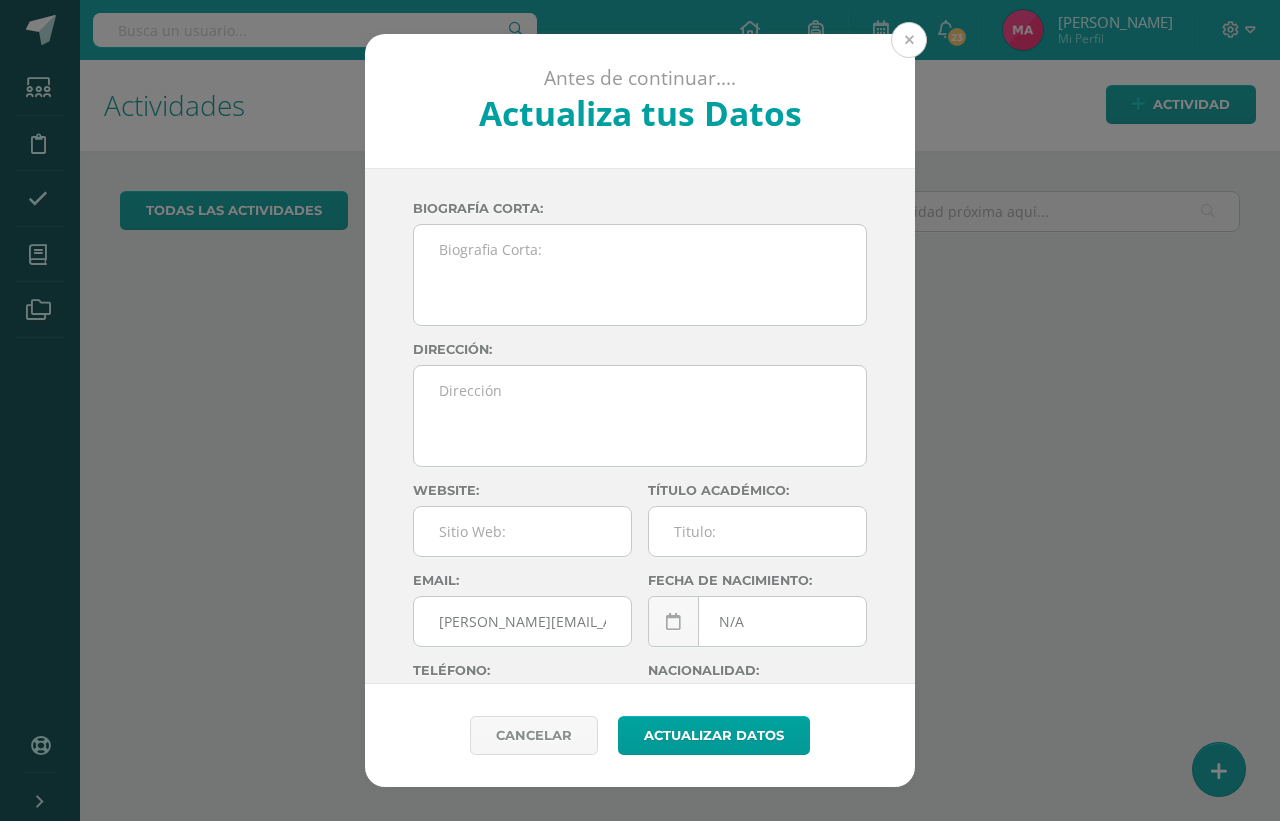 scroll, scrollTop: 0, scrollLeft: 0, axis: both 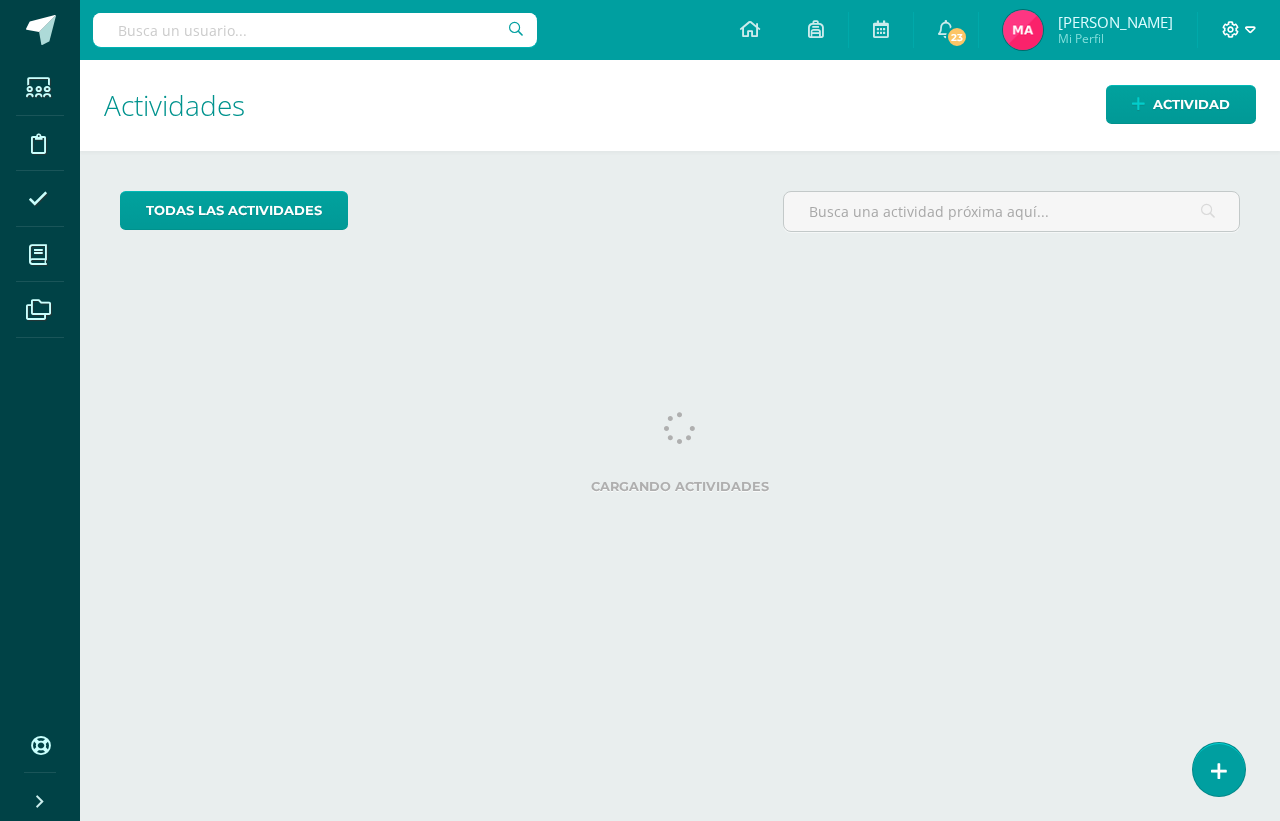 click 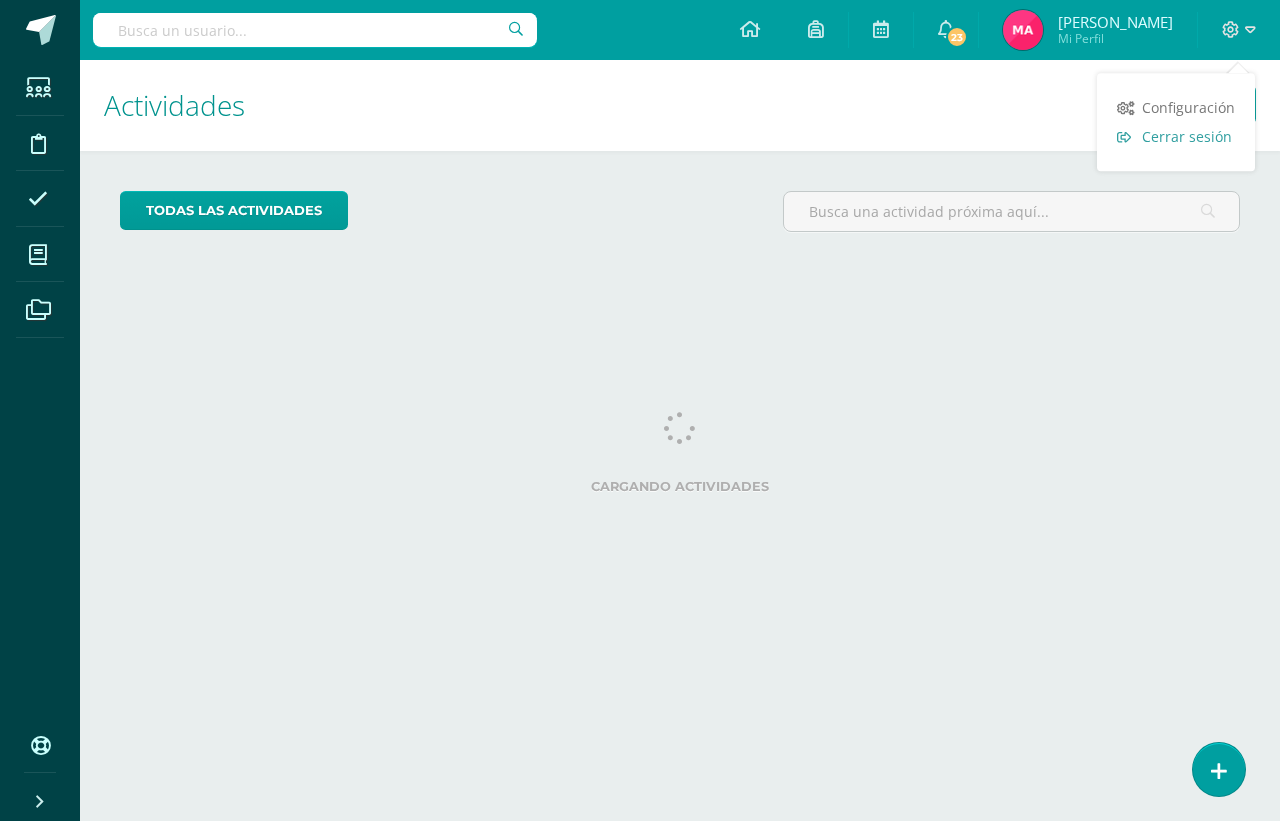click on "Cerrar sesión" at bounding box center [1187, 136] 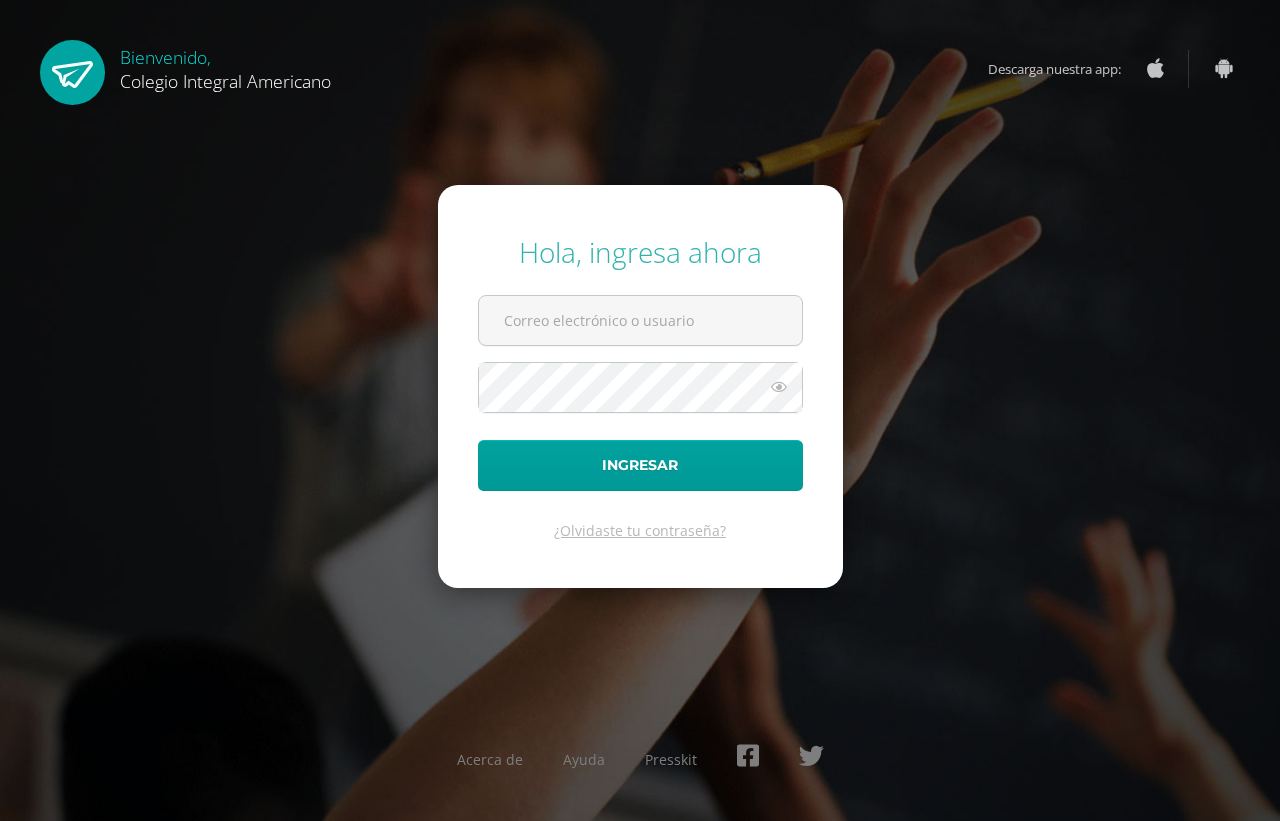 scroll, scrollTop: 0, scrollLeft: 0, axis: both 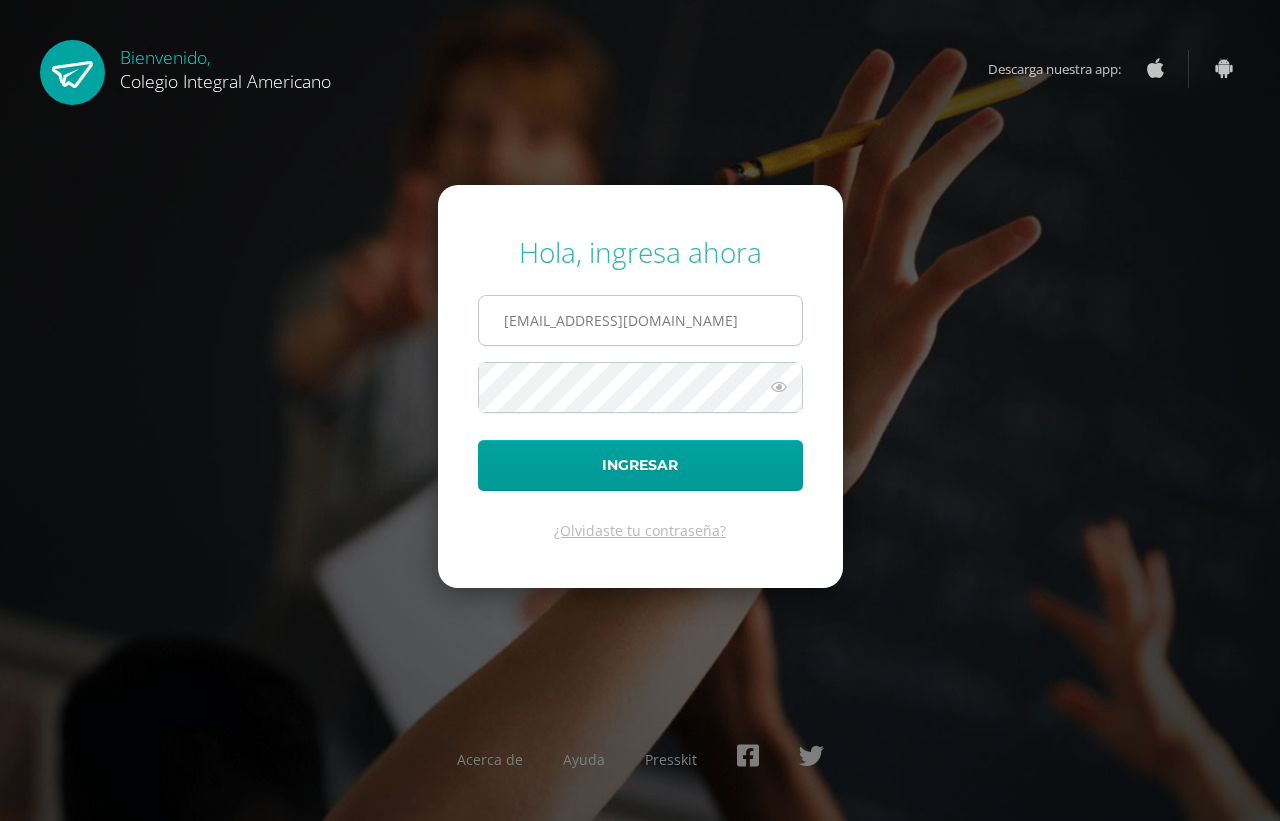 click on "mamezquita@integralamericano.edu.gt" at bounding box center [640, 320] 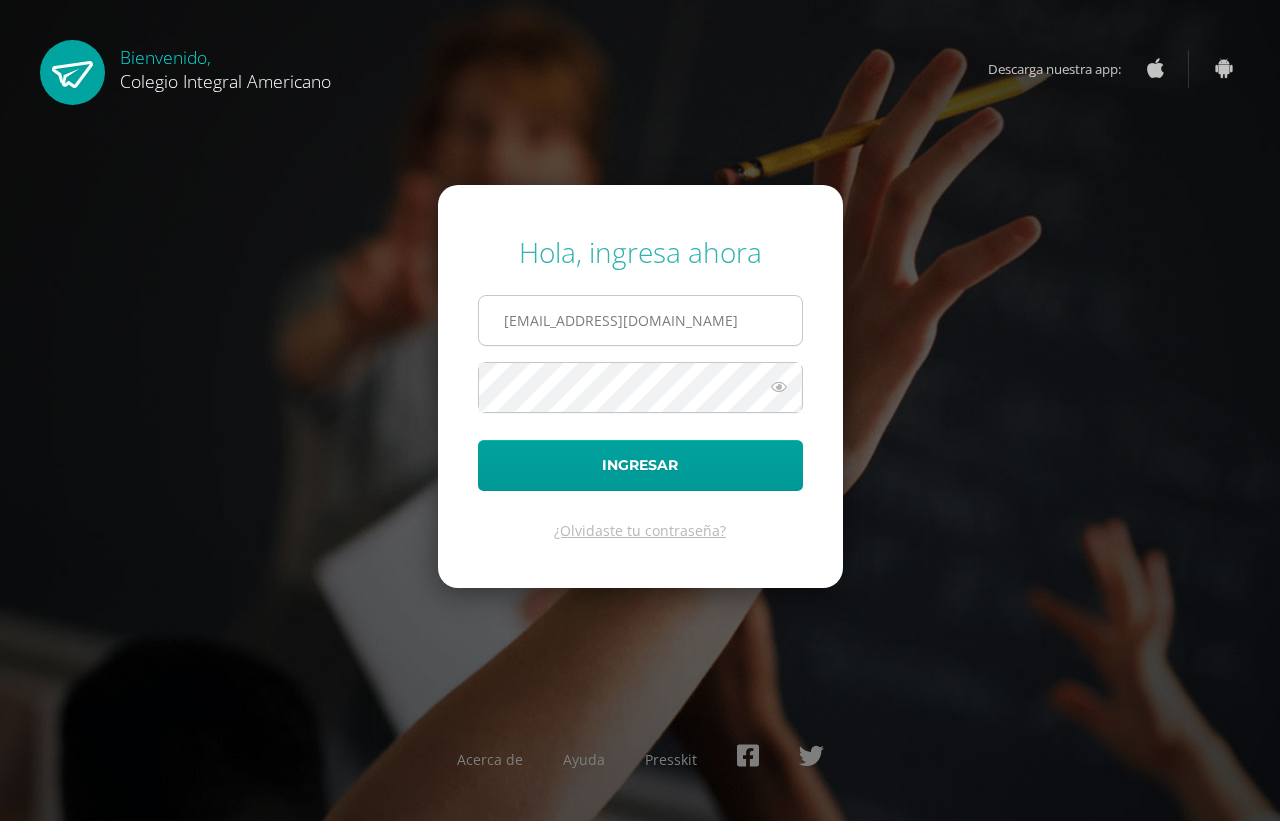 click on "mamezquita@integralamericano.edu.gt" at bounding box center [640, 320] 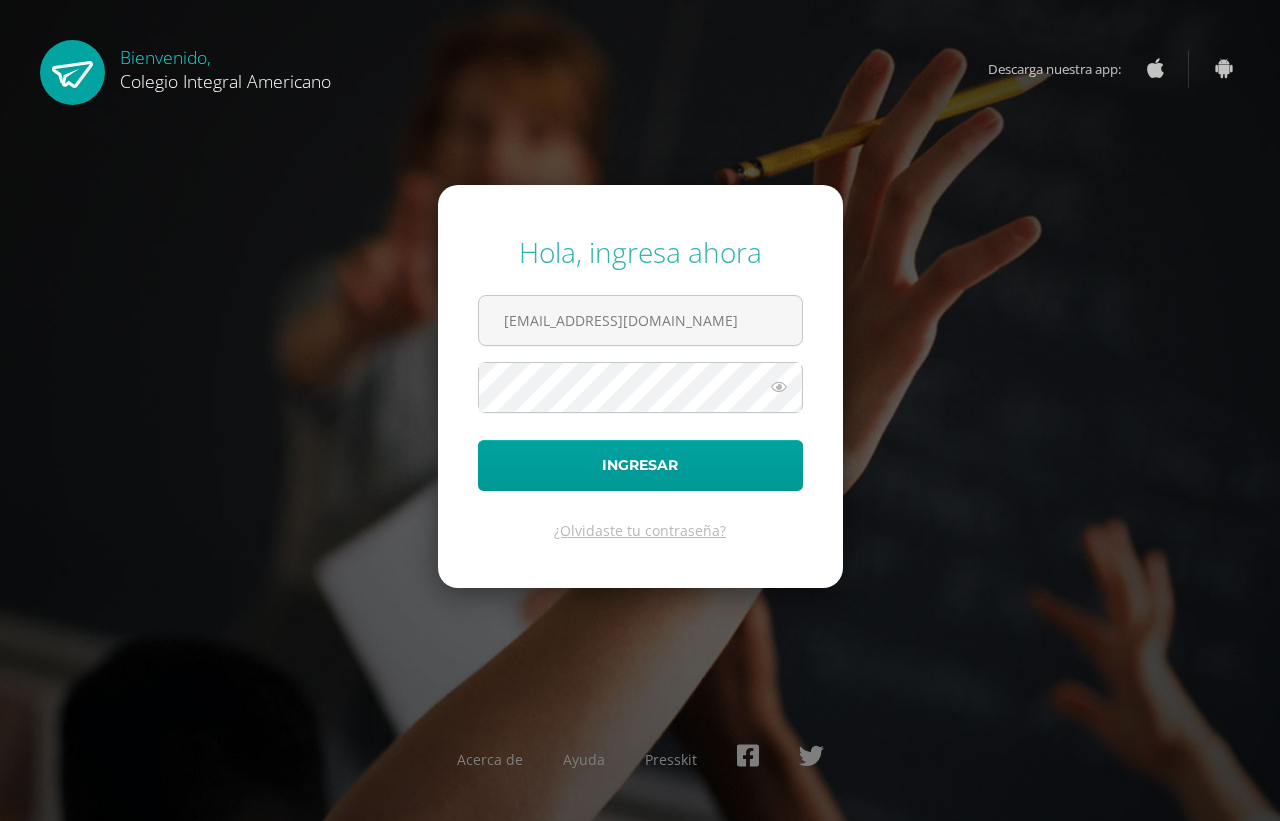 type on "[EMAIL_ADDRESS][DOMAIN_NAME]" 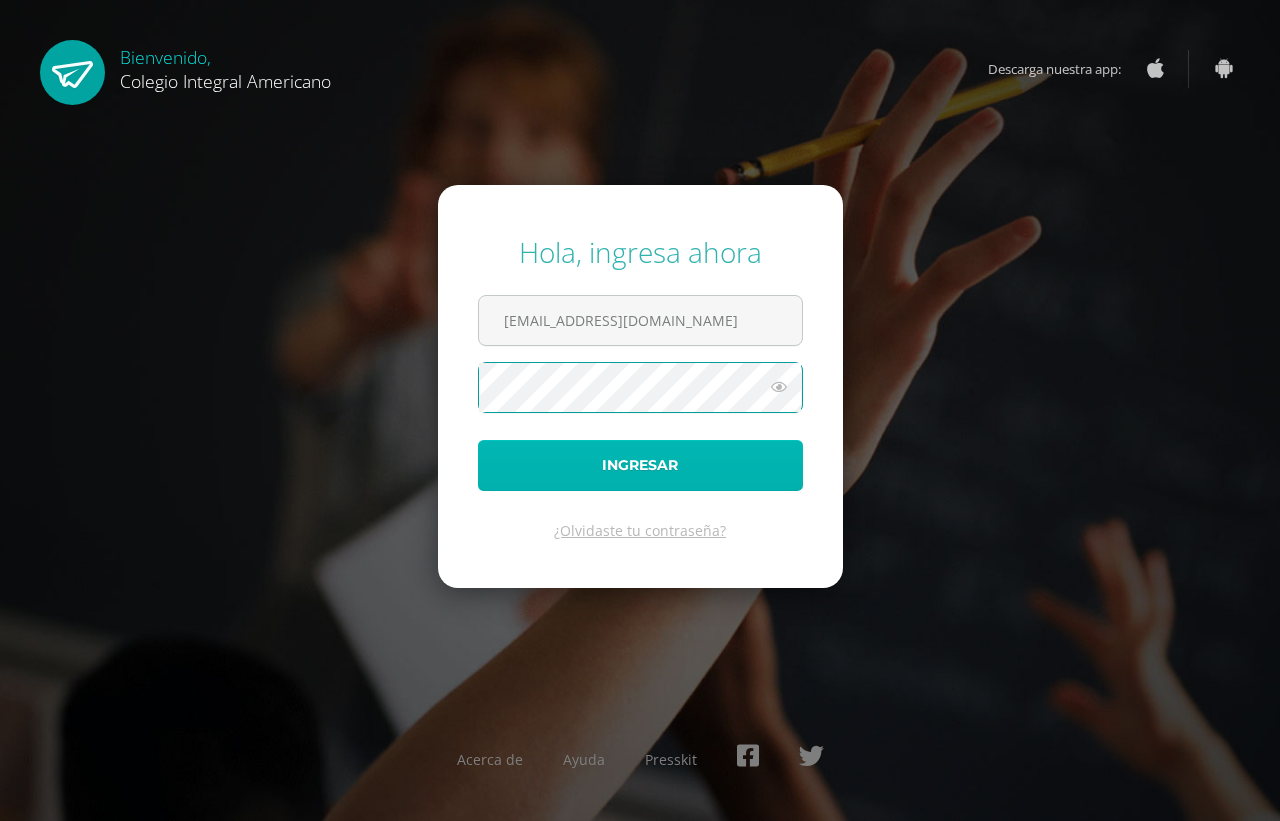 click on "Ingresar" at bounding box center [640, 465] 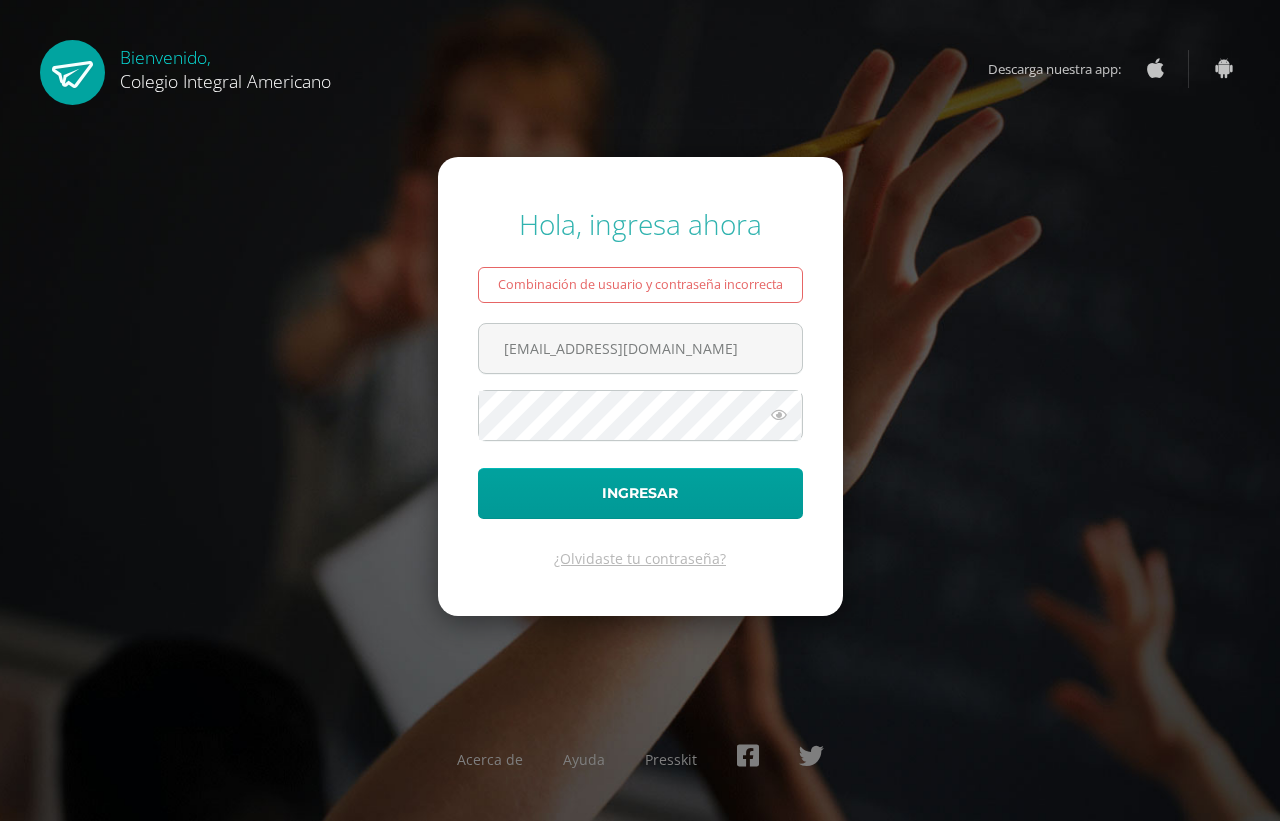 scroll, scrollTop: 0, scrollLeft: 0, axis: both 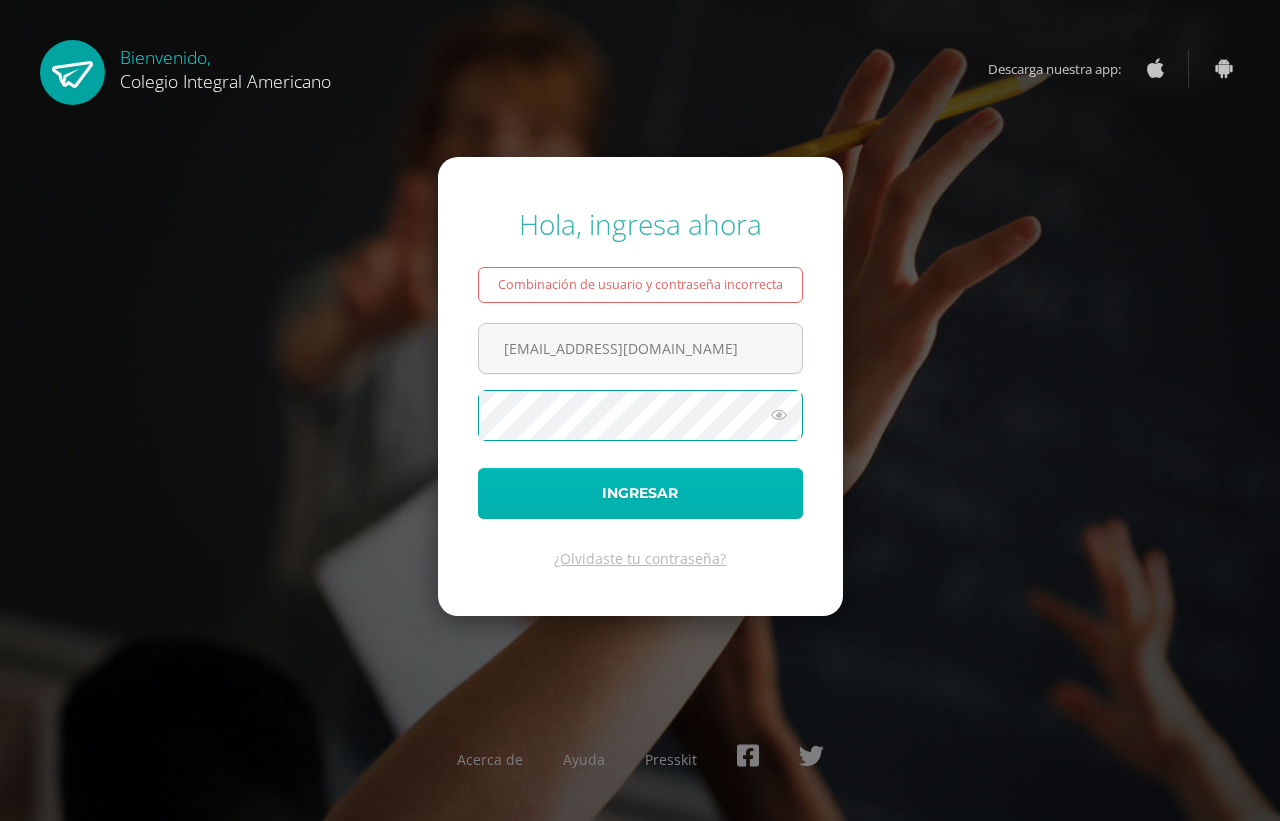 click on "Ingresar" at bounding box center [640, 493] 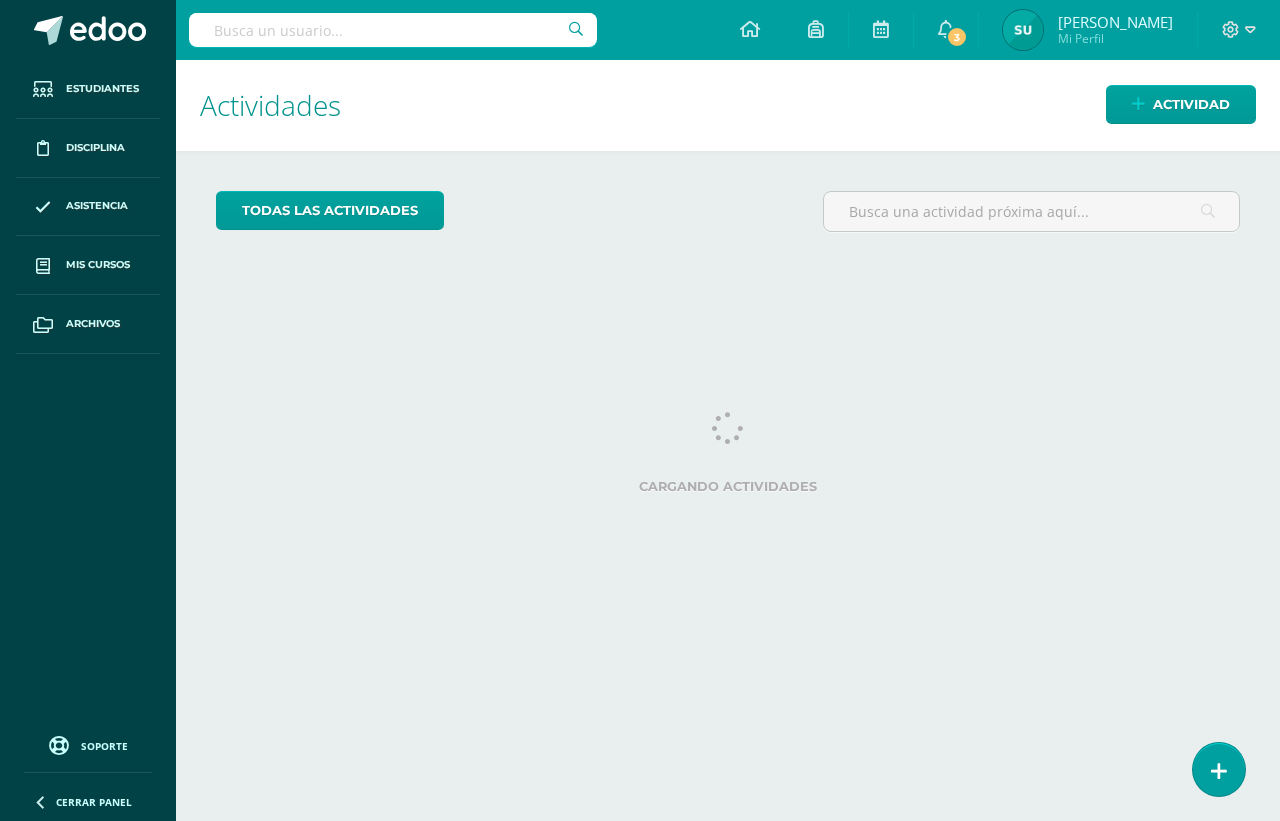 scroll, scrollTop: 0, scrollLeft: 0, axis: both 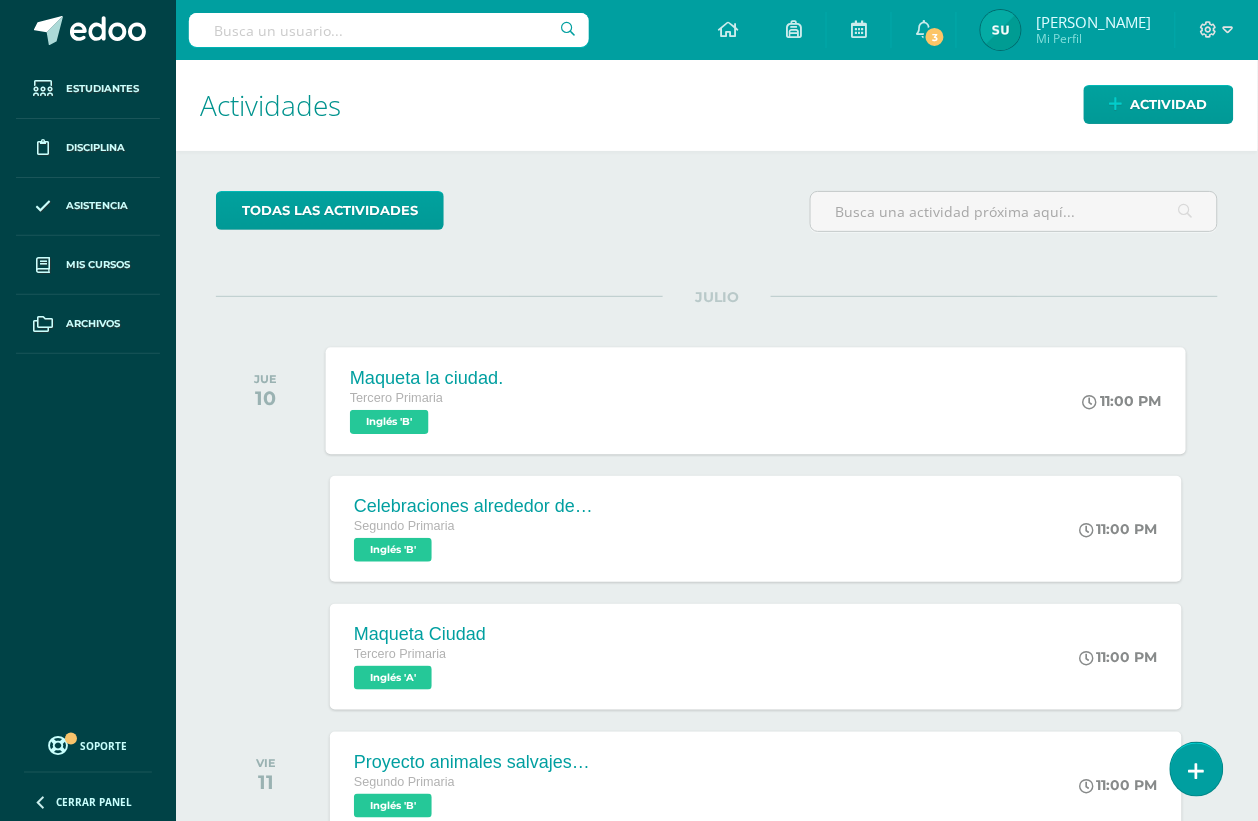 click on "Maqueta la ciudad.
Tercero Primaria
Inglés 'B'" at bounding box center (427, 400) 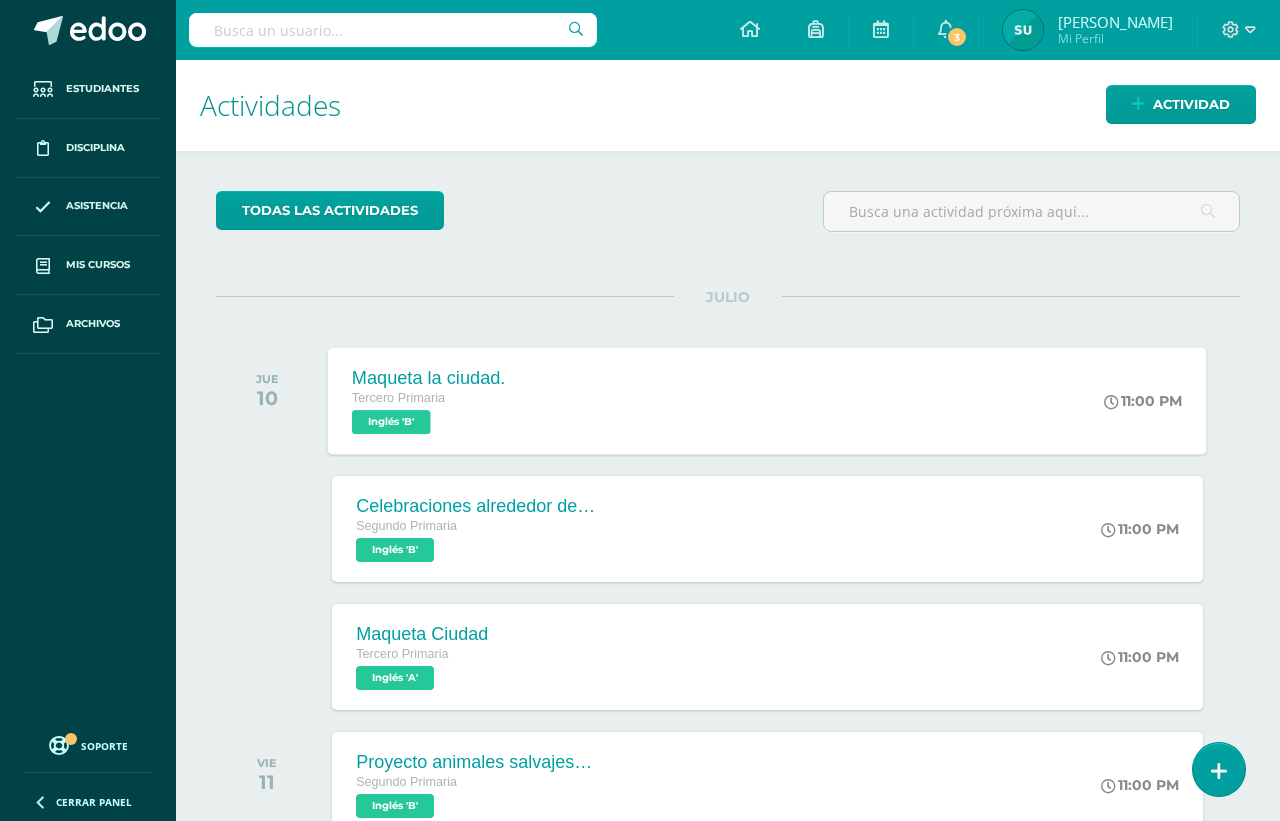 click on "Cargando contenido" at bounding box center [640, 460] 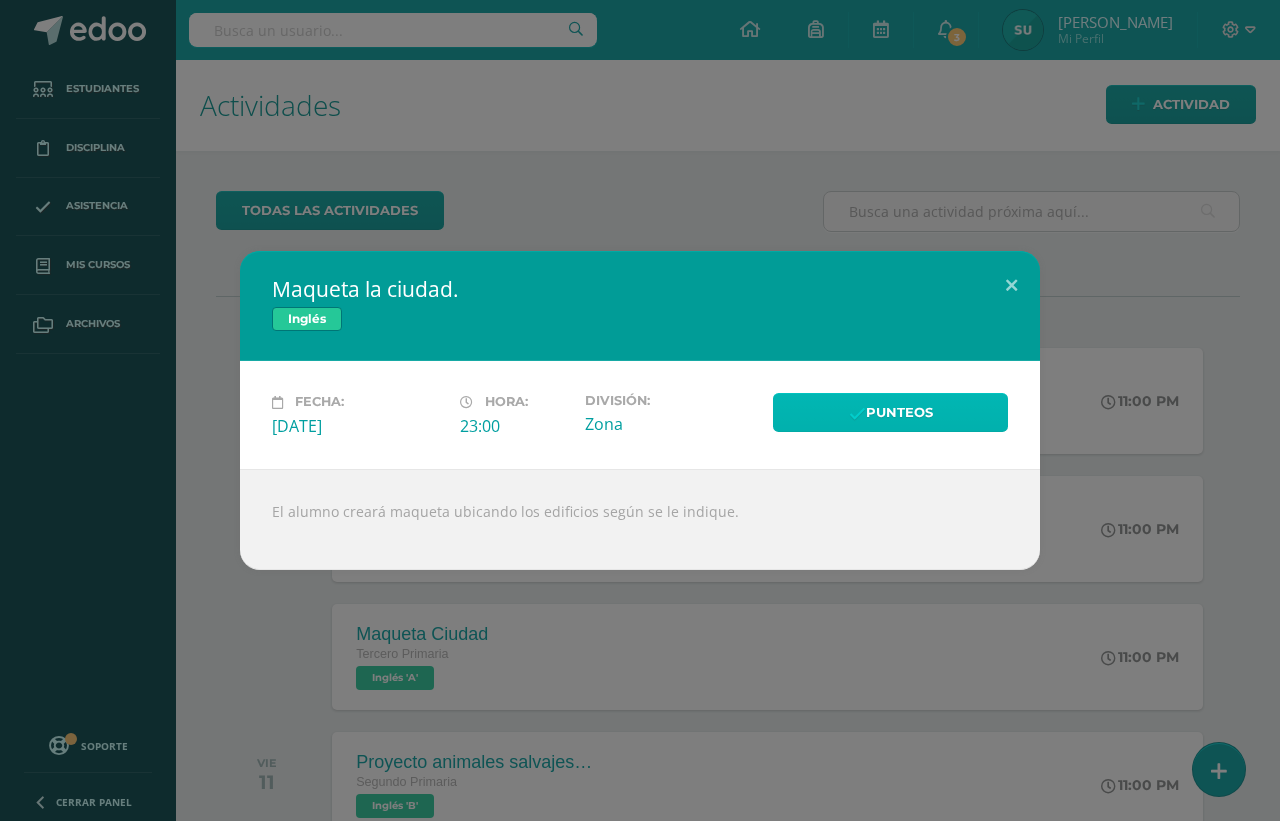 click on "Punteos" at bounding box center [890, 412] 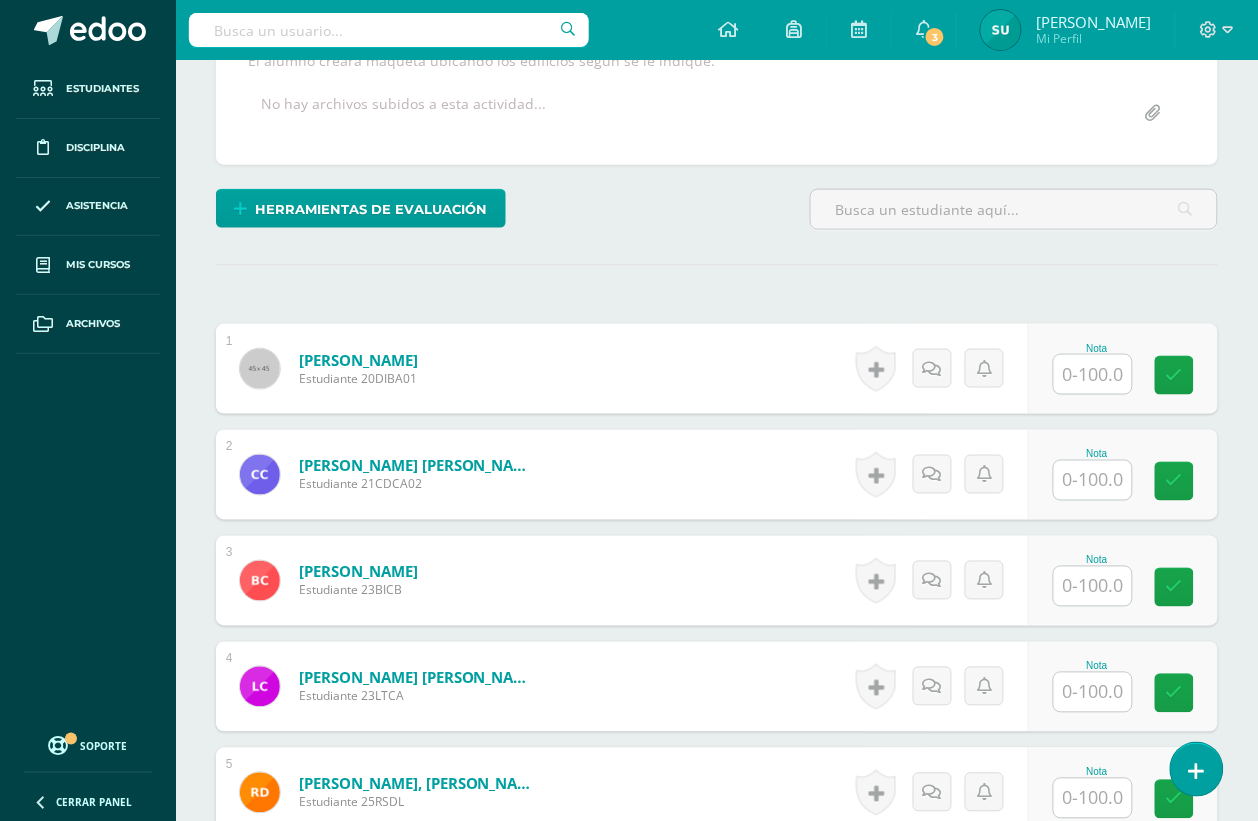 scroll, scrollTop: 1, scrollLeft: 0, axis: vertical 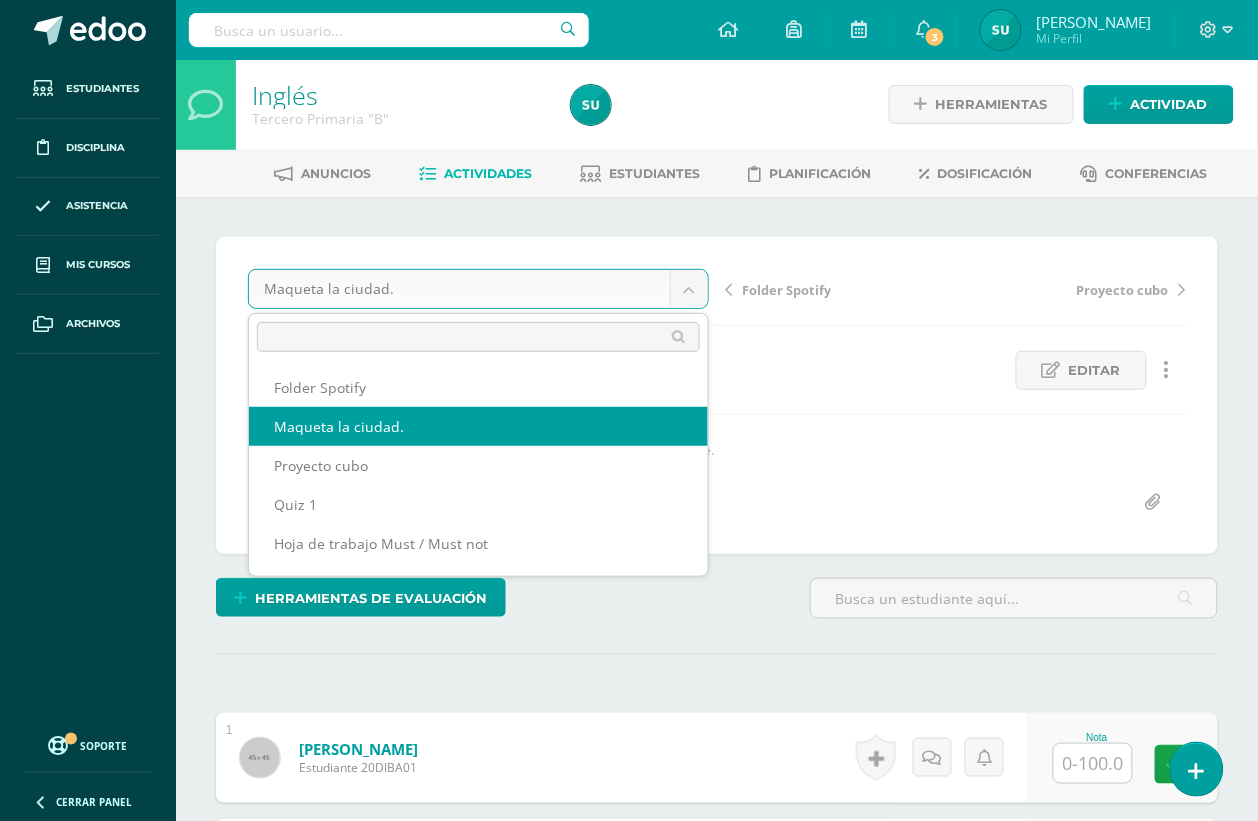 click on "Estudiantes Disciplina Asistencia Mis cursos Archivos Soporte
Centro de ayuda
Últimas actualizaciones
10+ Cerrar panel
Inglés
Segundo
Primaria
"B"
Actividades Estudiantes Planificación Dosificación
Inglés
Tercero
Primaria
"A"
Actividades Estudiantes Planificación Dosificación
Inglés
Tercero
Primaria
"B"
Actividades Estudiantes Planificación Dosificación Ver Todos los Cursos  Configuración
Cerrar sesión
[PERSON_NAME]
3 3 1" at bounding box center [629, 1519] 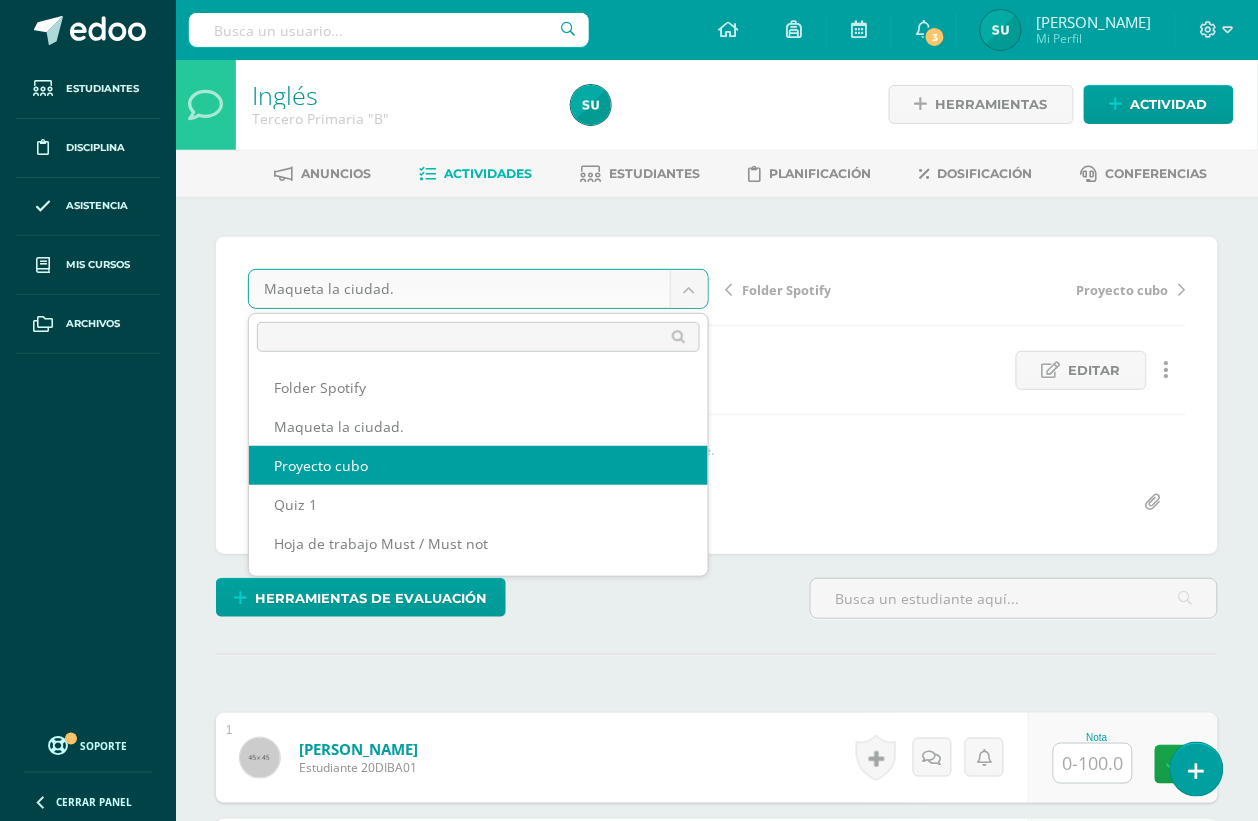 scroll, scrollTop: 2, scrollLeft: 0, axis: vertical 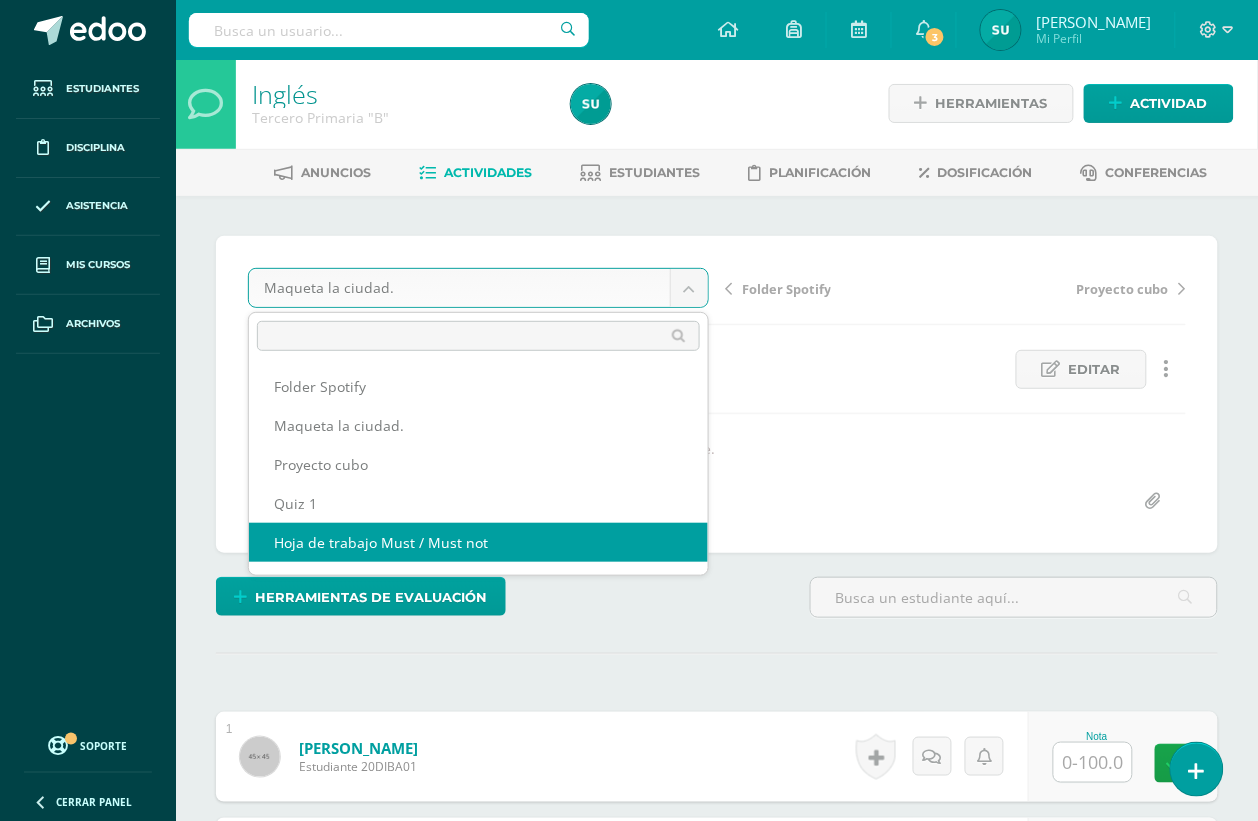 select on "/dashboard/teacher/grade-activity/188256/" 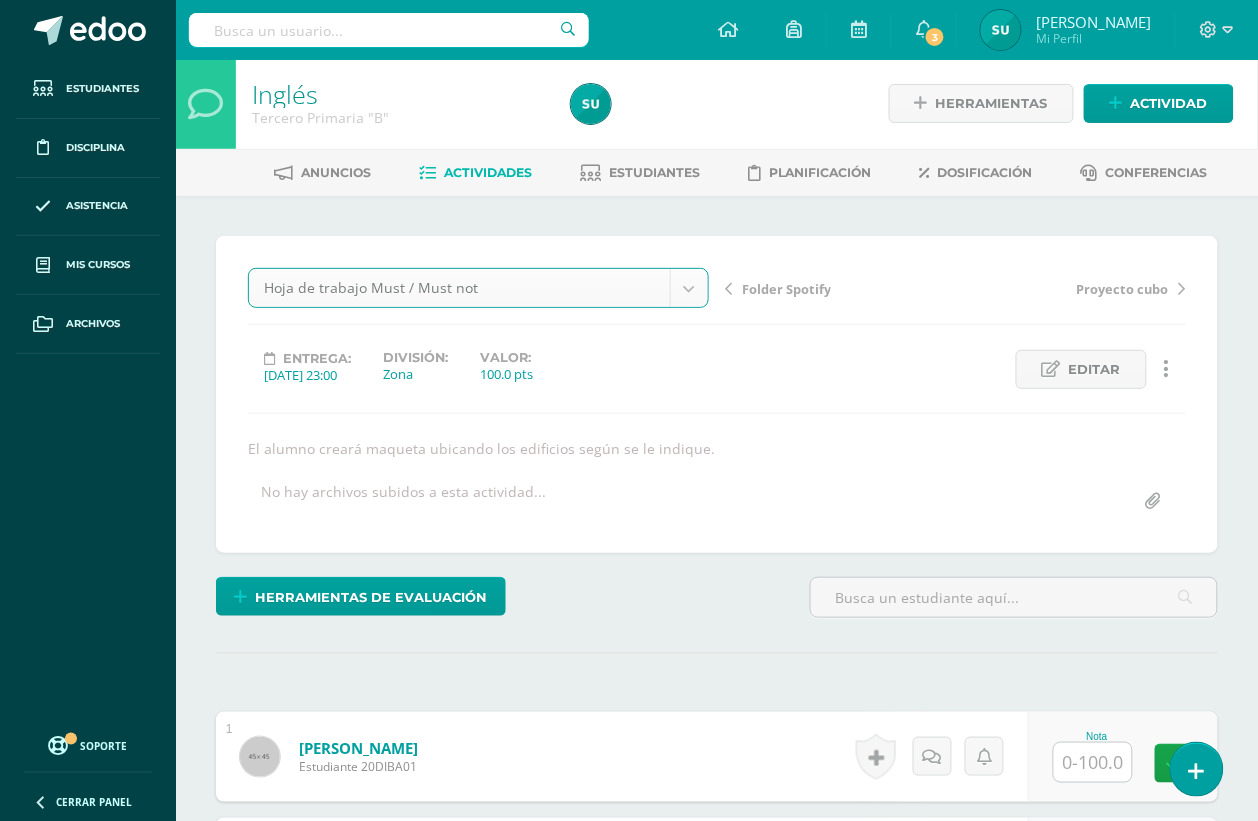 scroll, scrollTop: 3, scrollLeft: 0, axis: vertical 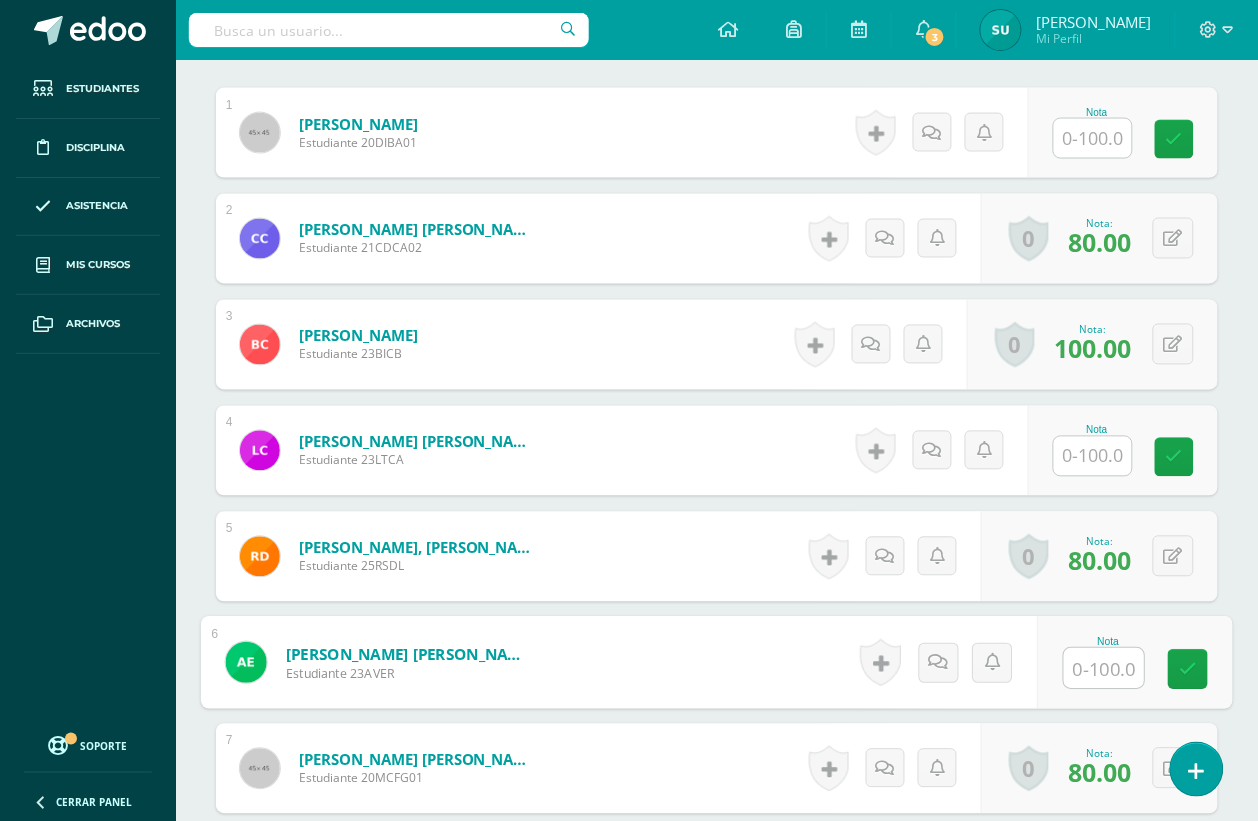 click at bounding box center (1104, 669) 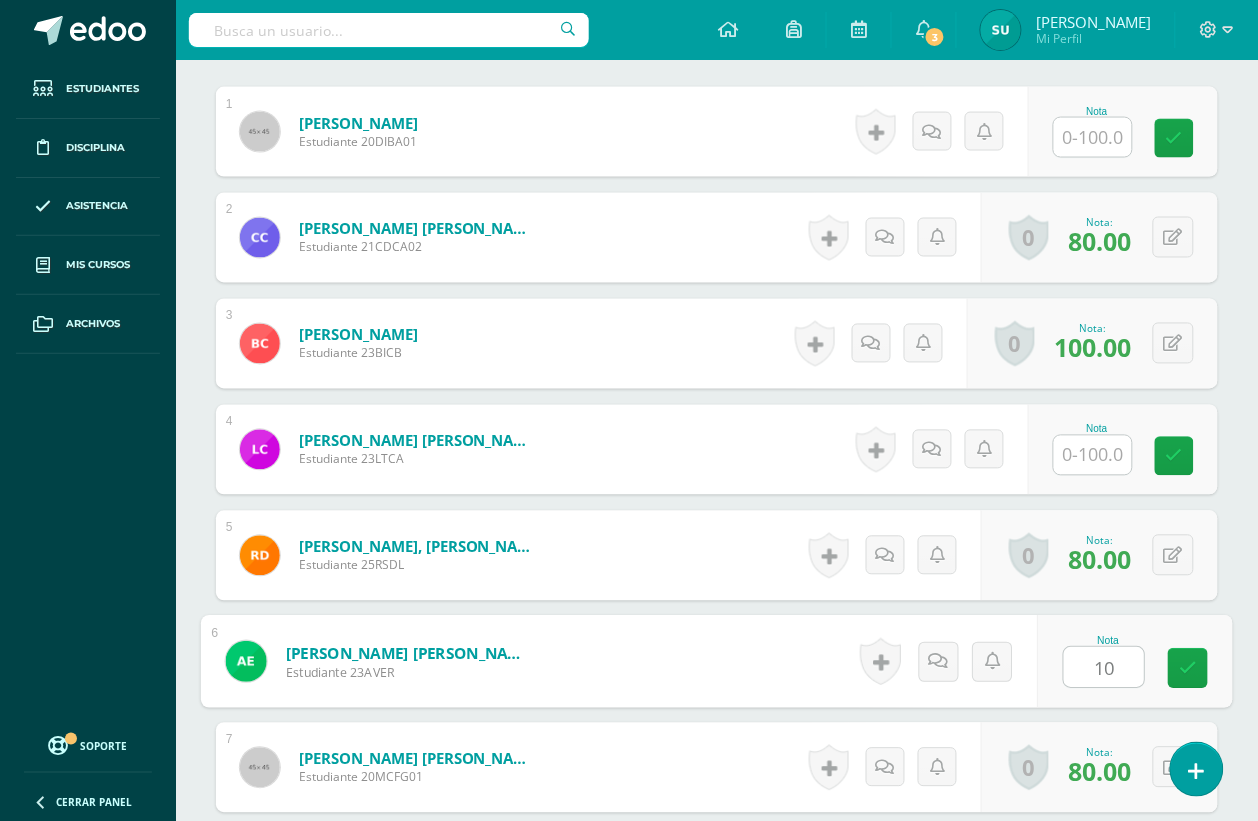 type on "100" 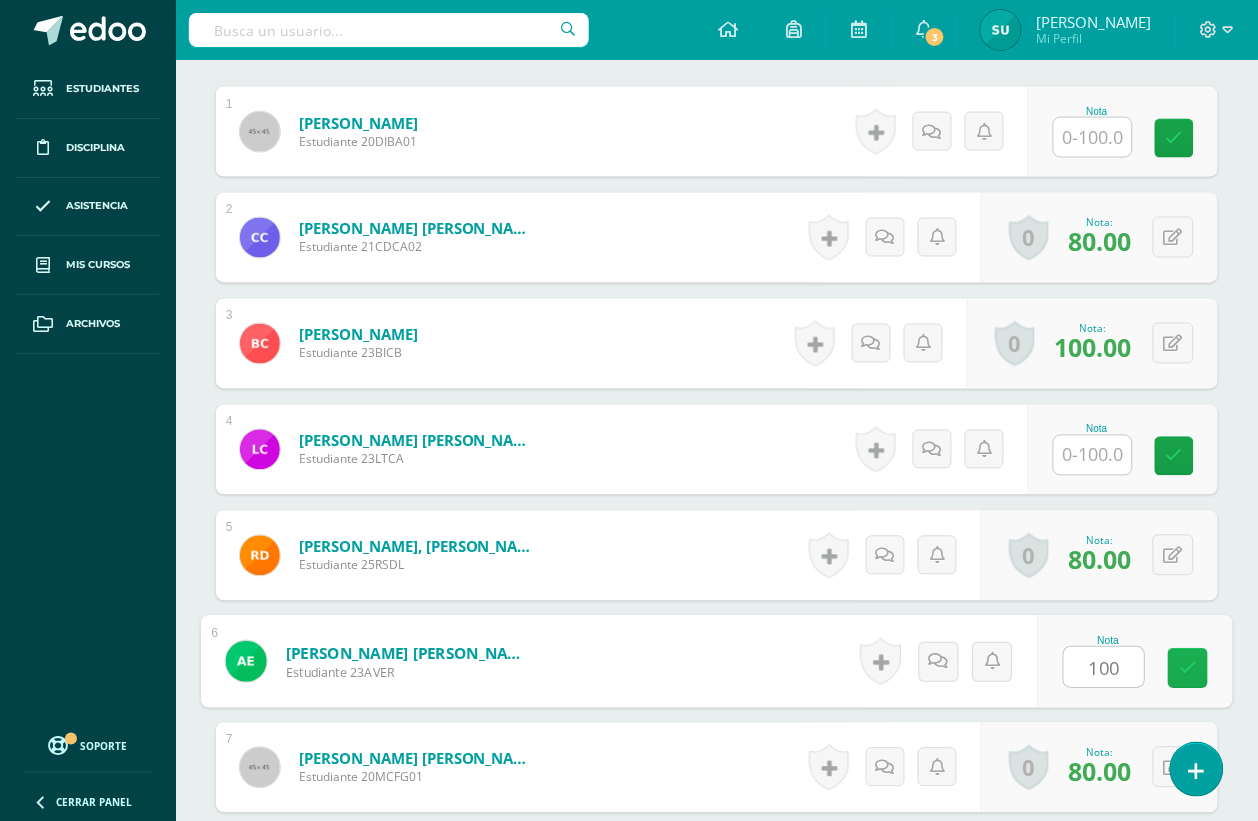 click at bounding box center (1189, 668) 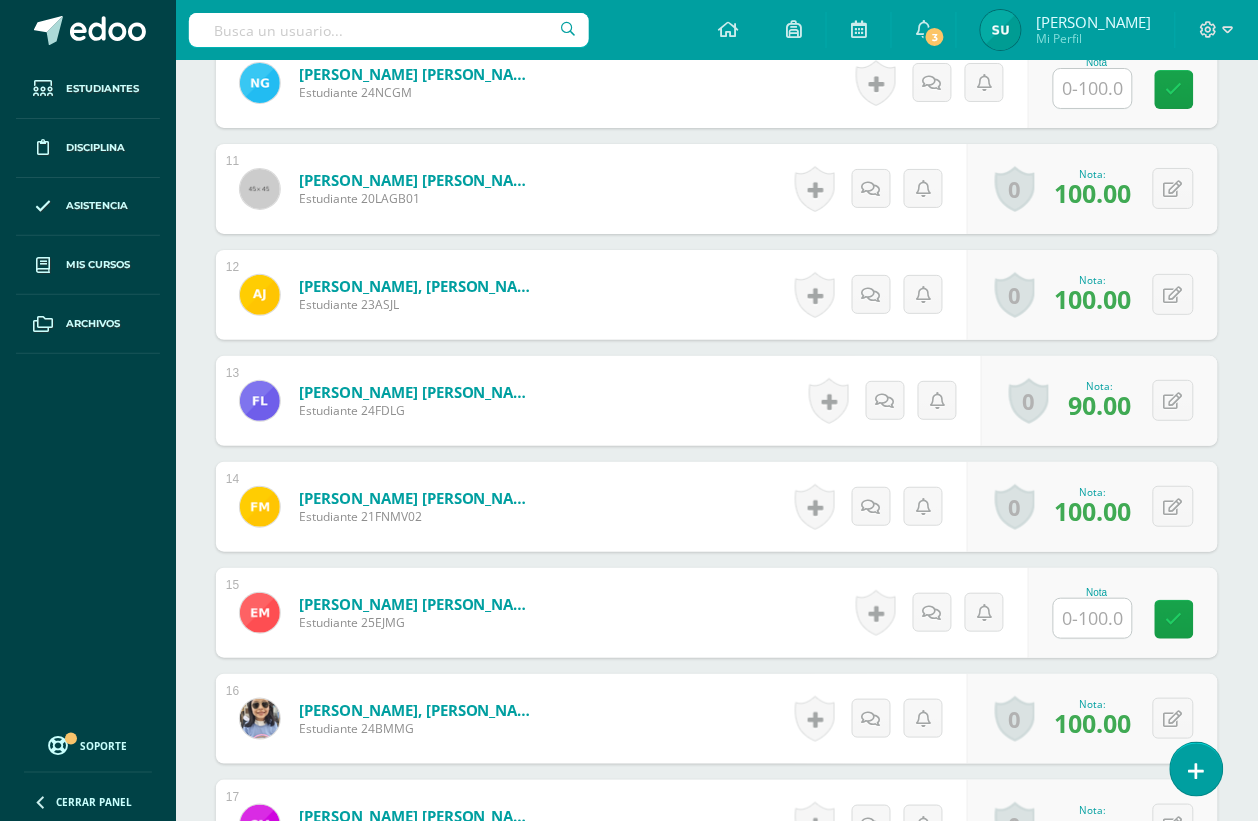 scroll, scrollTop: 1755, scrollLeft: 0, axis: vertical 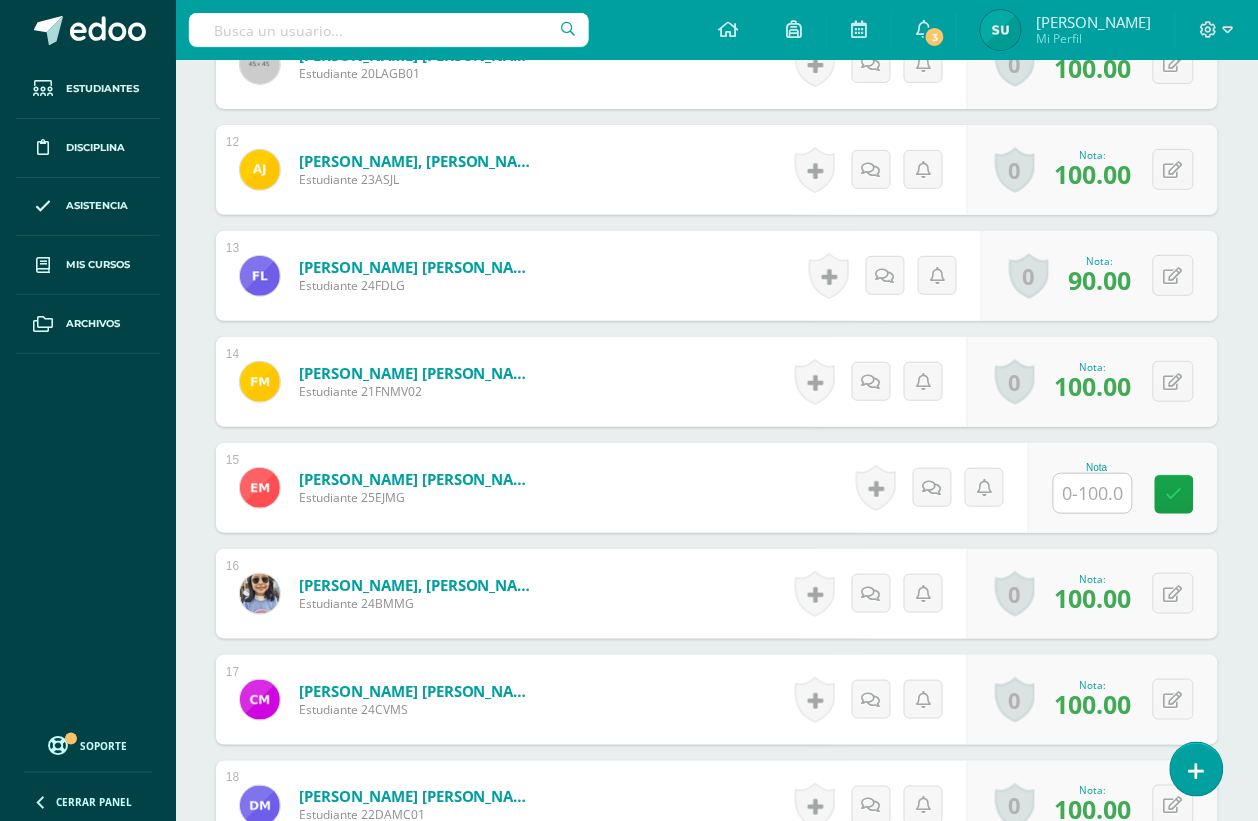 click at bounding box center [1093, 493] 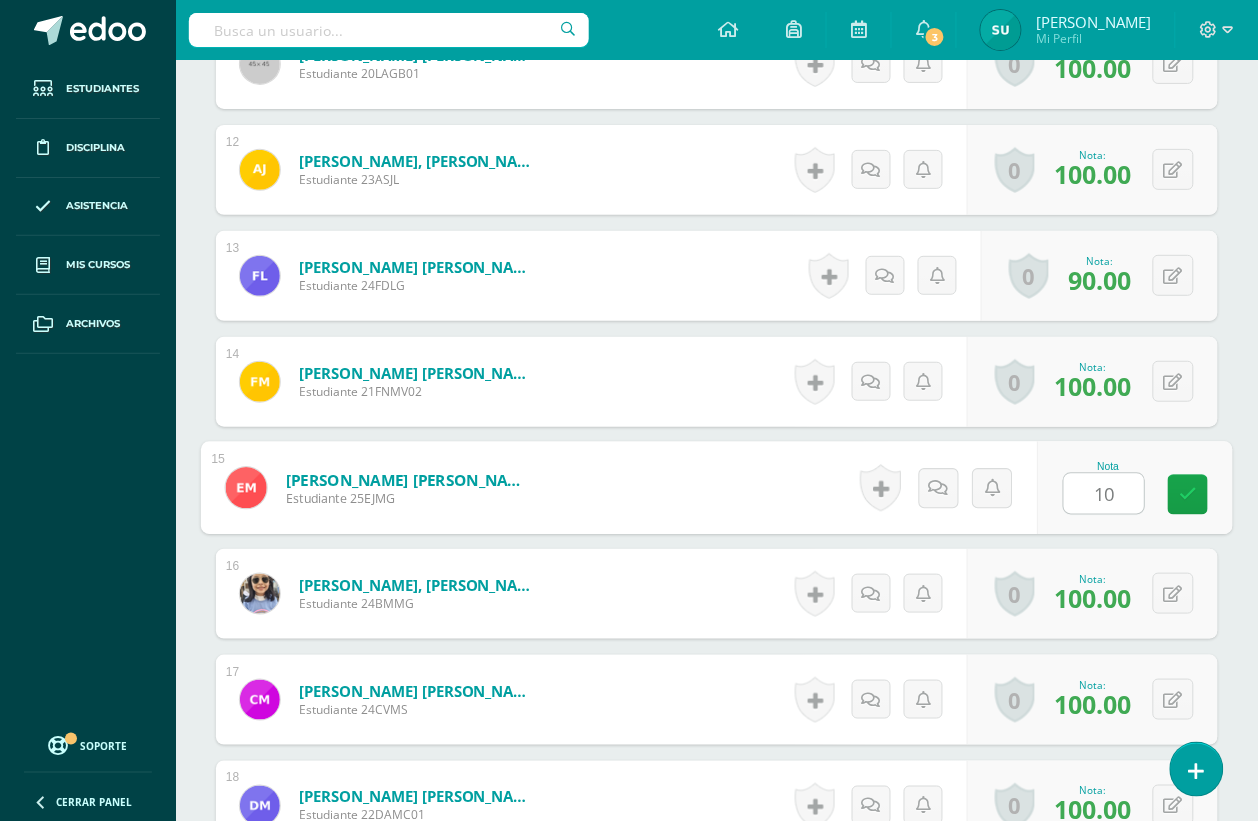 type on "100" 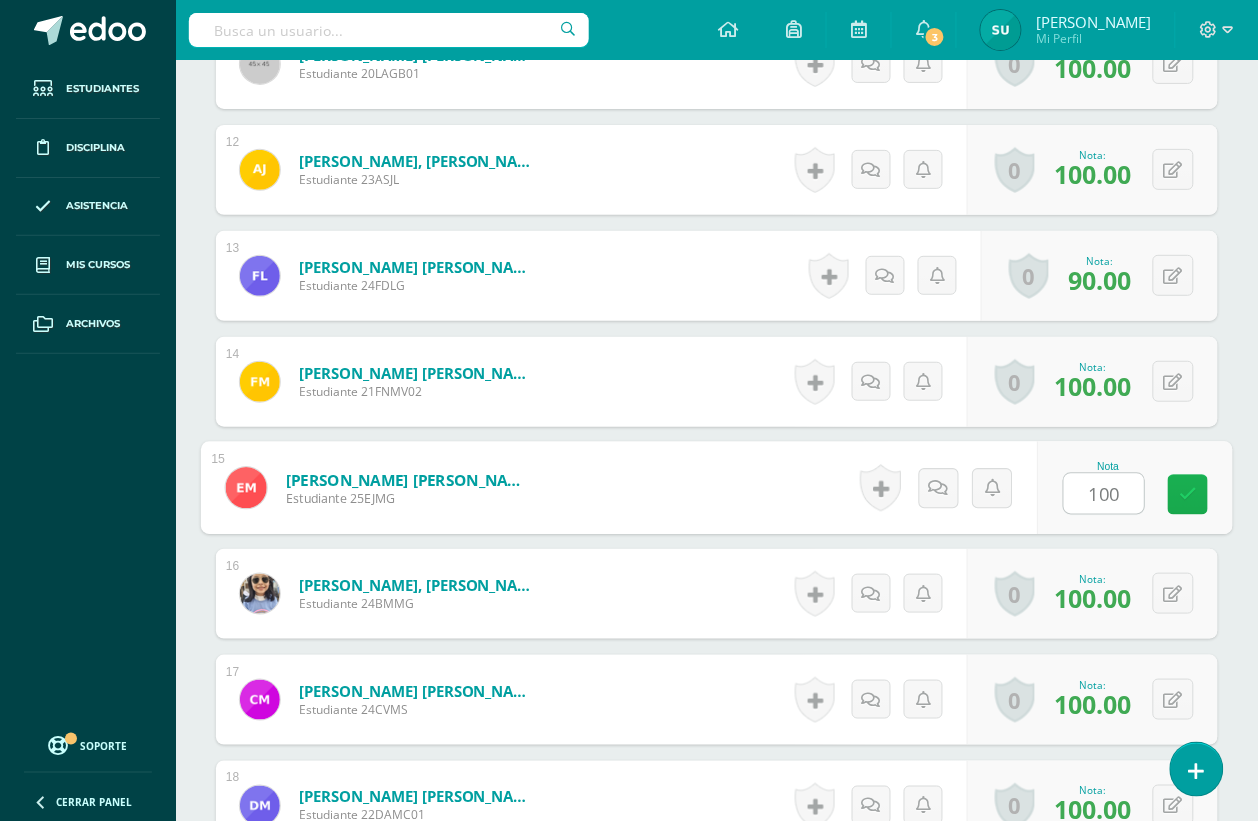 click at bounding box center (1189, 494) 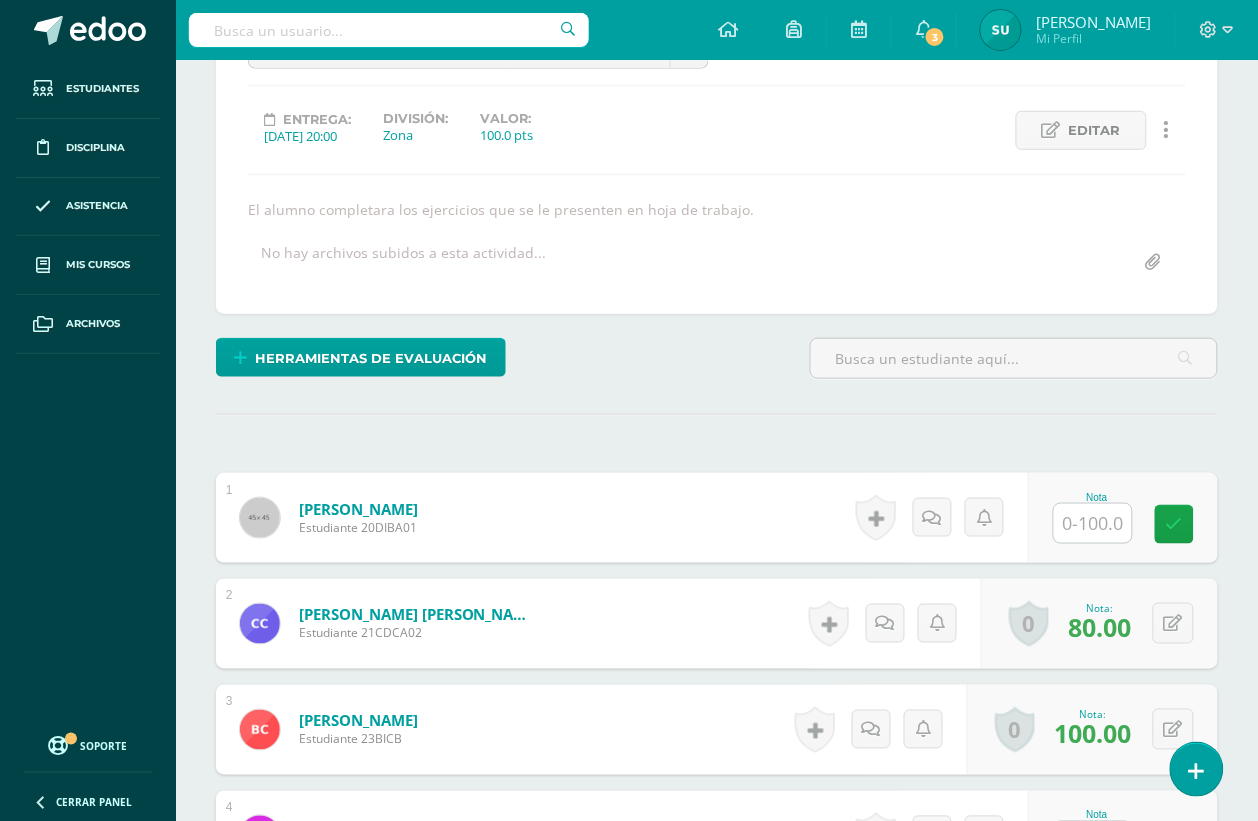 scroll, scrollTop: 0, scrollLeft: 0, axis: both 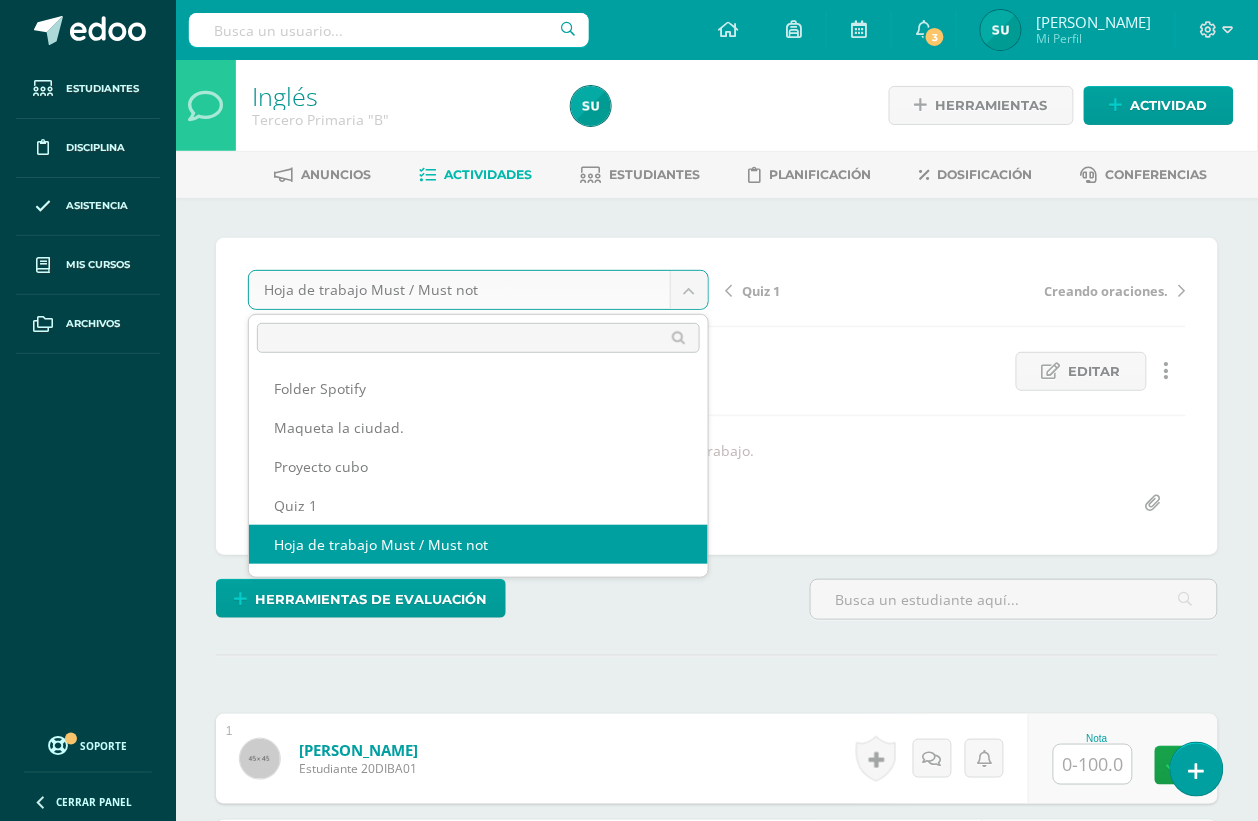 click on "Estudiantes Disciplina Asistencia Mis cursos Archivos Soporte
Centro de ayuda
Últimas actualizaciones
10+ Cerrar panel
Inglés
Segundo
Primaria
"B"
Actividades Estudiantes Planificación Dosificación
Inglés
Tercero
Primaria
"A"
Actividades Estudiantes Planificación Dosificación
Inglés
Tercero
Primaria
"B"
Actividades Estudiantes Planificación Dosificación Ver Todos los Cursos  Configuración
Cerrar sesión
Susan Alicia
3 3 1" at bounding box center [629, 2159] 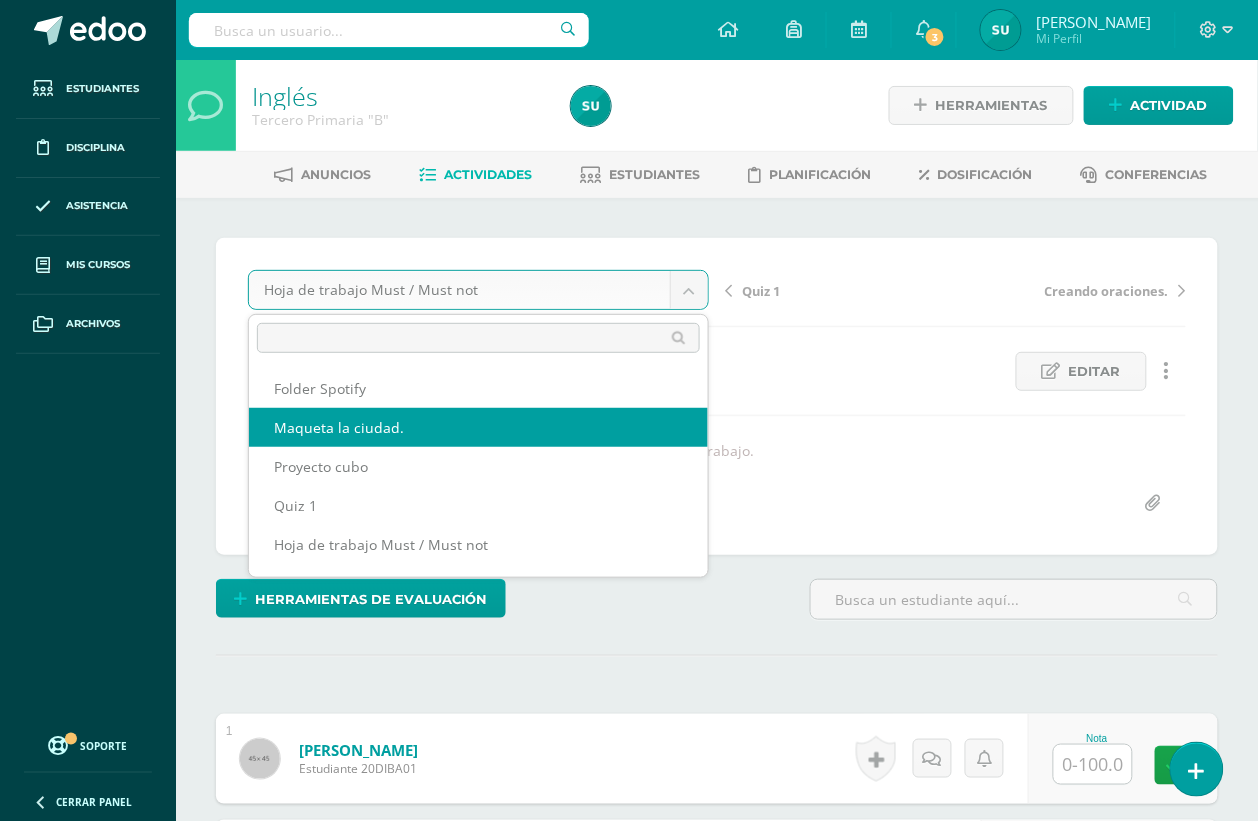 select on "/dashboard/teacher/grade-activity/188257/" 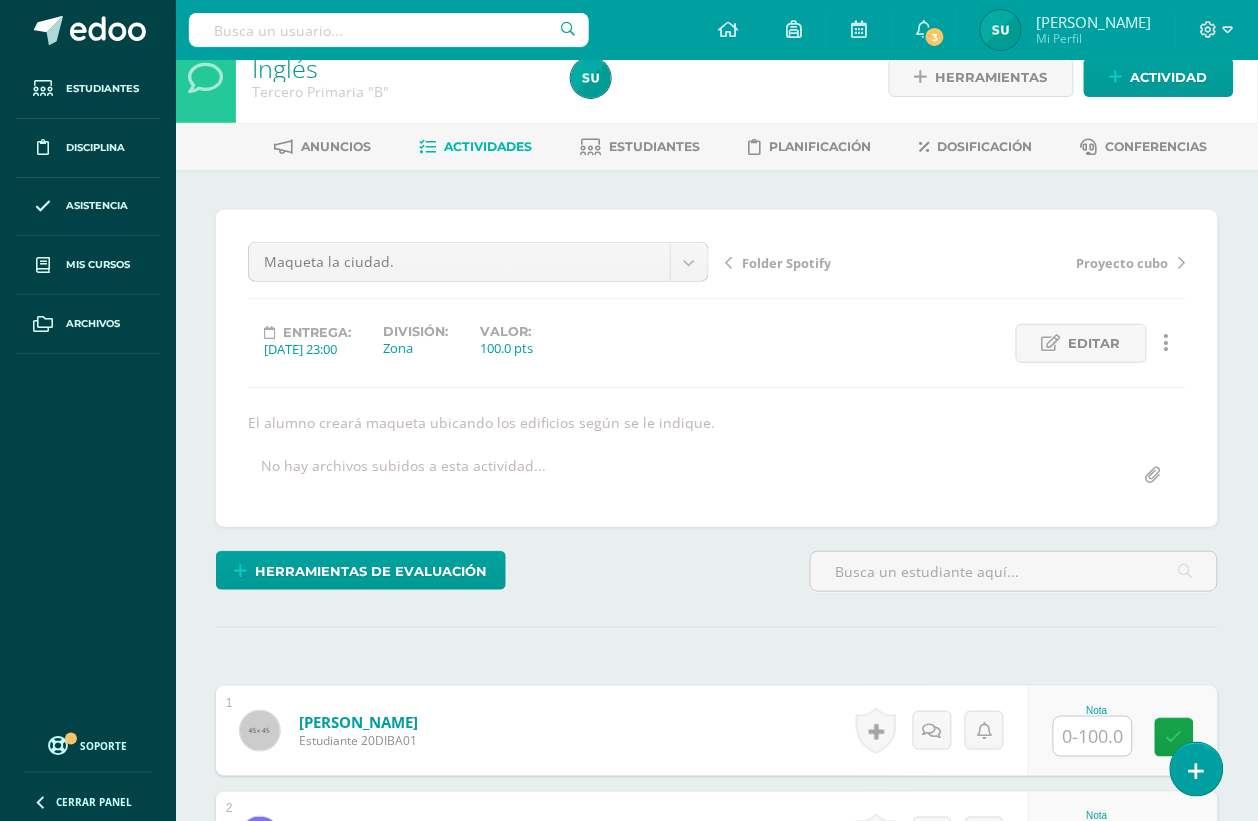 scroll, scrollTop: 0, scrollLeft: 0, axis: both 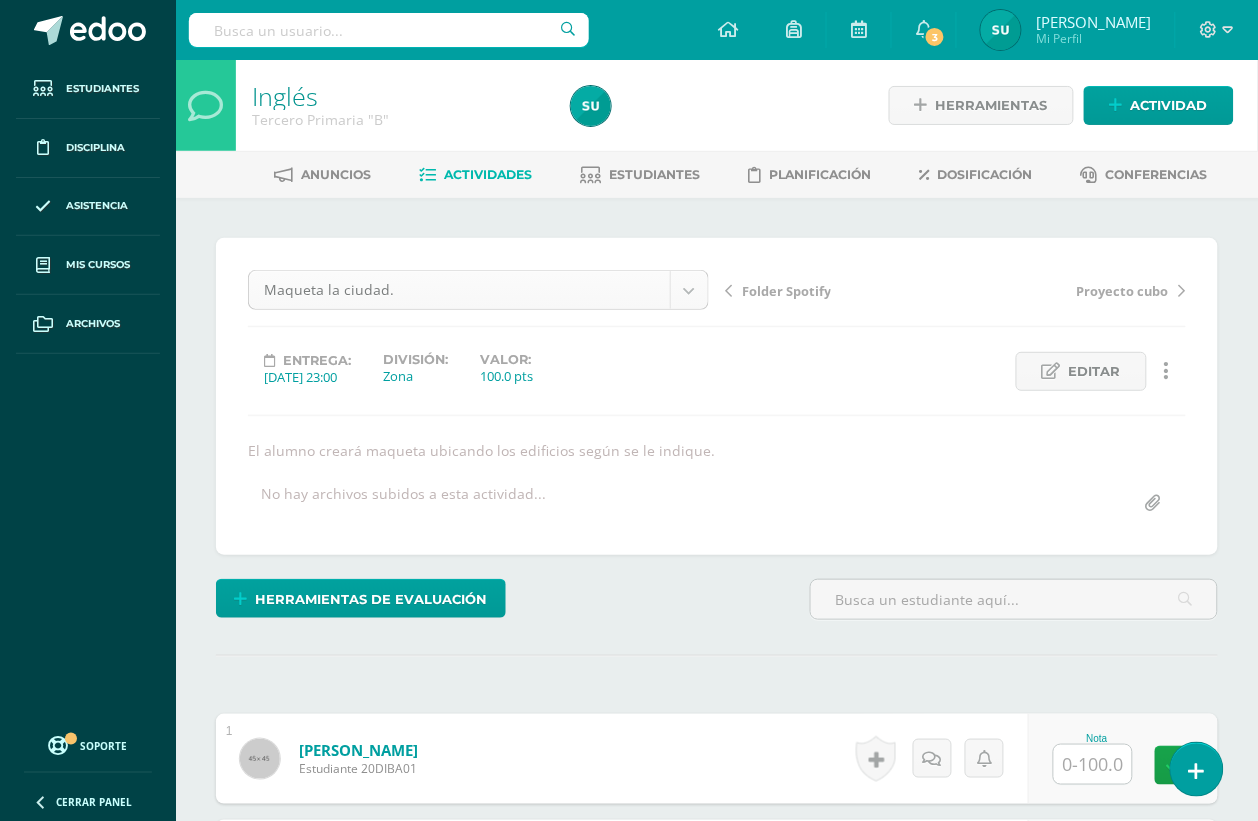 click on "Estudiantes Disciplina Asistencia Mis cursos Archivos Soporte
Centro de ayuda
Últimas actualizaciones
10+ Cerrar panel
Inglés
Segundo
Primaria
"B"
Actividades Estudiantes Planificación Dosificación
Inglés
Tercero
Primaria
"A"
Actividades Estudiantes Planificación Dosificación
Inglés
Tercero
Primaria
"B"
Actividades Estudiantes Planificación Dosificación Ver Todos los Cursos  Configuración
Cerrar sesión
Susan Alicia
3 3 1" at bounding box center (629, 2159) 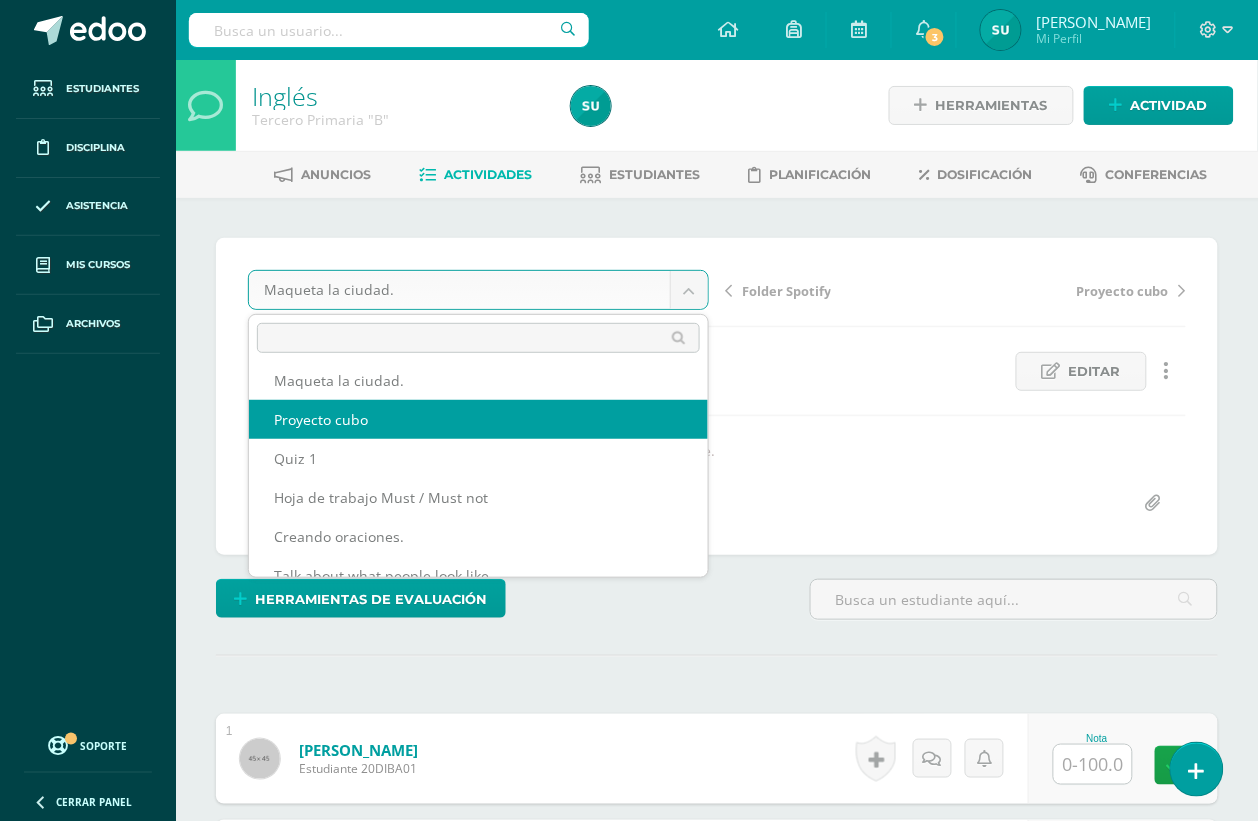 scroll, scrollTop: 72, scrollLeft: 0, axis: vertical 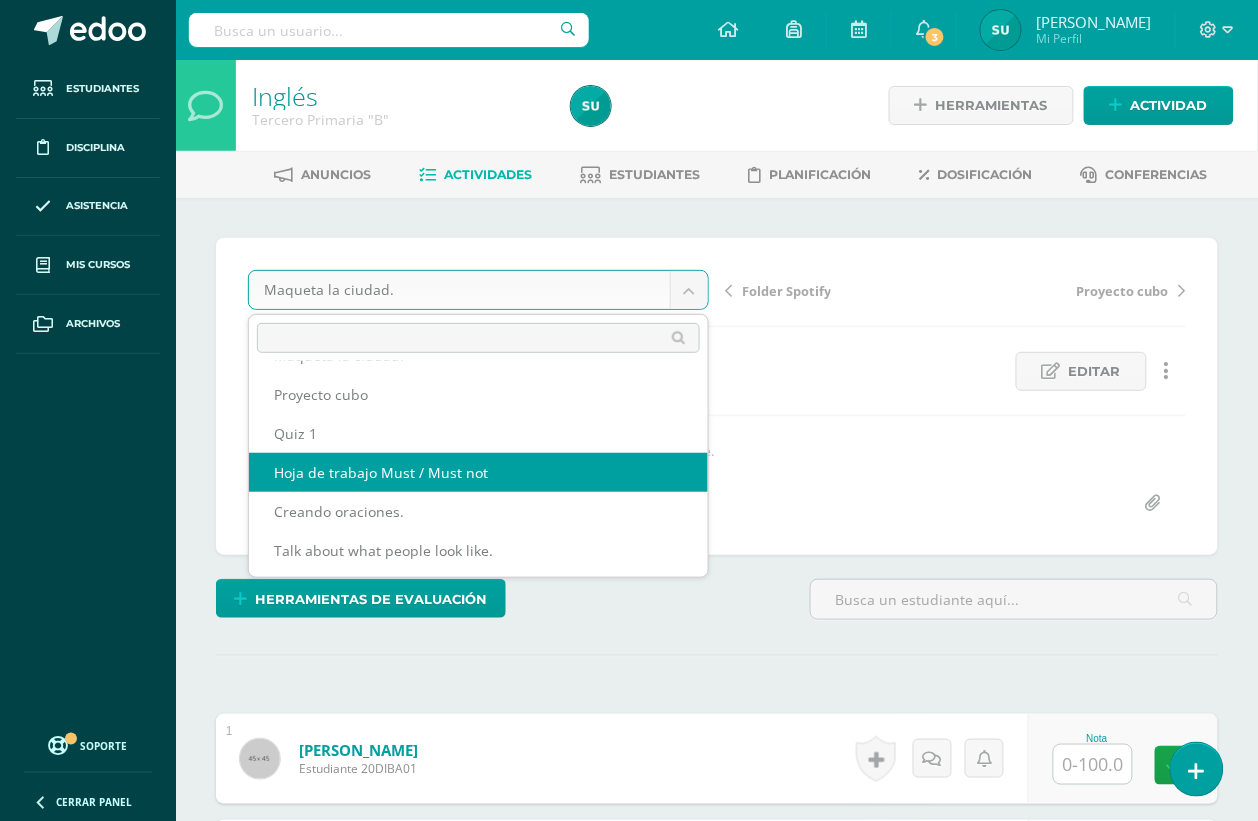 select on "/dashboard/teacher/grade-activity/188256/" 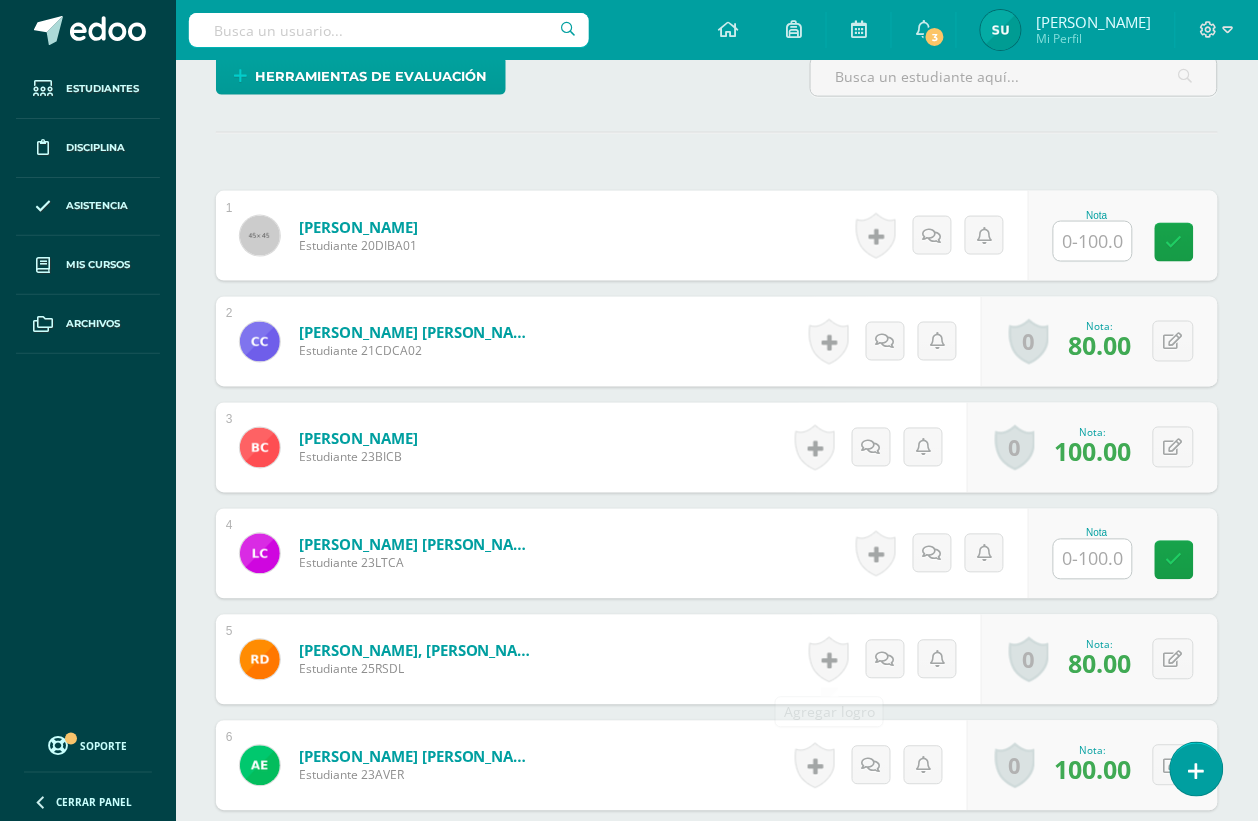 scroll, scrollTop: 525, scrollLeft: 0, axis: vertical 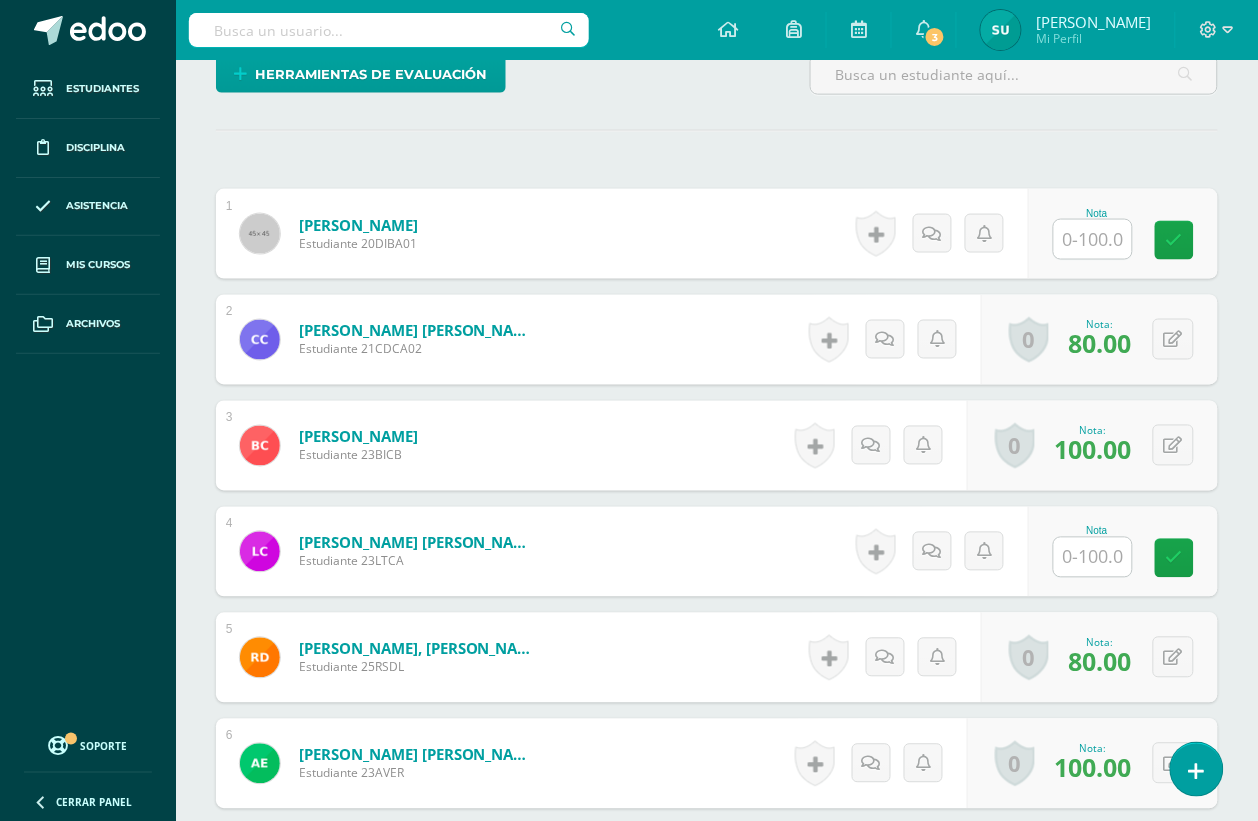 click at bounding box center (1093, 557) 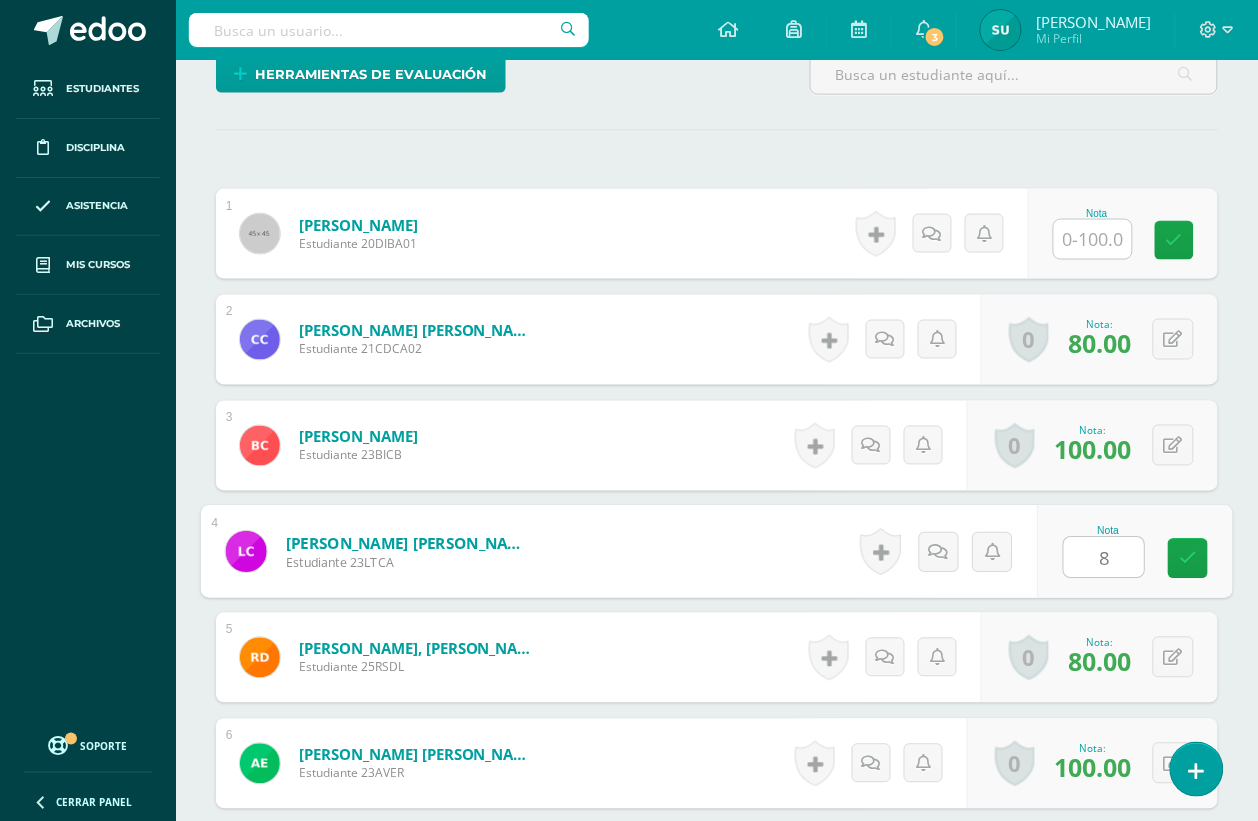 type on "80" 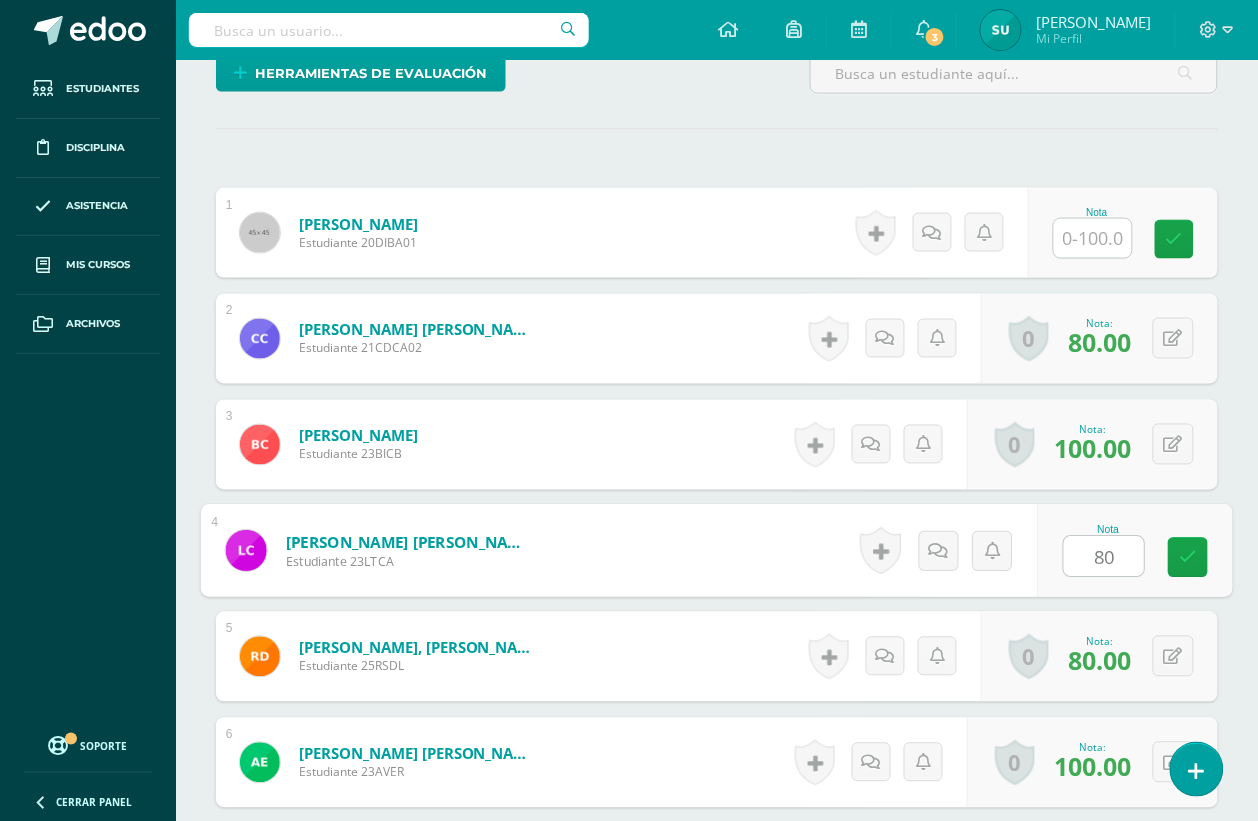 scroll, scrollTop: 527, scrollLeft: 0, axis: vertical 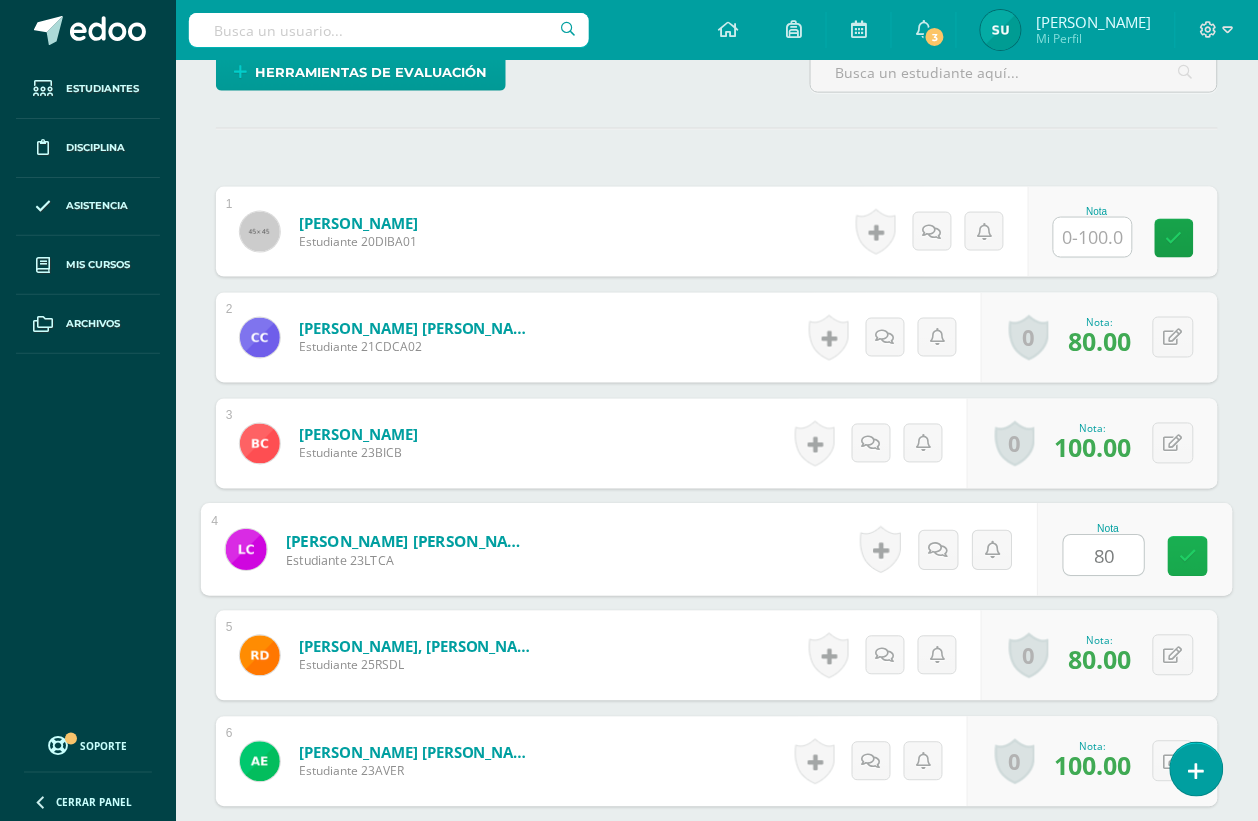 click at bounding box center (1189, 556) 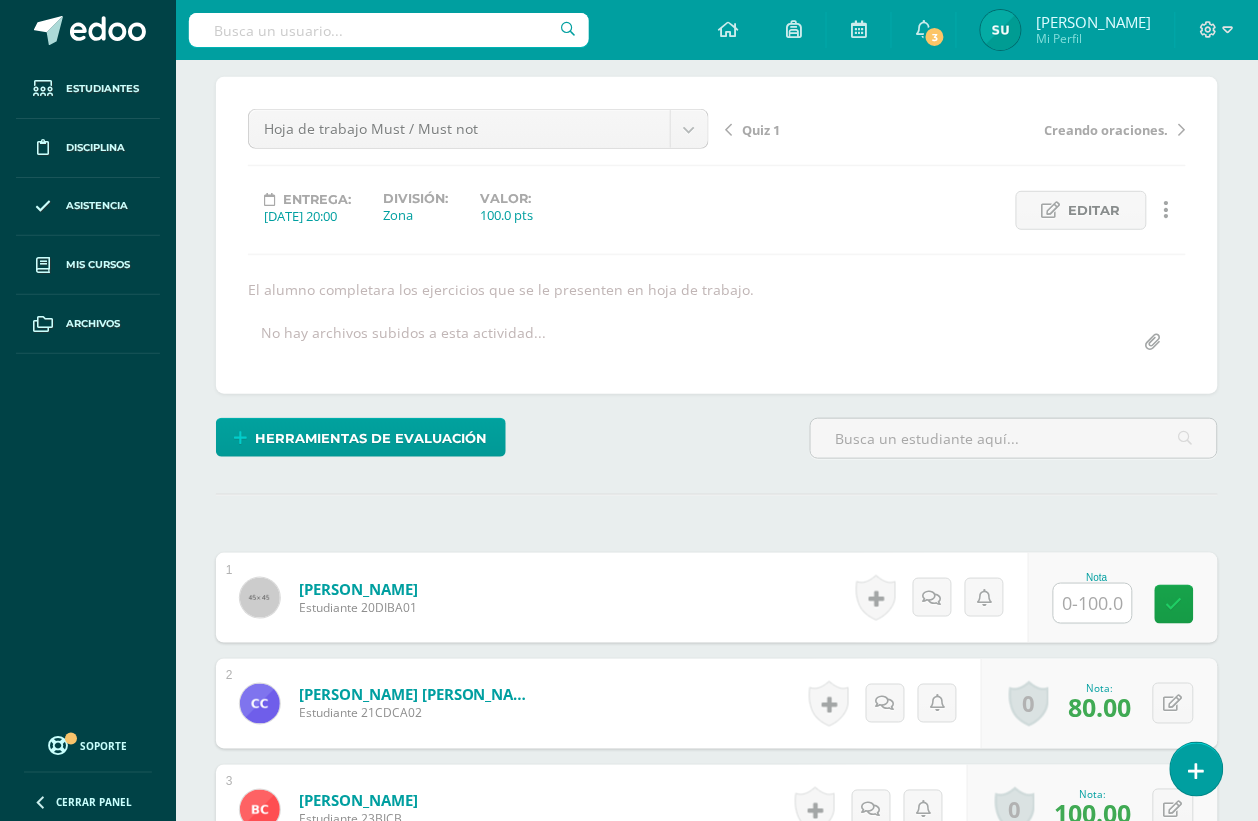 scroll, scrollTop: 0, scrollLeft: 0, axis: both 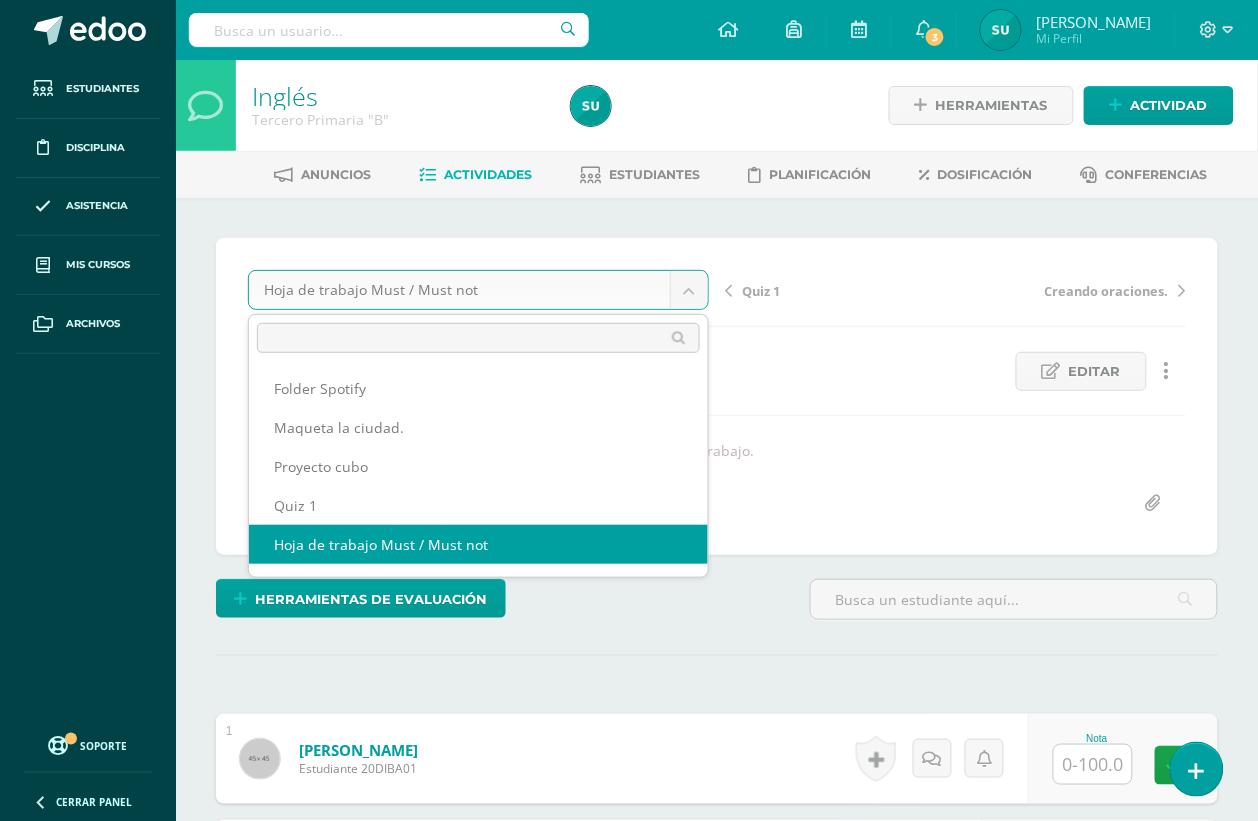 click on "Estudiantes Disciplina Asistencia Mis cursos Archivos Soporte
Centro de ayuda
Últimas actualizaciones
10+ Cerrar panel
Inglés
Segundo
Primaria
"B"
Actividades Estudiantes Planificación Dosificación
Inglés
Tercero
Primaria
"A"
Actividades Estudiantes Planificación Dosificación
Inglés
Tercero
Primaria
"B"
Actividades Estudiantes Planificación Dosificación Ver Todos los Cursos  Configuración
Cerrar sesión
Susan Alicia
3 3 1" at bounding box center [629, 2159] 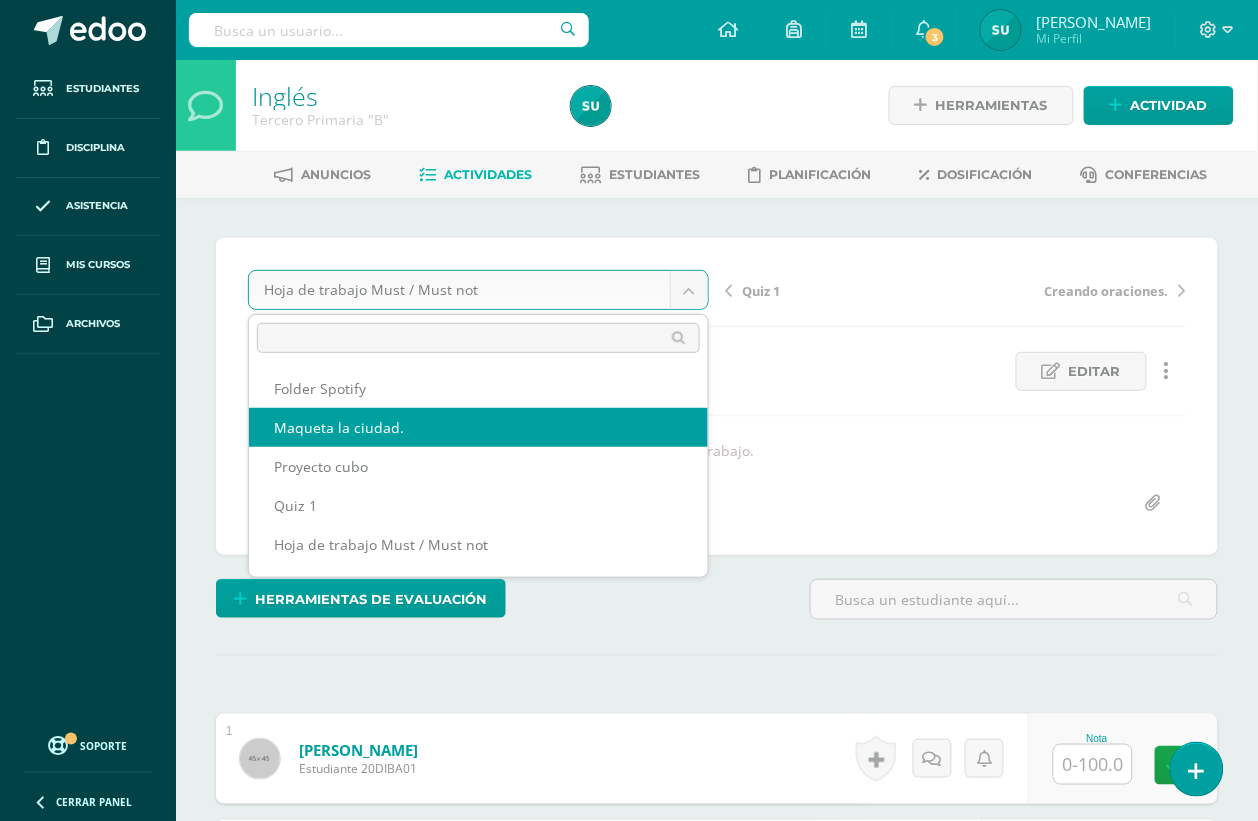 select on "/dashboard/teacher/grade-activity/188257/" 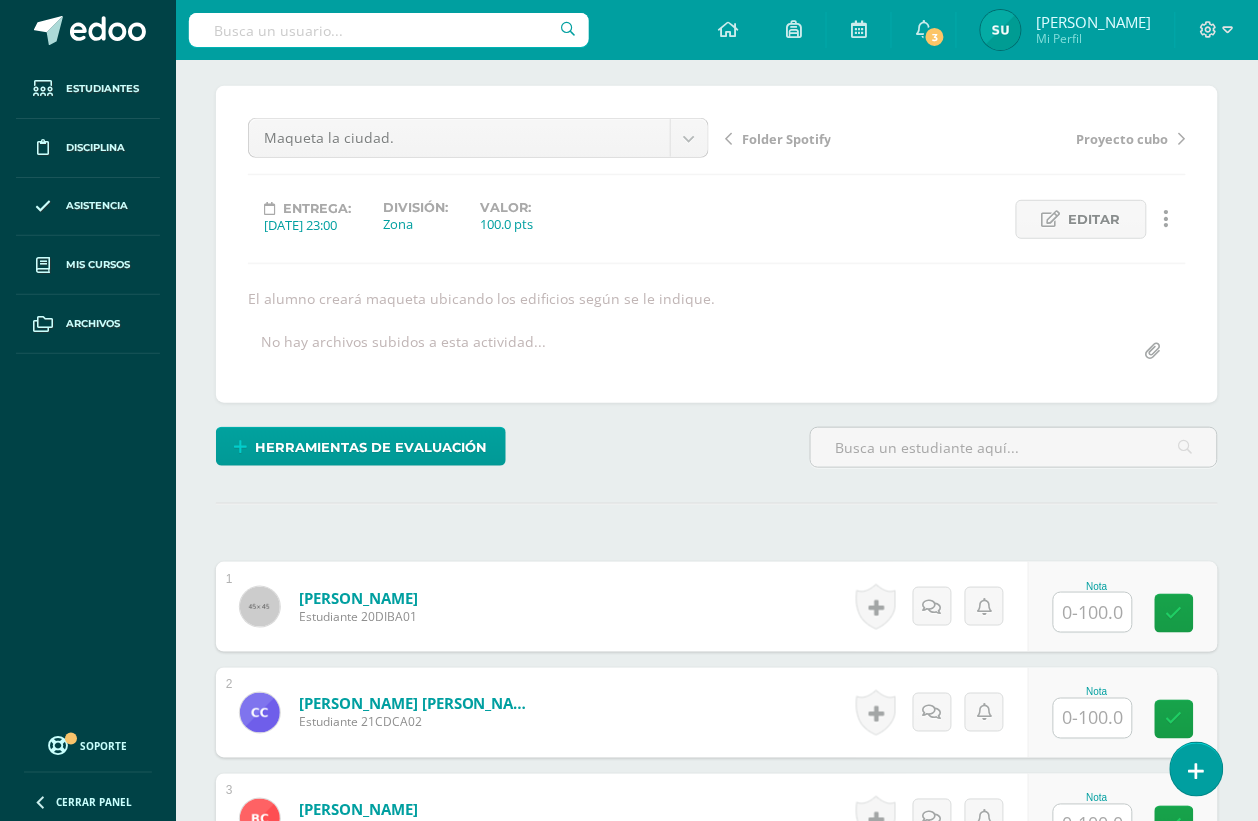 scroll, scrollTop: 153, scrollLeft: 0, axis: vertical 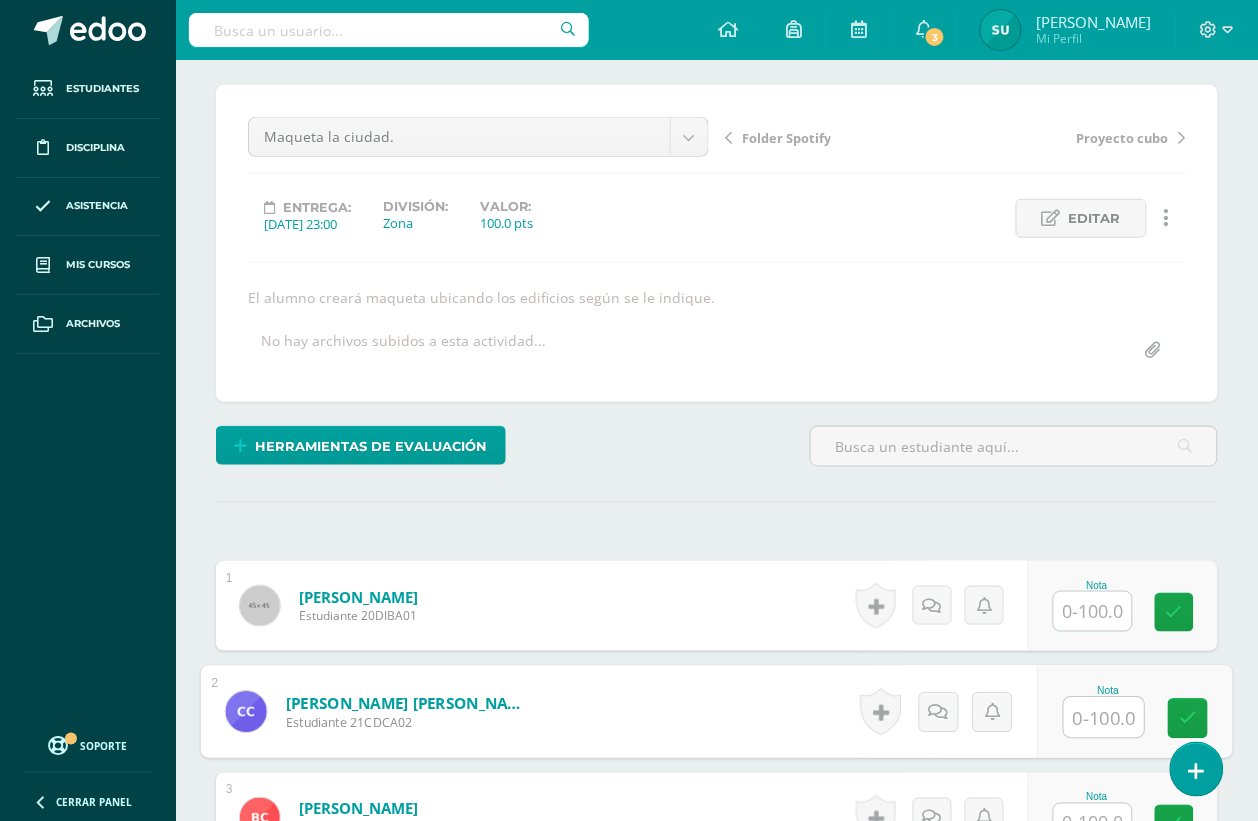 click at bounding box center (1104, 718) 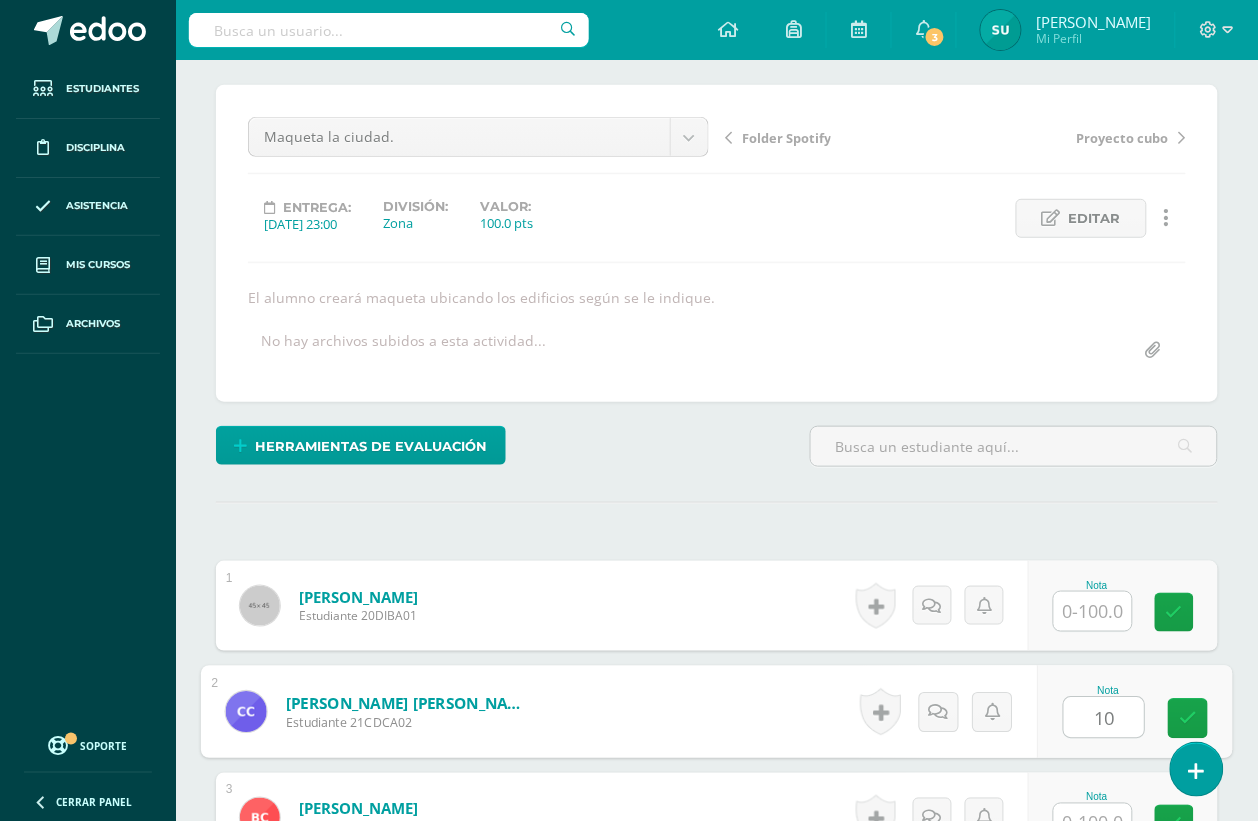 type on "100" 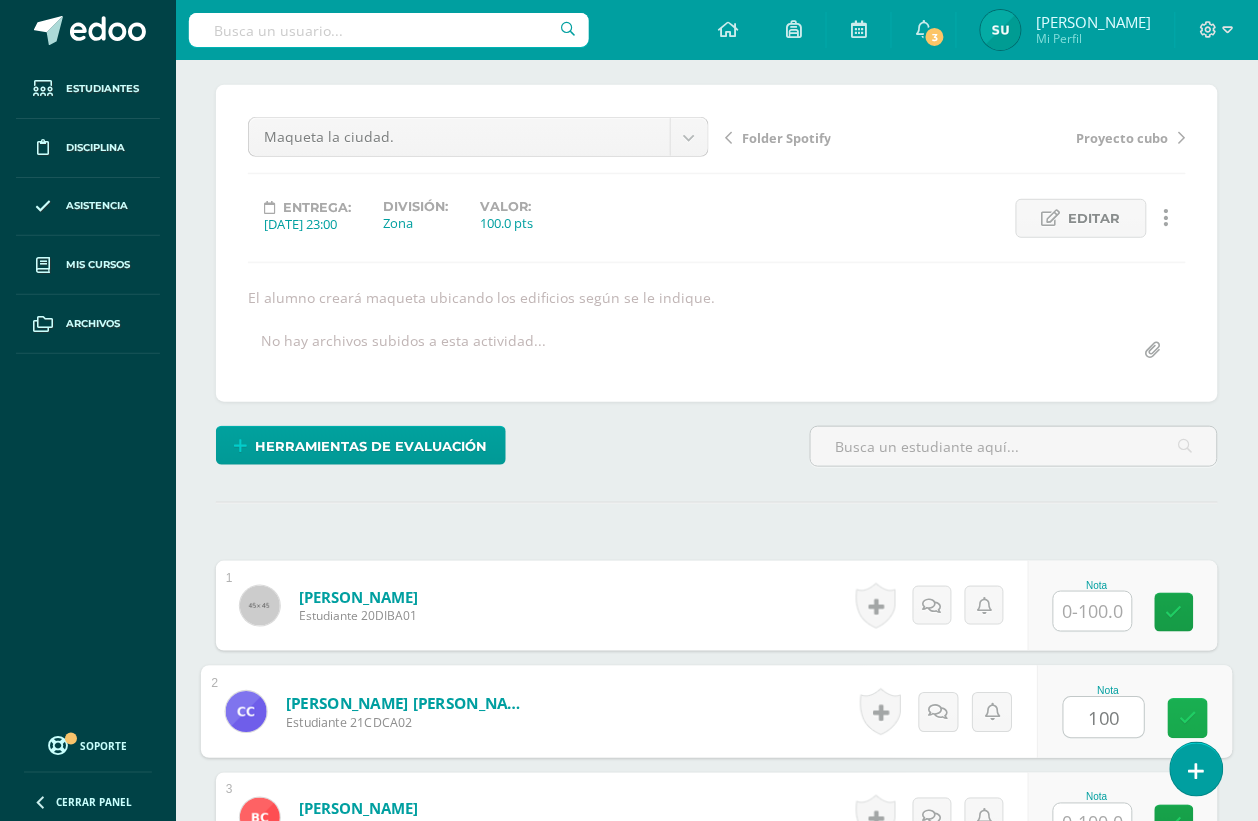 click at bounding box center [1188, 719] 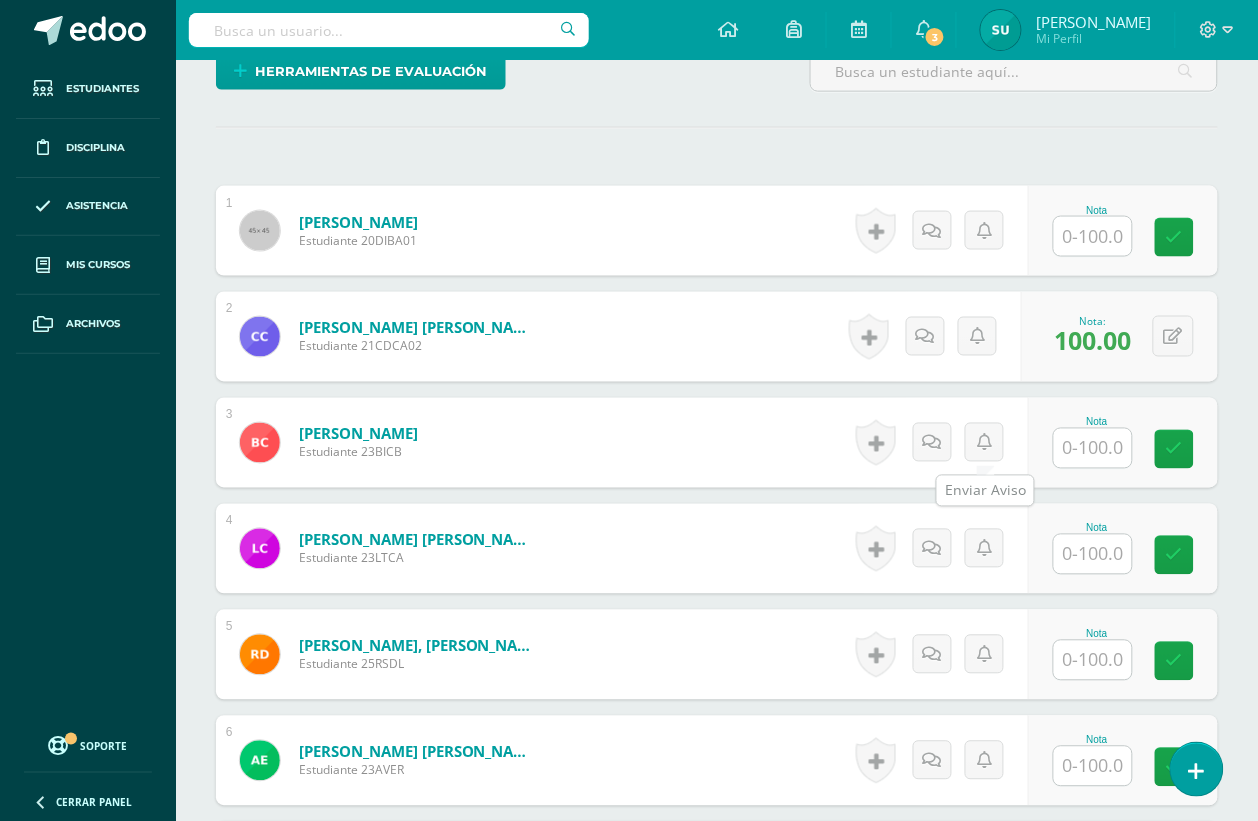 scroll, scrollTop: 153, scrollLeft: 0, axis: vertical 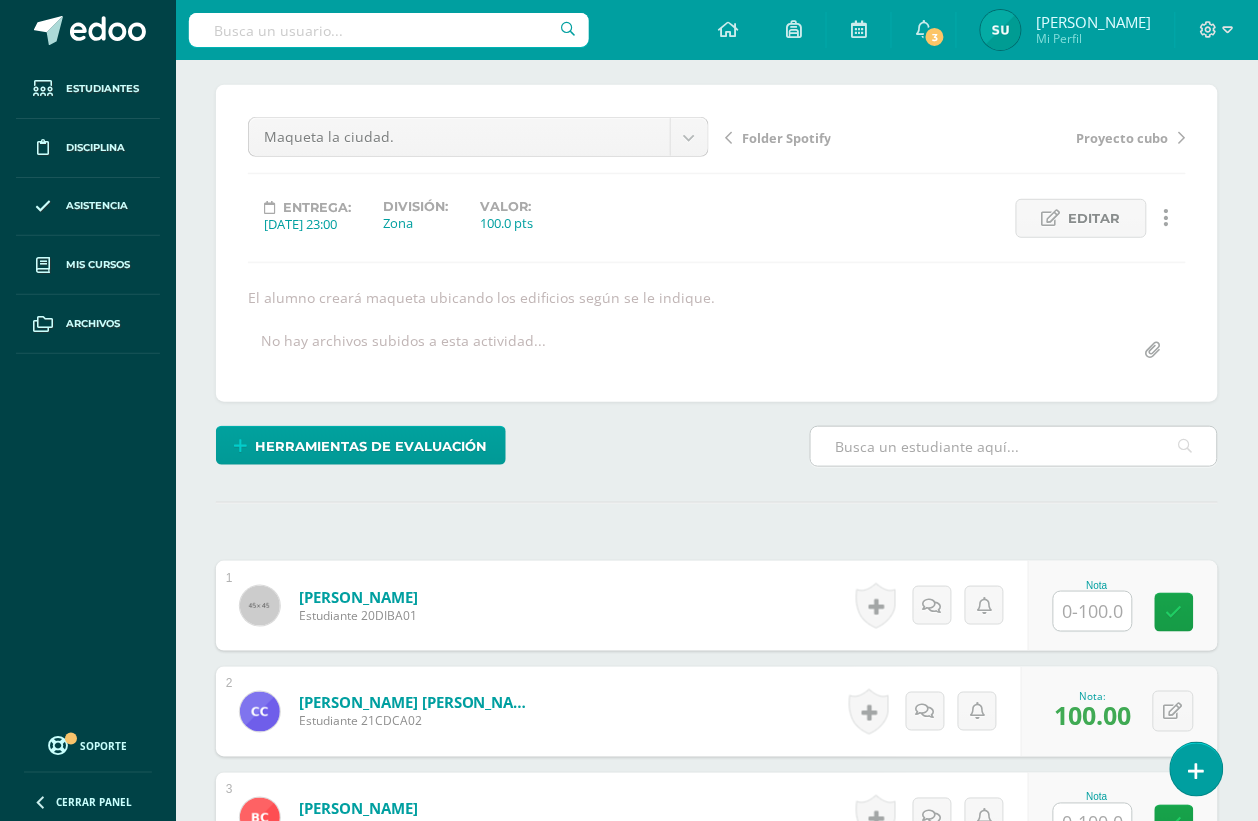 click at bounding box center [1014, 446] 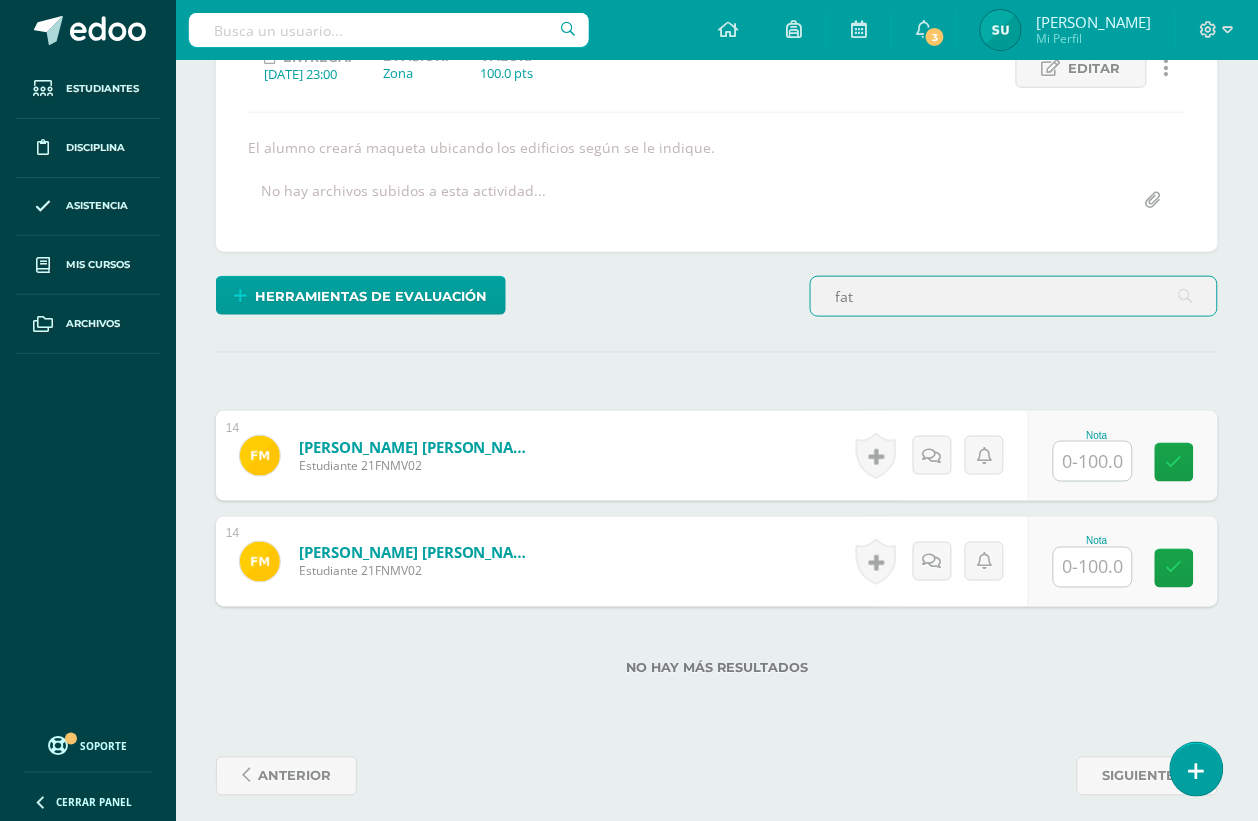 scroll, scrollTop: 318, scrollLeft: 0, axis: vertical 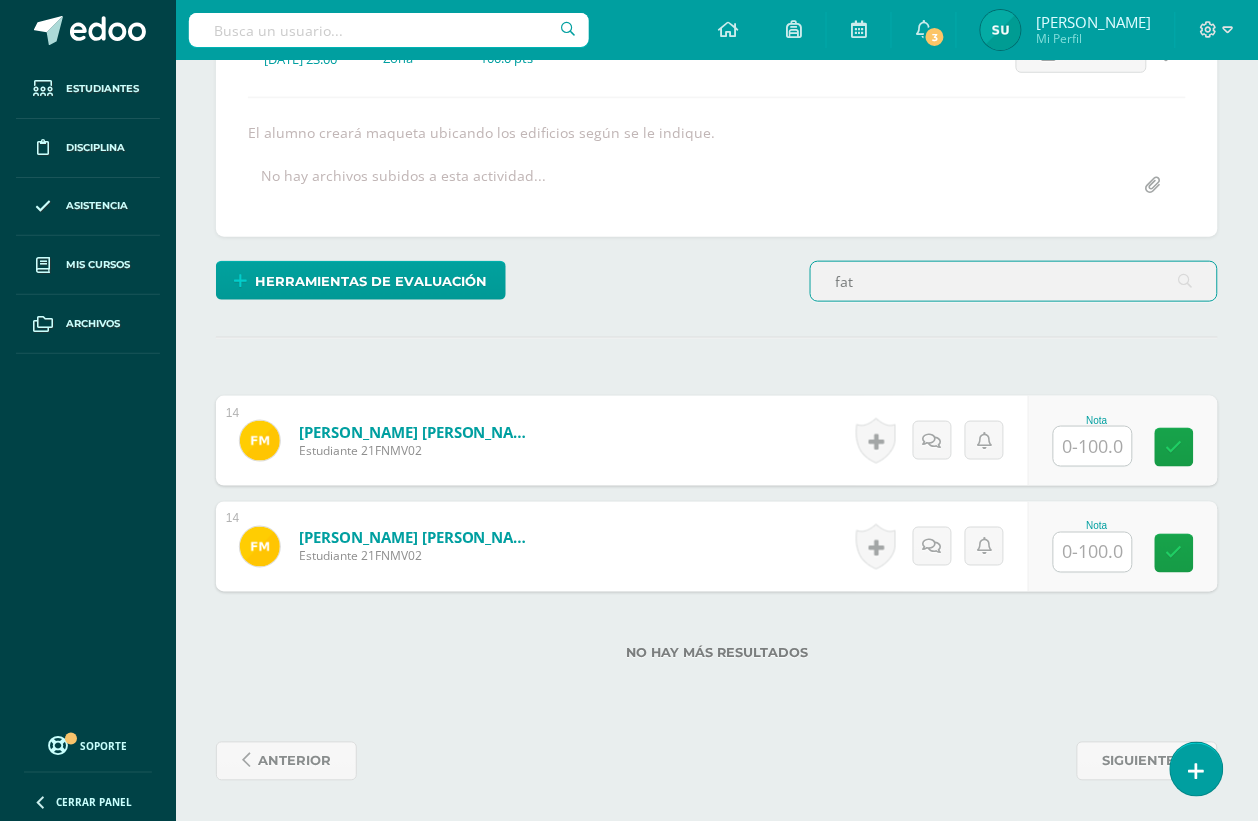 type on "fat" 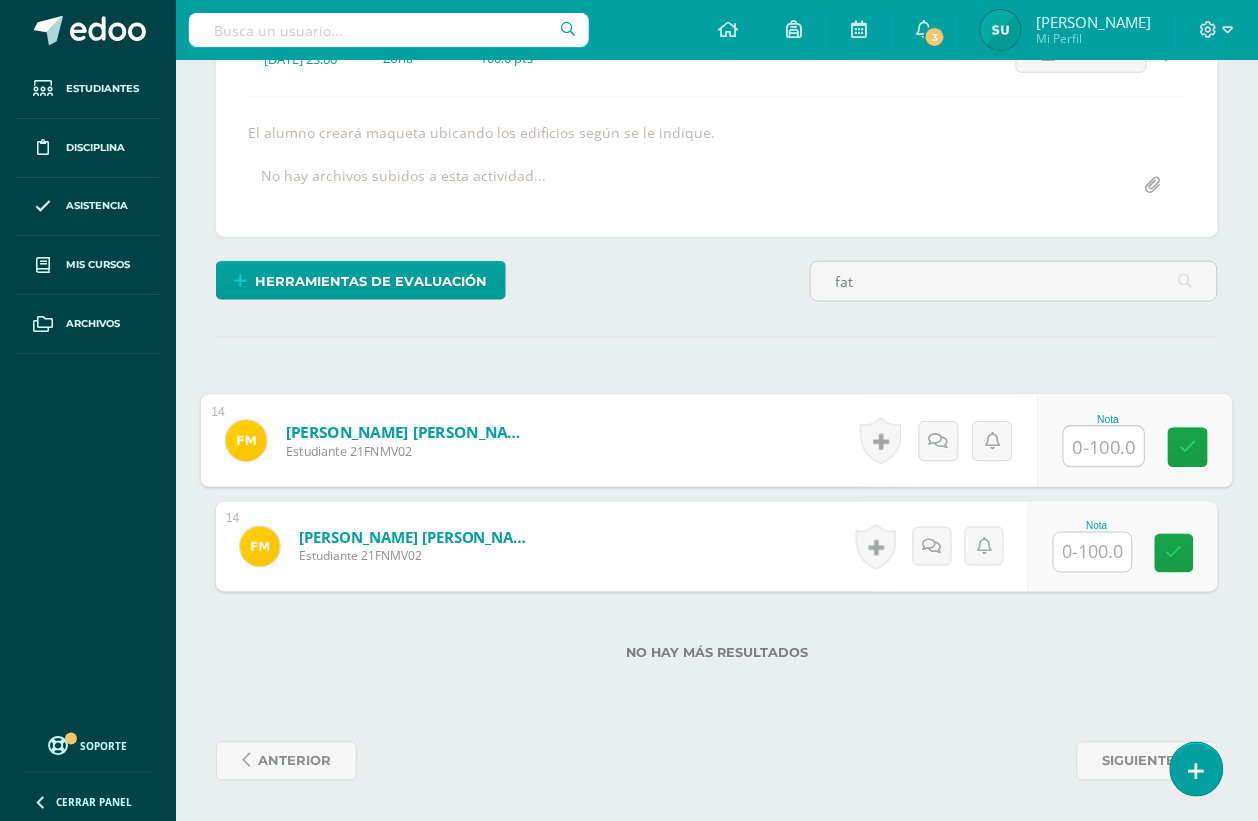 click at bounding box center [1104, 447] 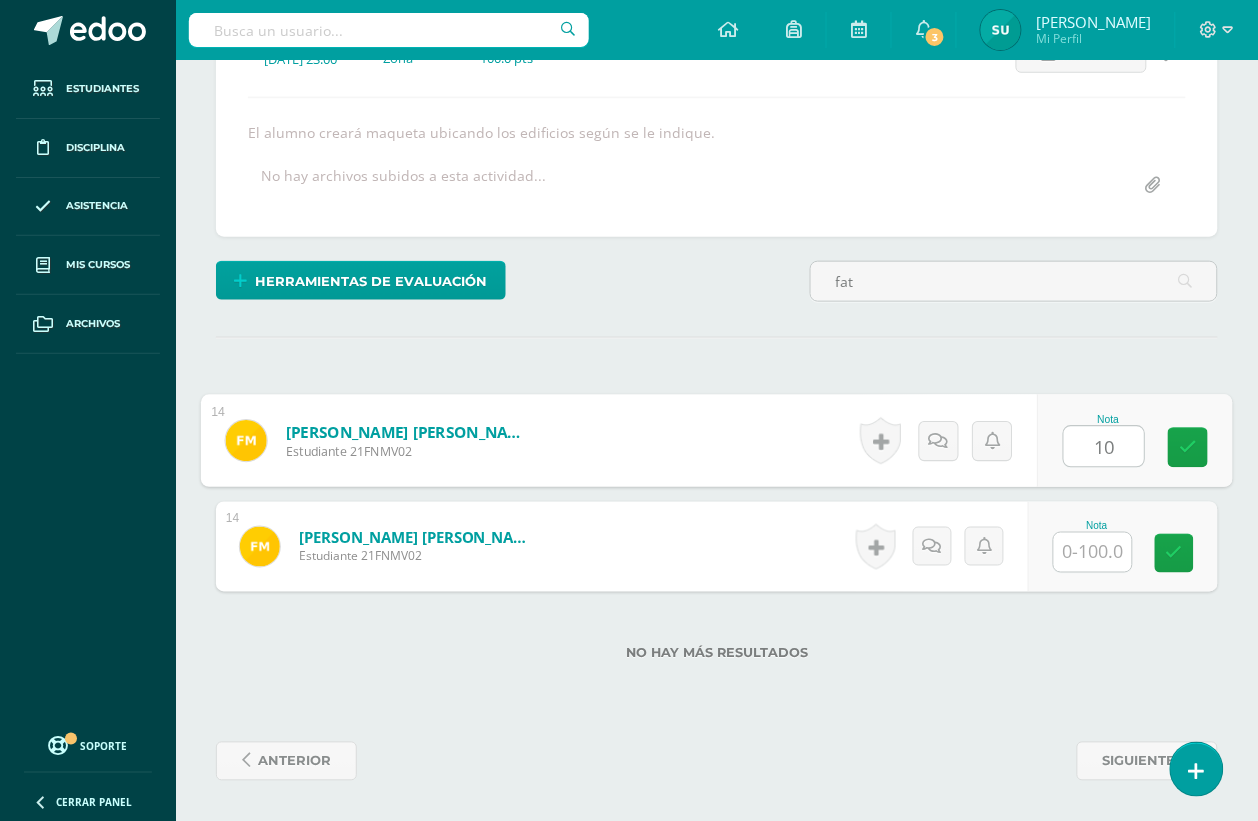 type on "100" 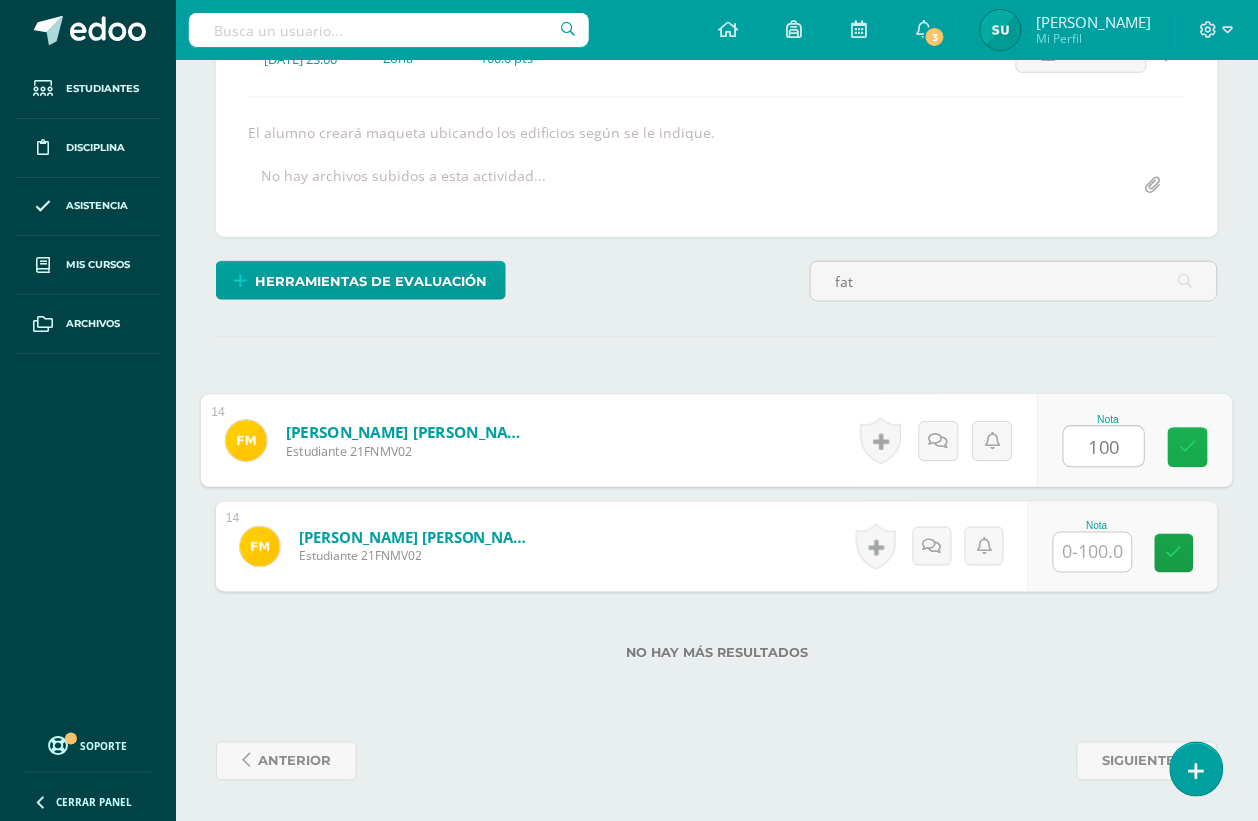 click at bounding box center [1188, 448] 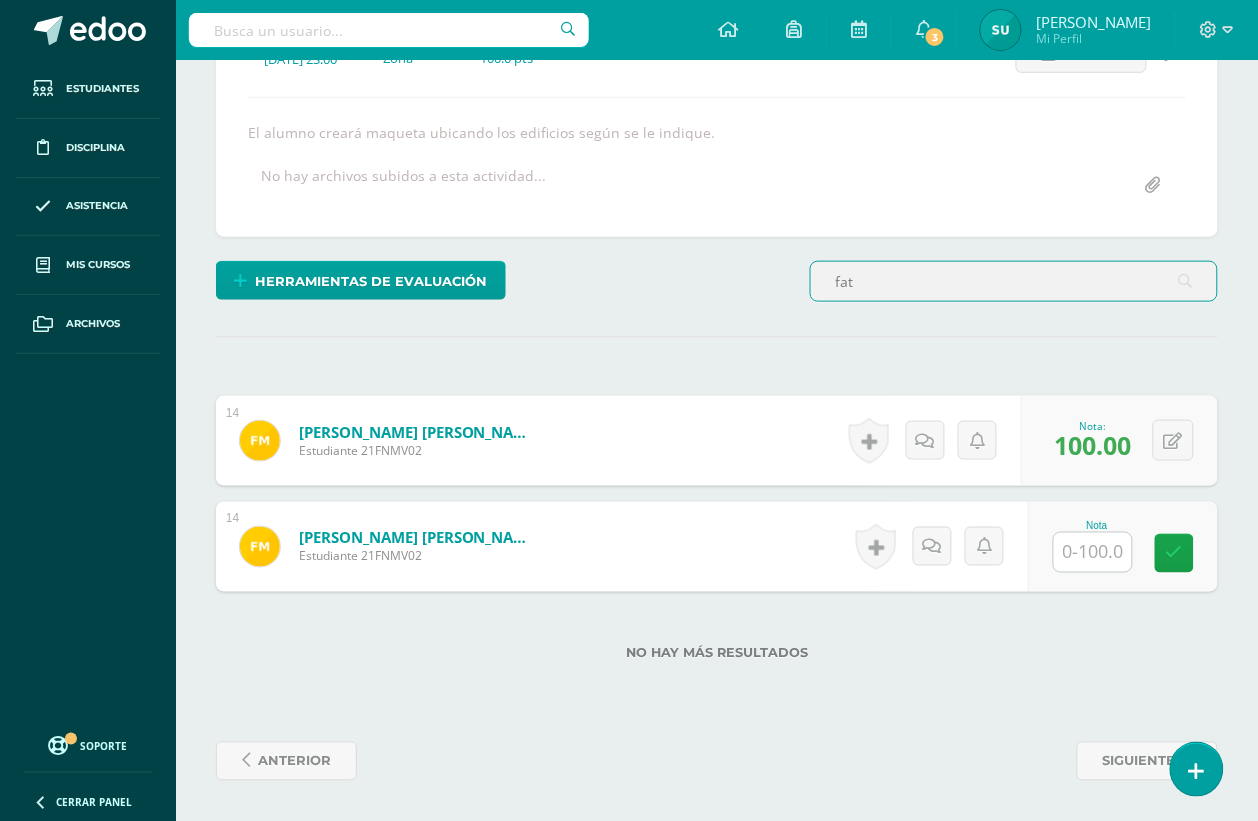 click on "fat" at bounding box center (1014, 281) 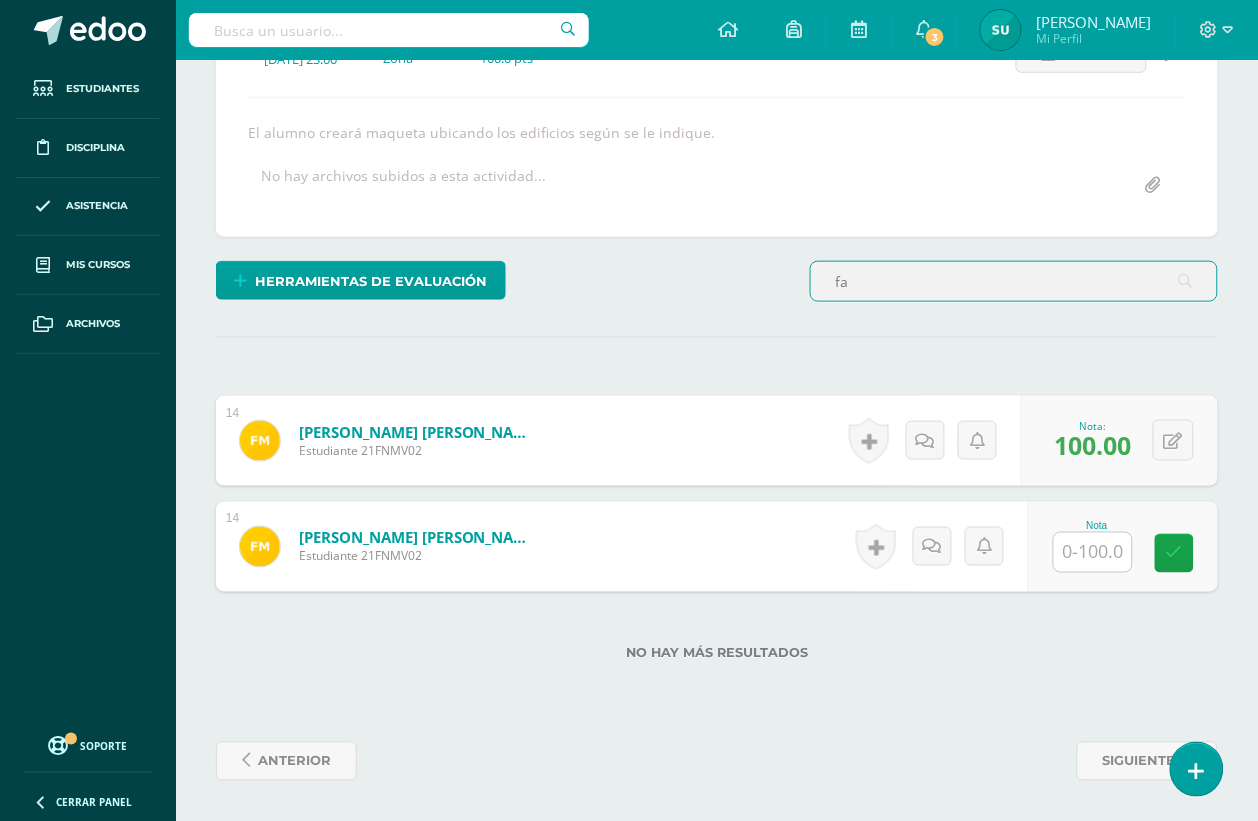 type on "f" 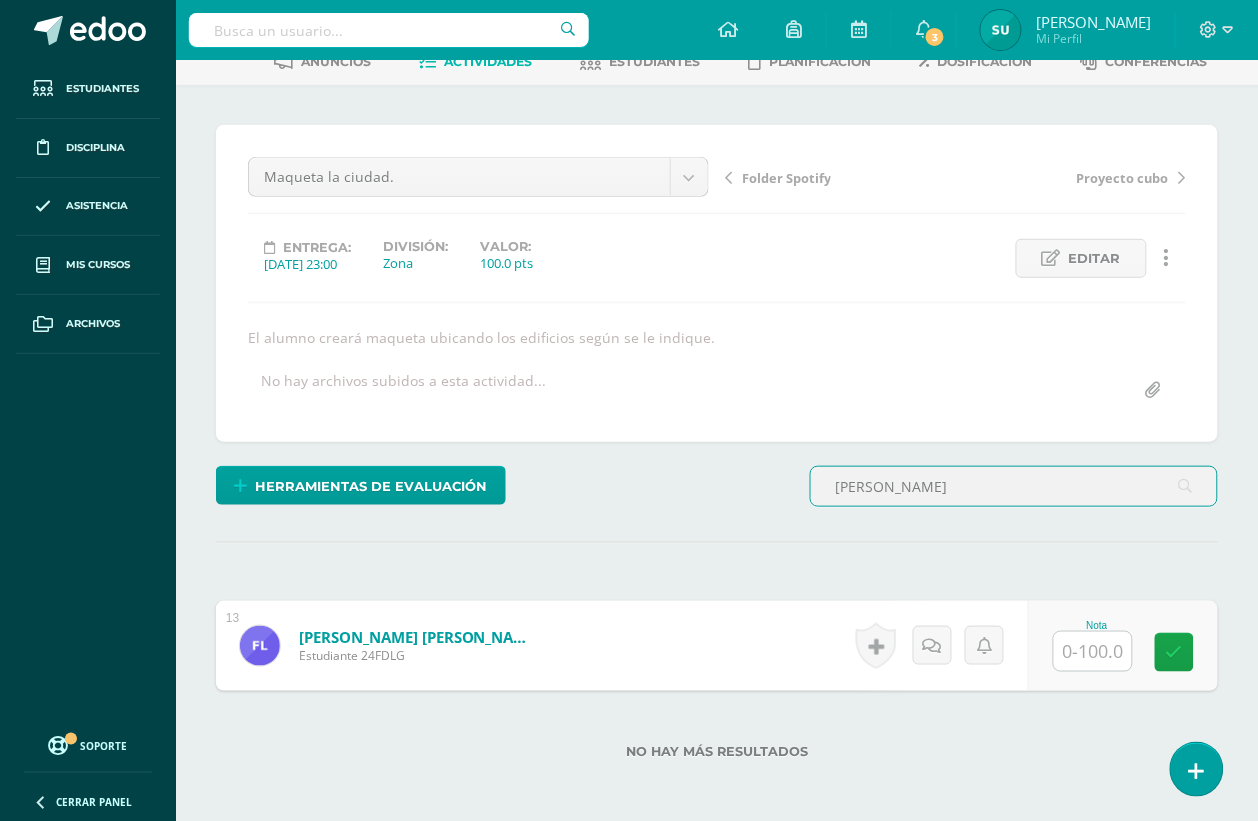 scroll, scrollTop: 212, scrollLeft: 0, axis: vertical 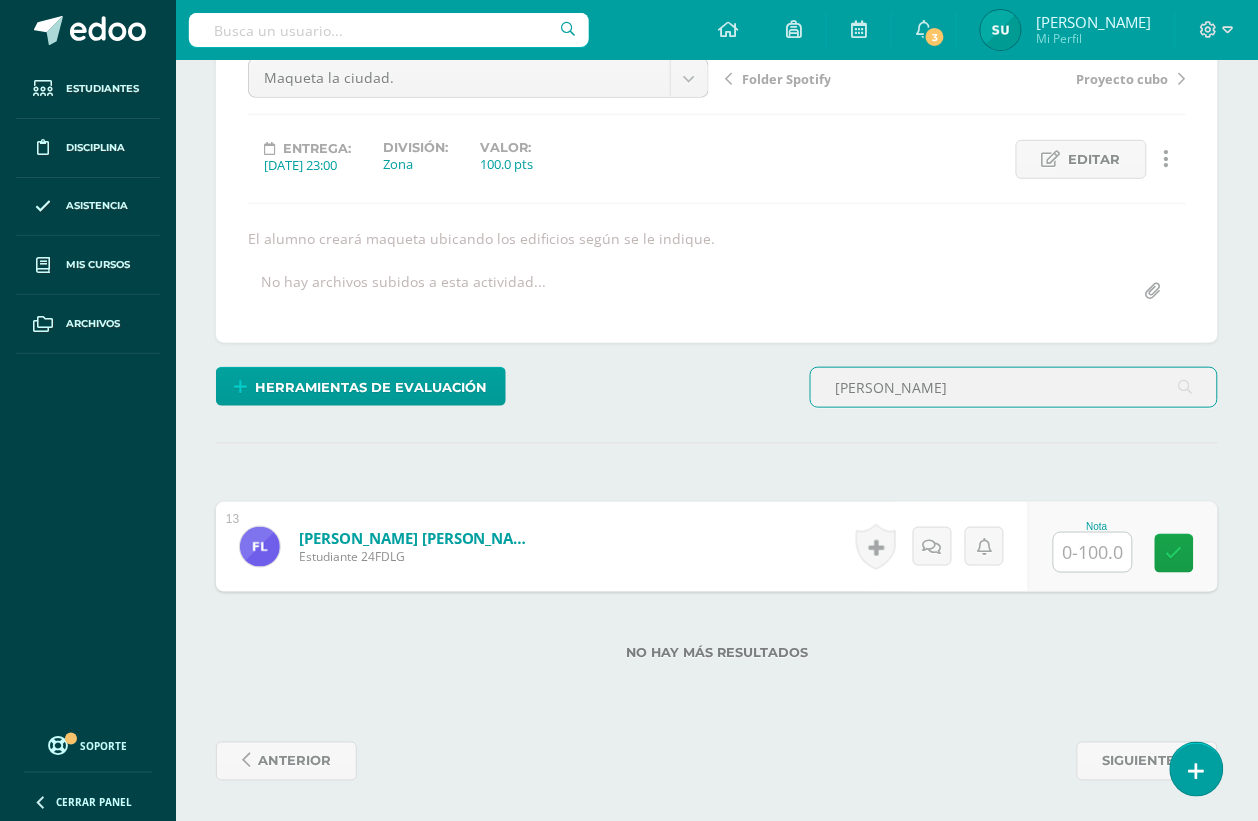 type on "davi" 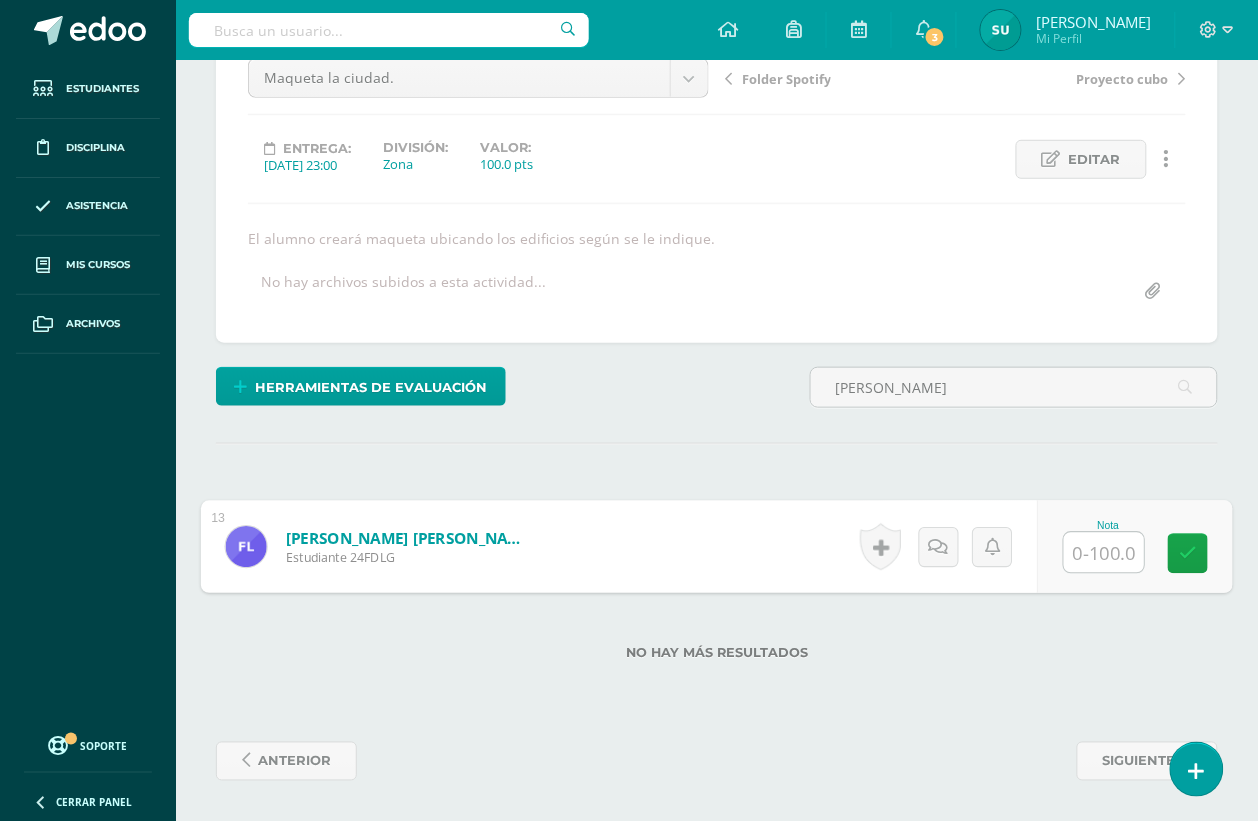 click at bounding box center [1104, 553] 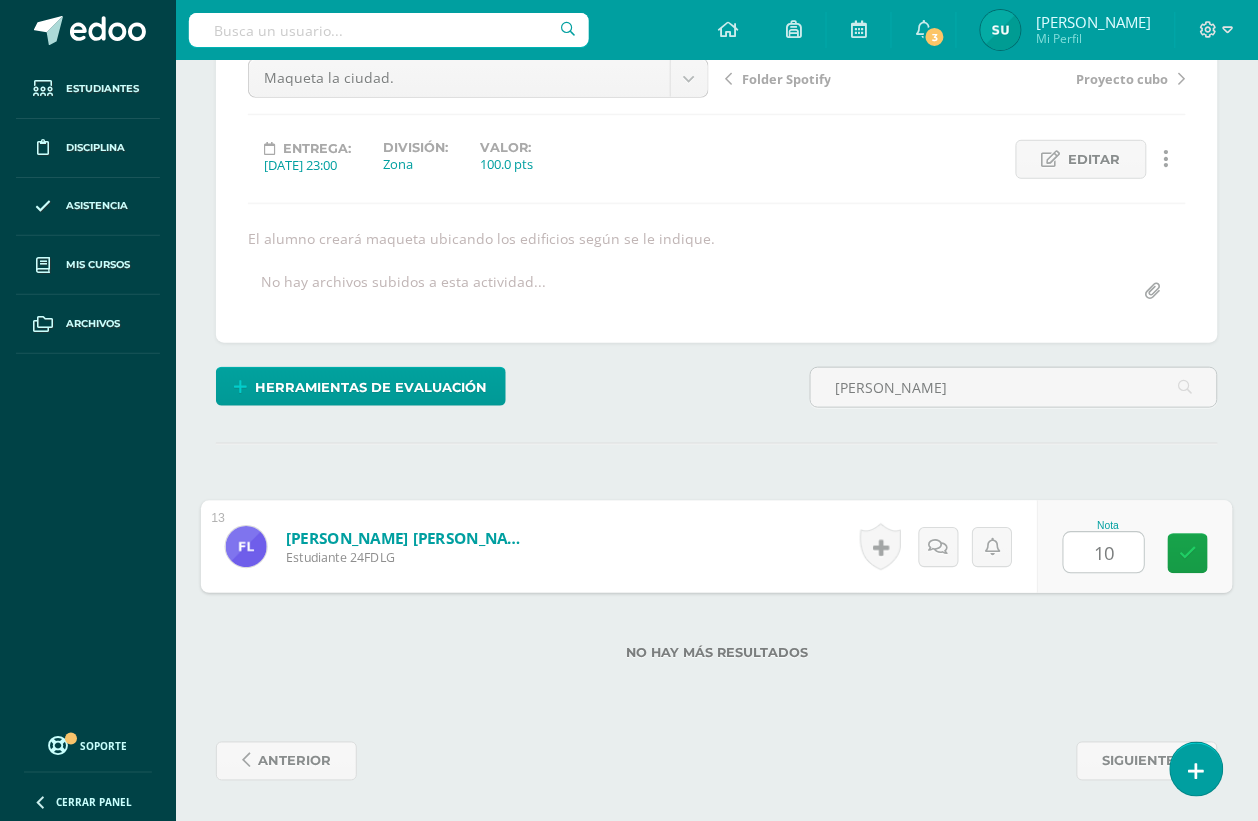 type on "100" 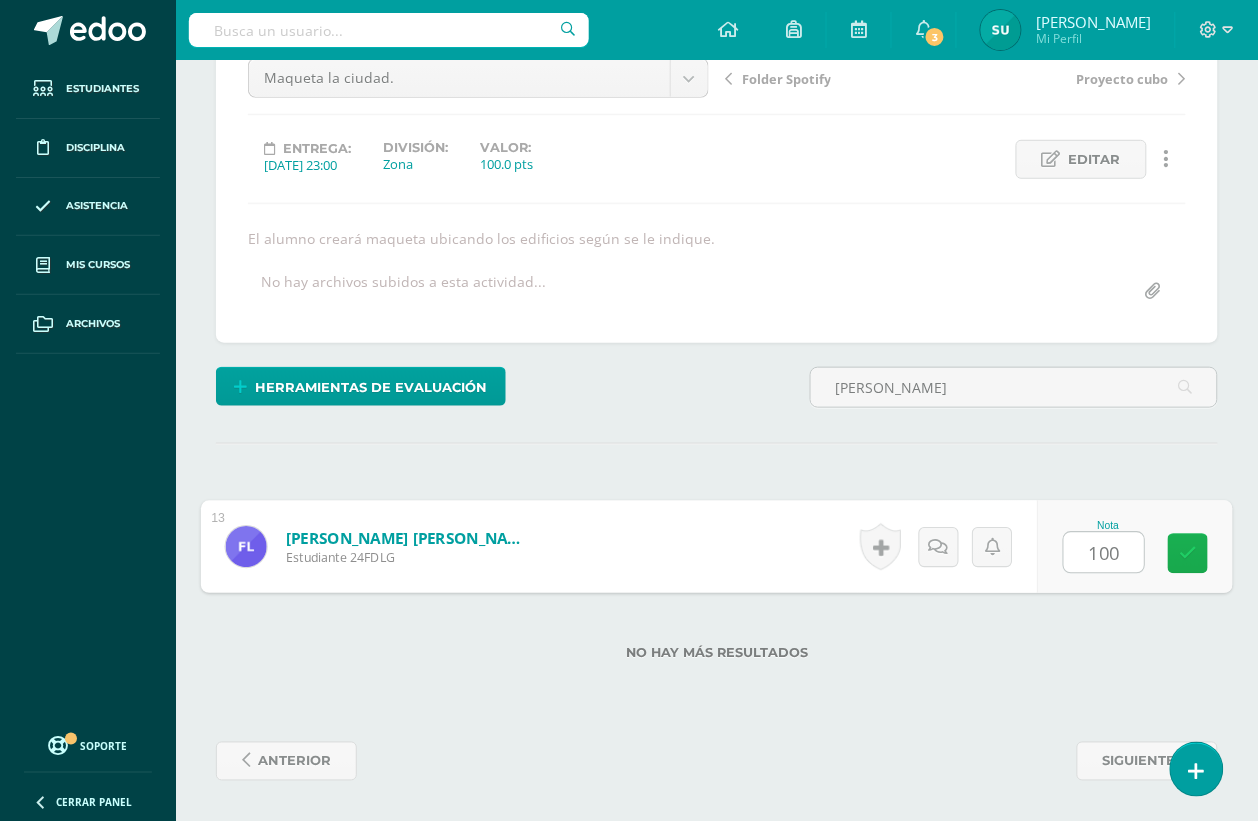 click at bounding box center (1188, 554) 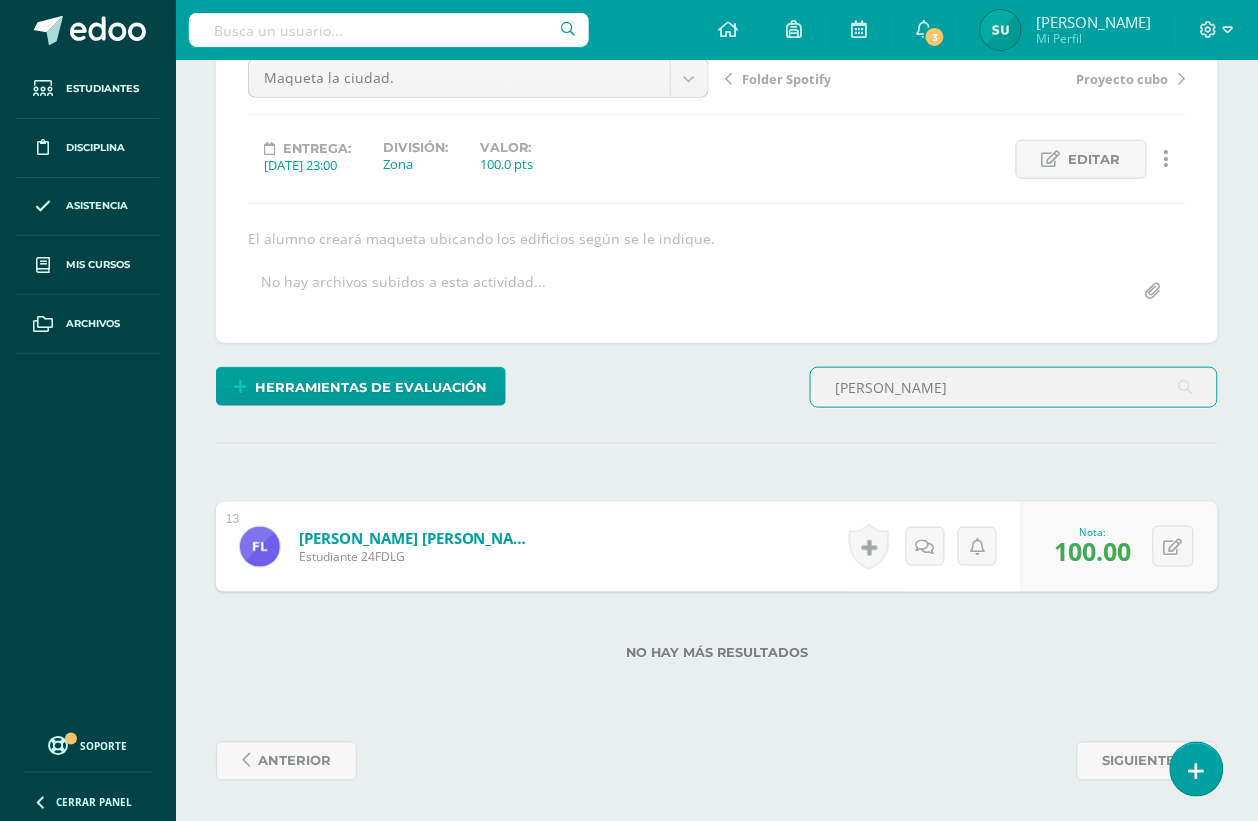 click on "davi" at bounding box center [1014, 387] 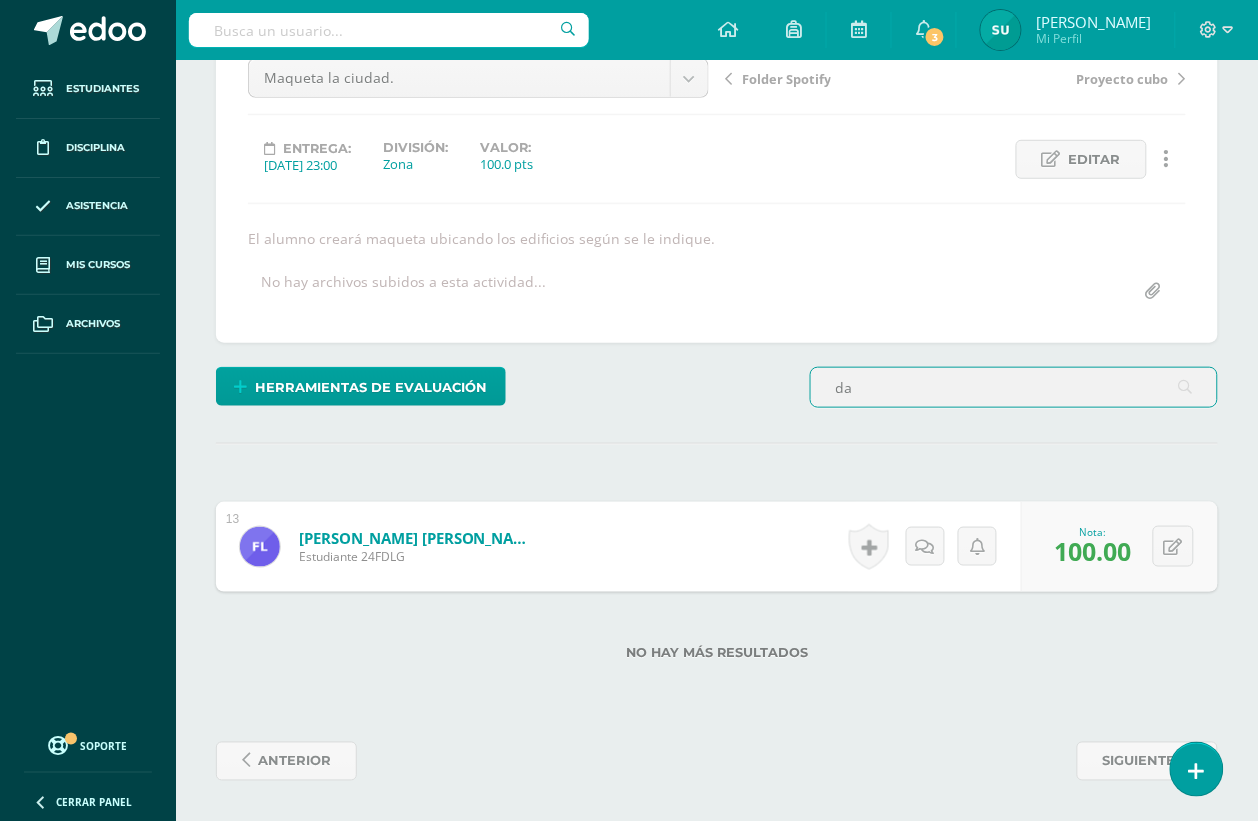 type on "d" 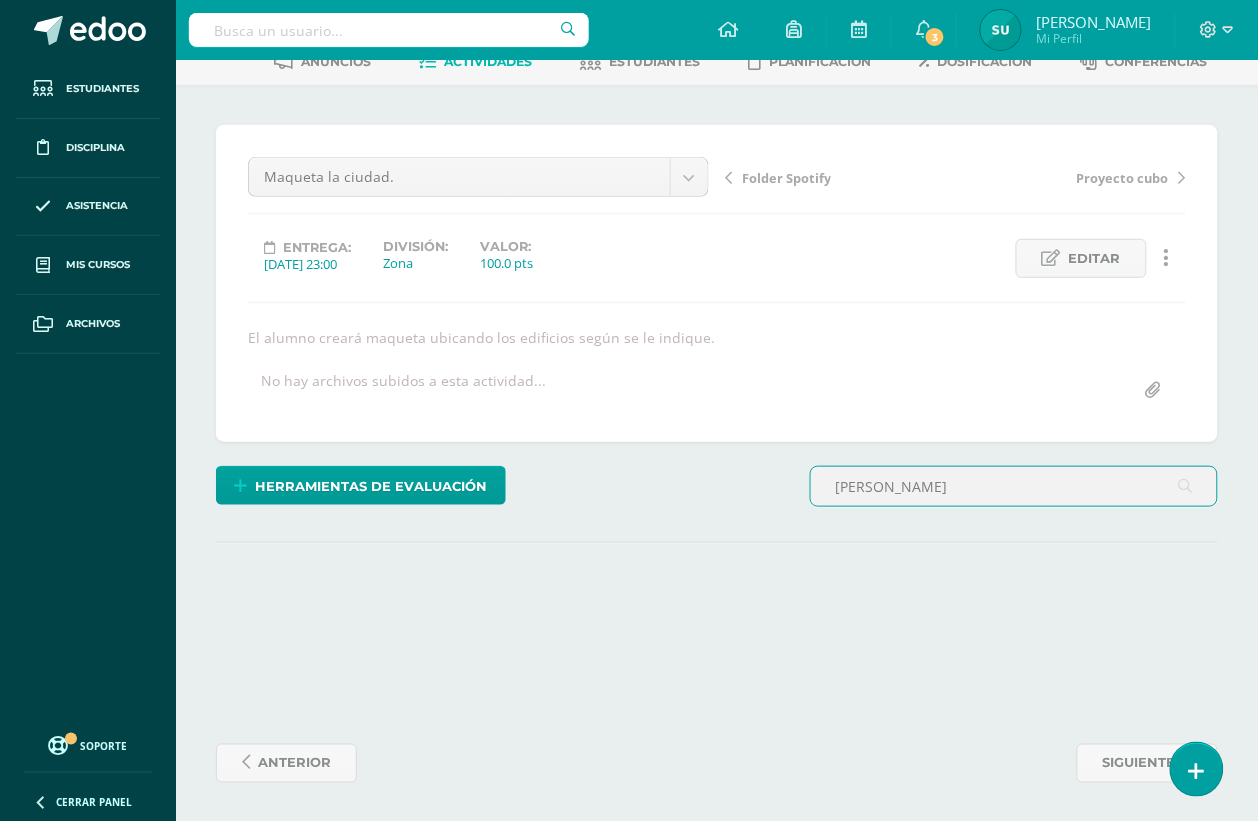 scroll, scrollTop: 212, scrollLeft: 0, axis: vertical 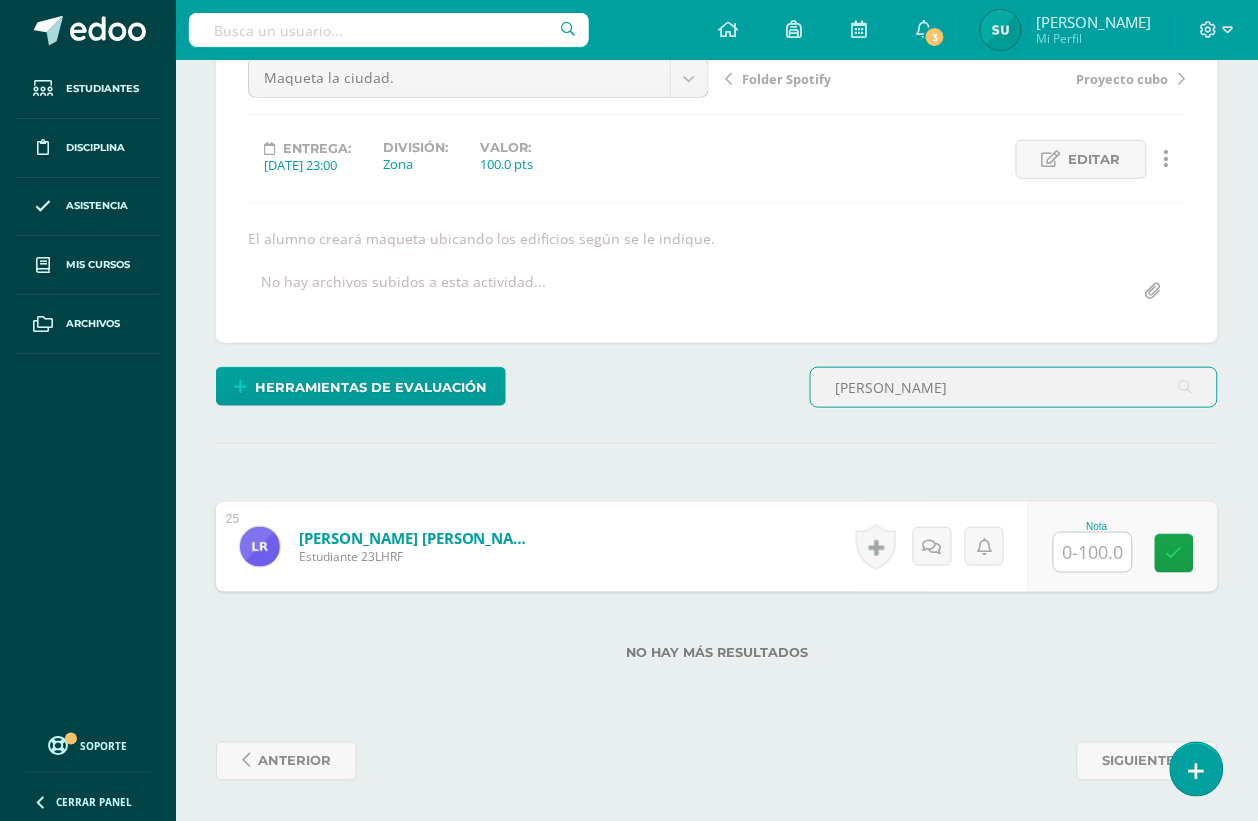 type on "leiza" 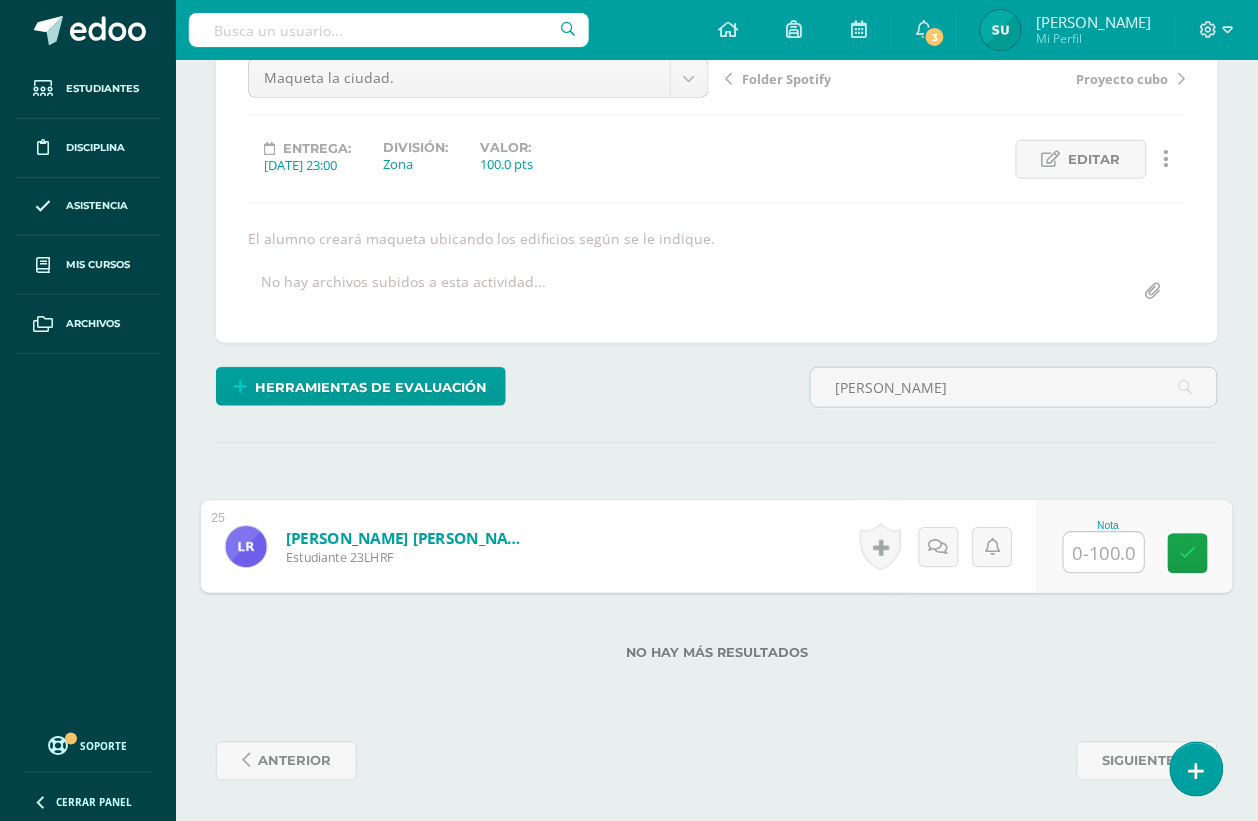 click at bounding box center [1104, 553] 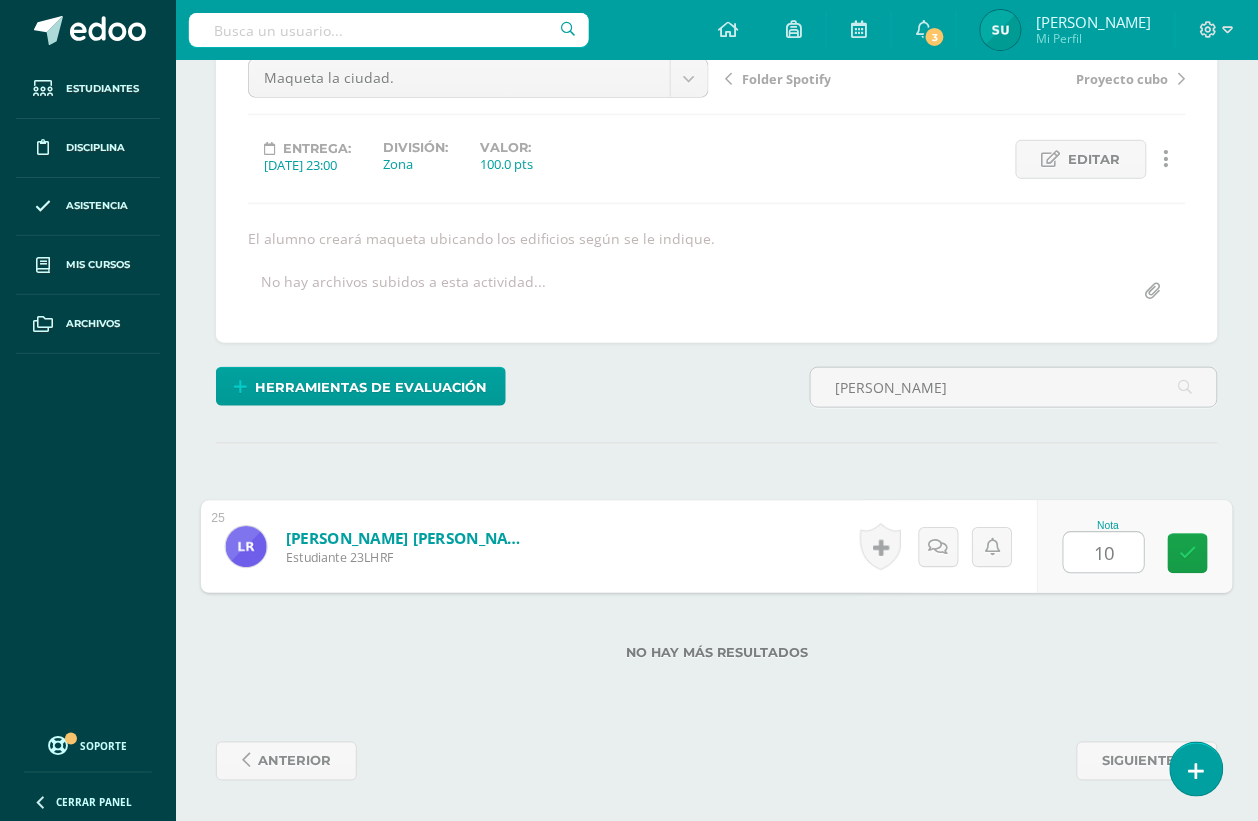 type on "100" 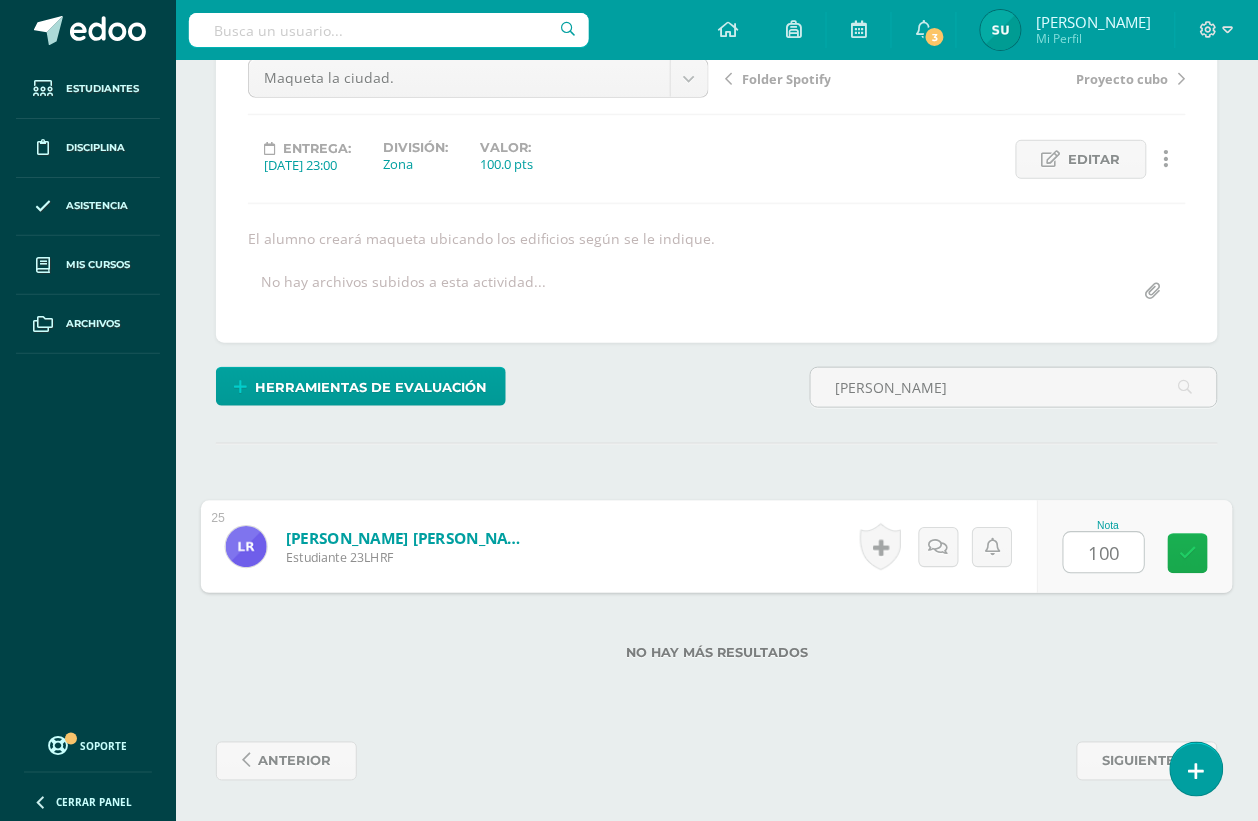click at bounding box center [1188, 554] 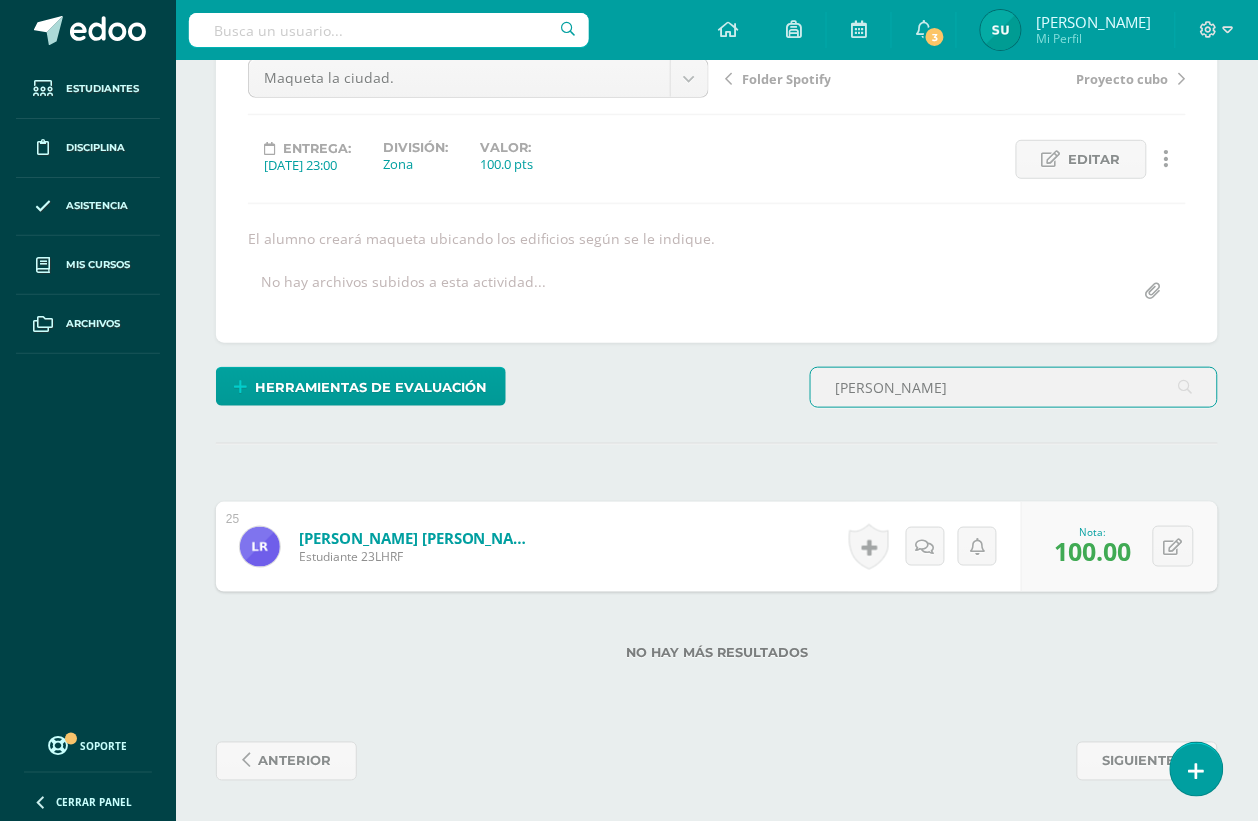 click on "leiza" at bounding box center (1014, 387) 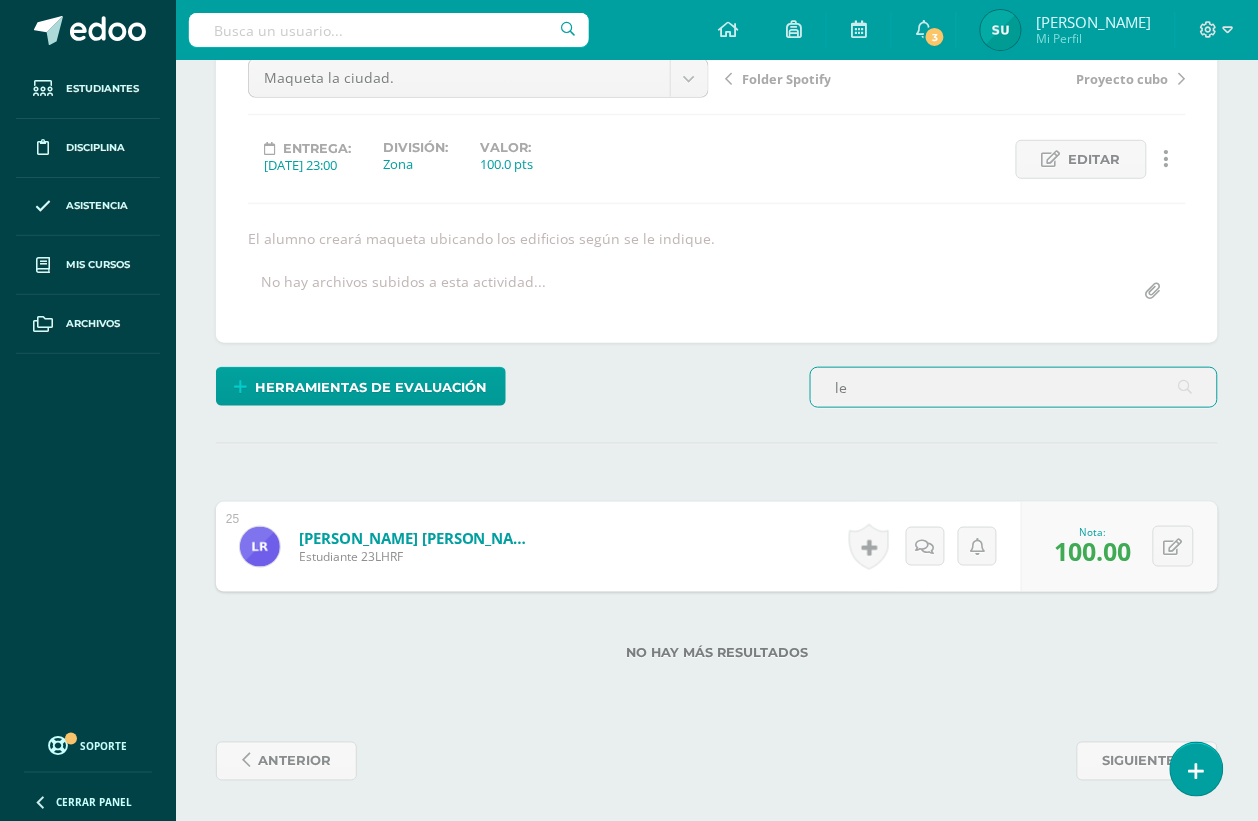 type on "l" 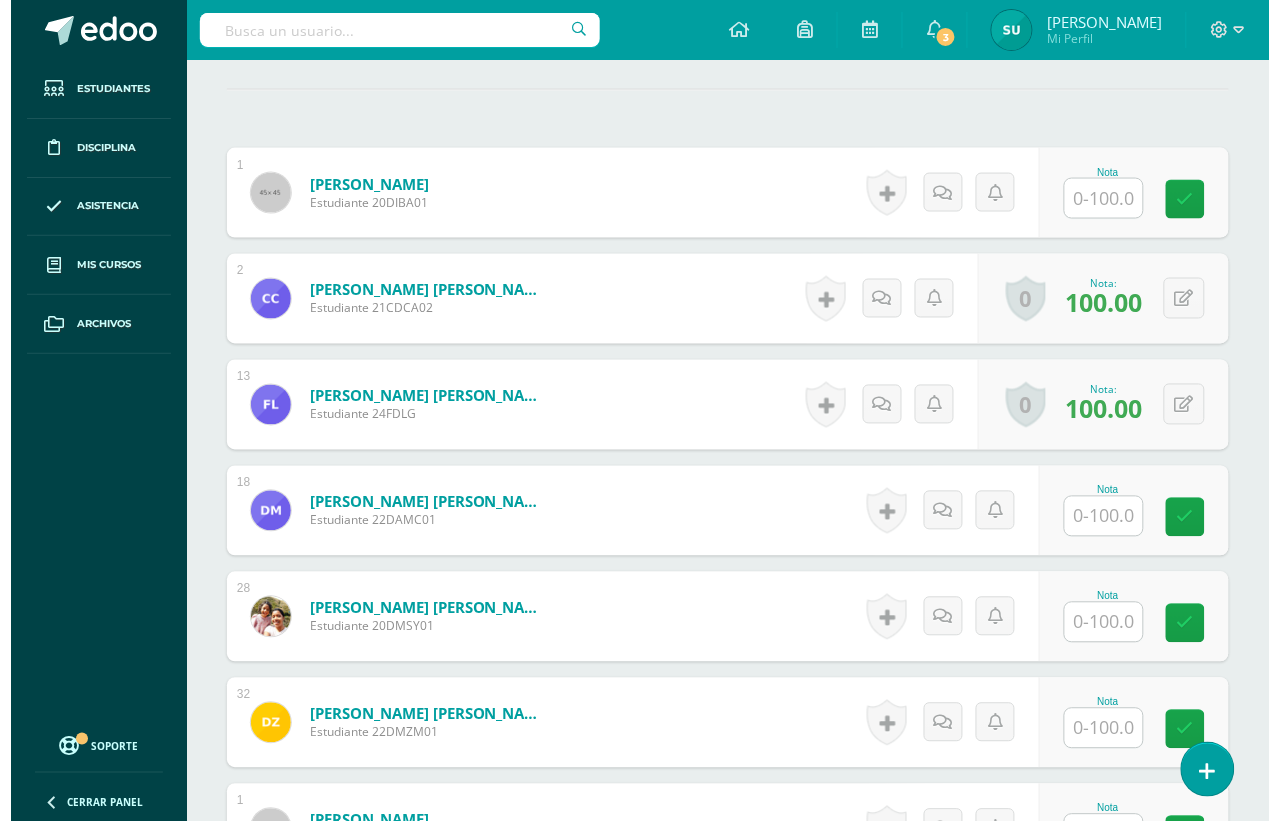 scroll, scrollTop: 590, scrollLeft: 0, axis: vertical 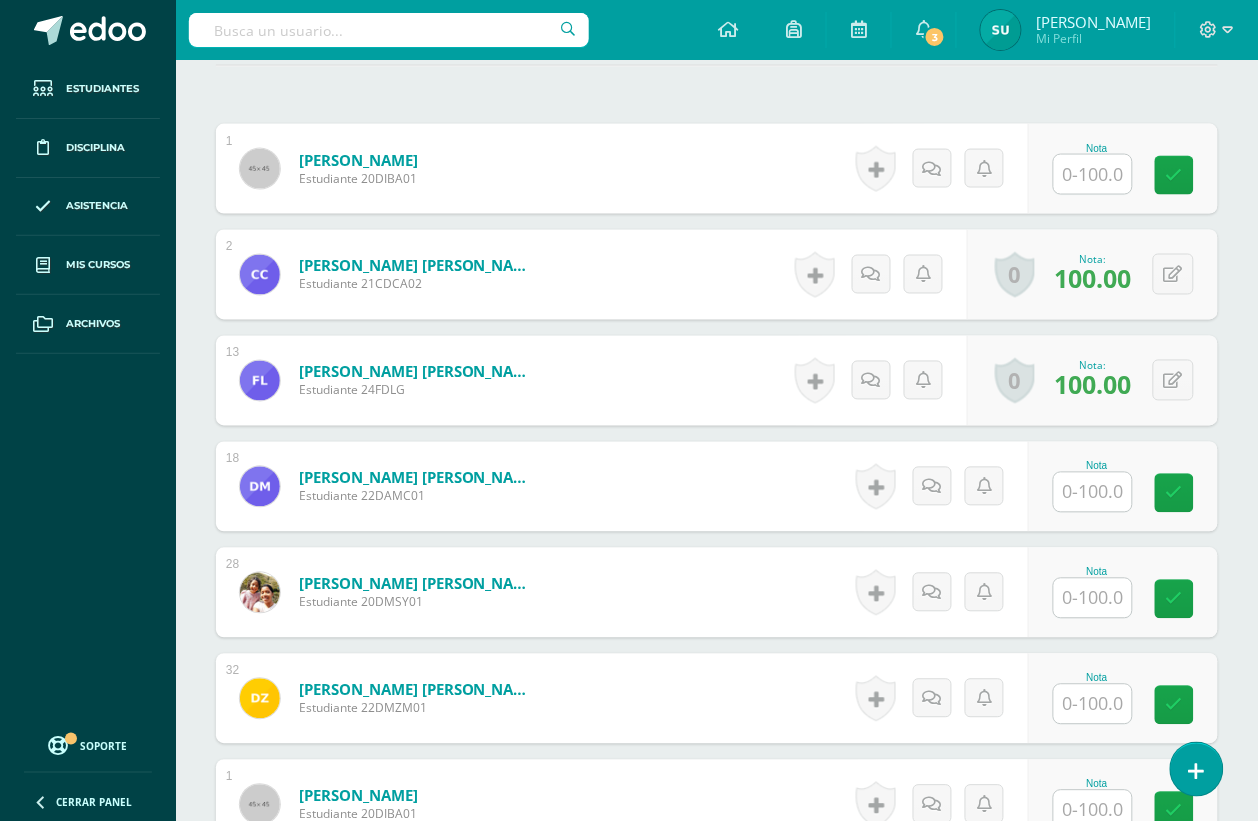 type on "dan" 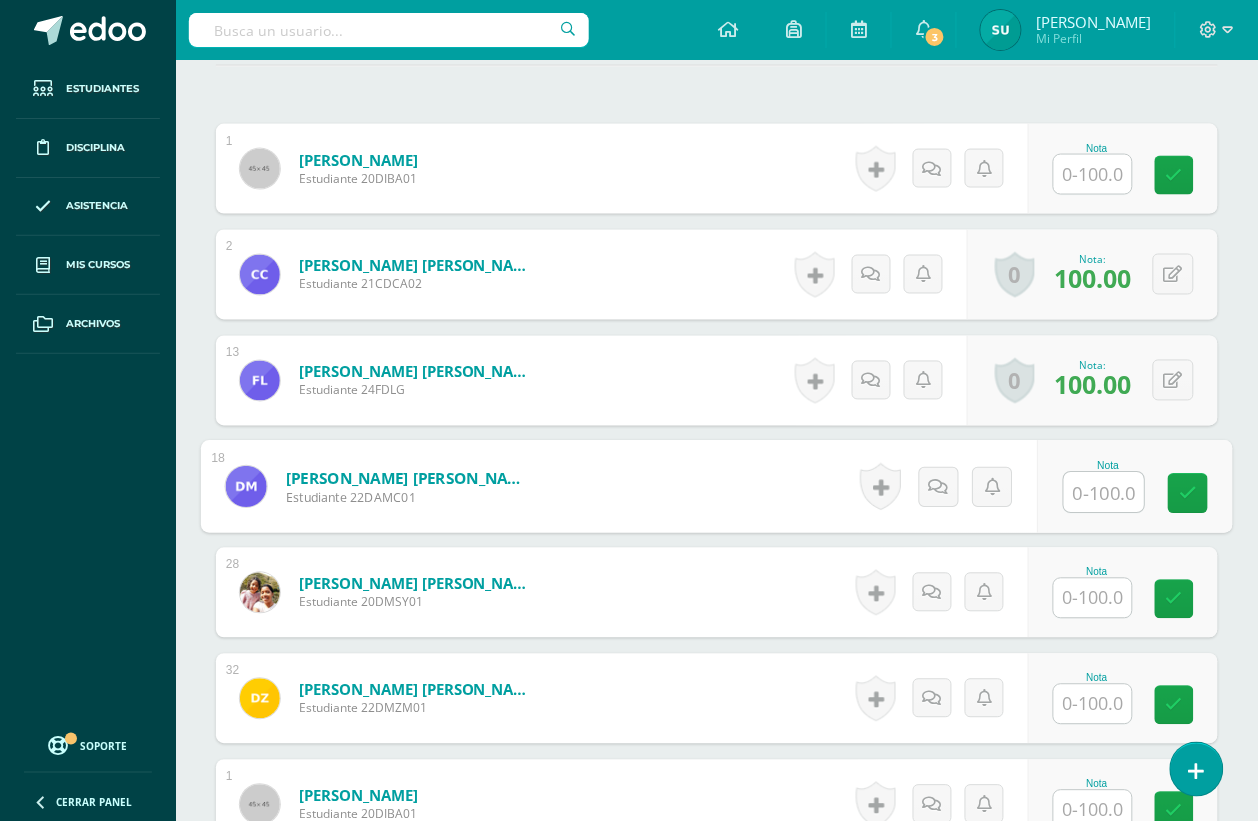 click at bounding box center (1104, 493) 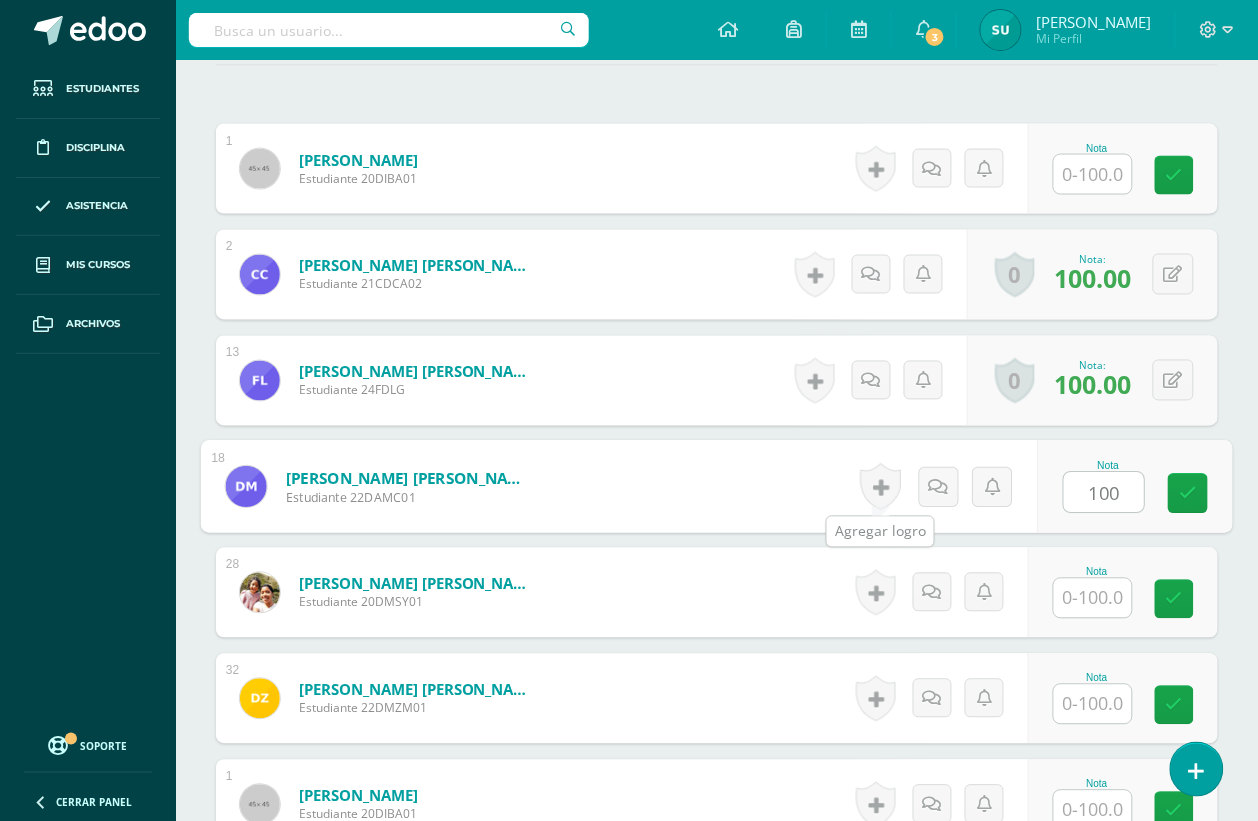 type on "100" 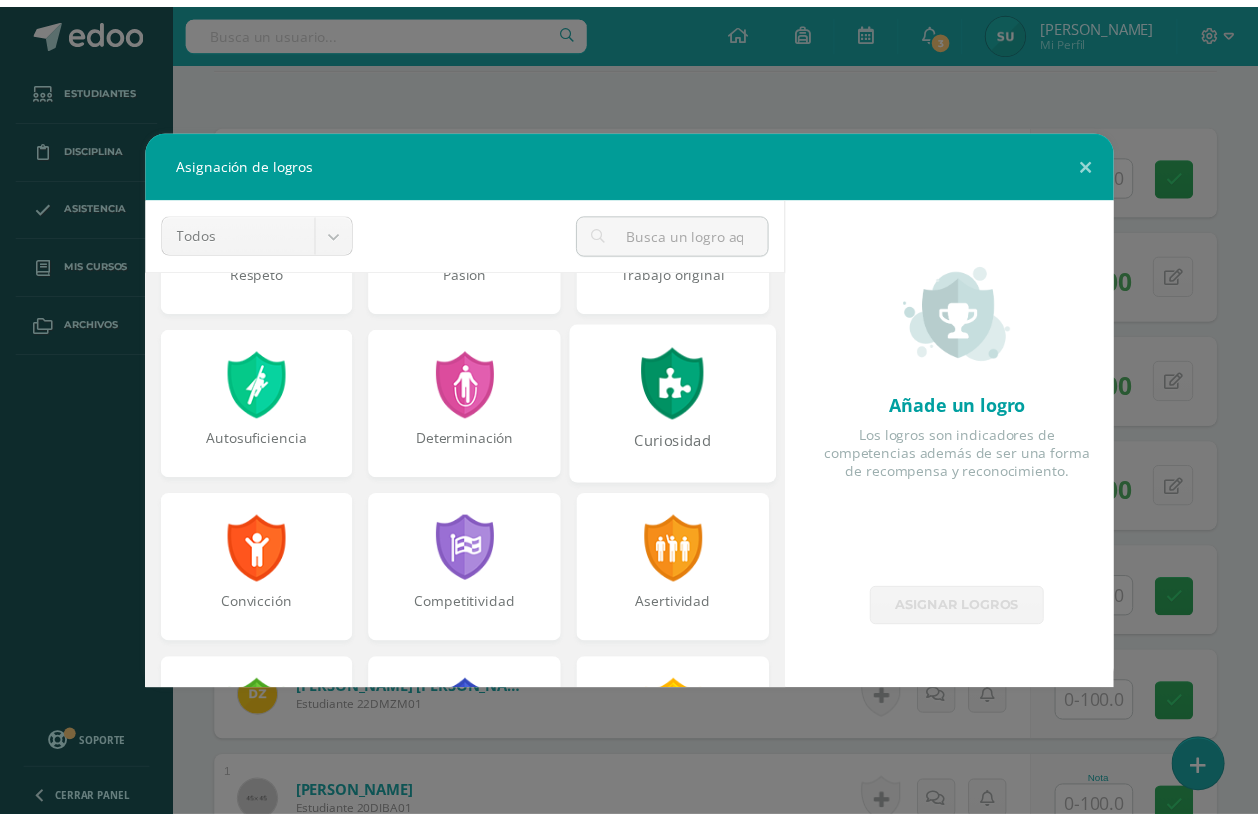 scroll, scrollTop: 0, scrollLeft: 0, axis: both 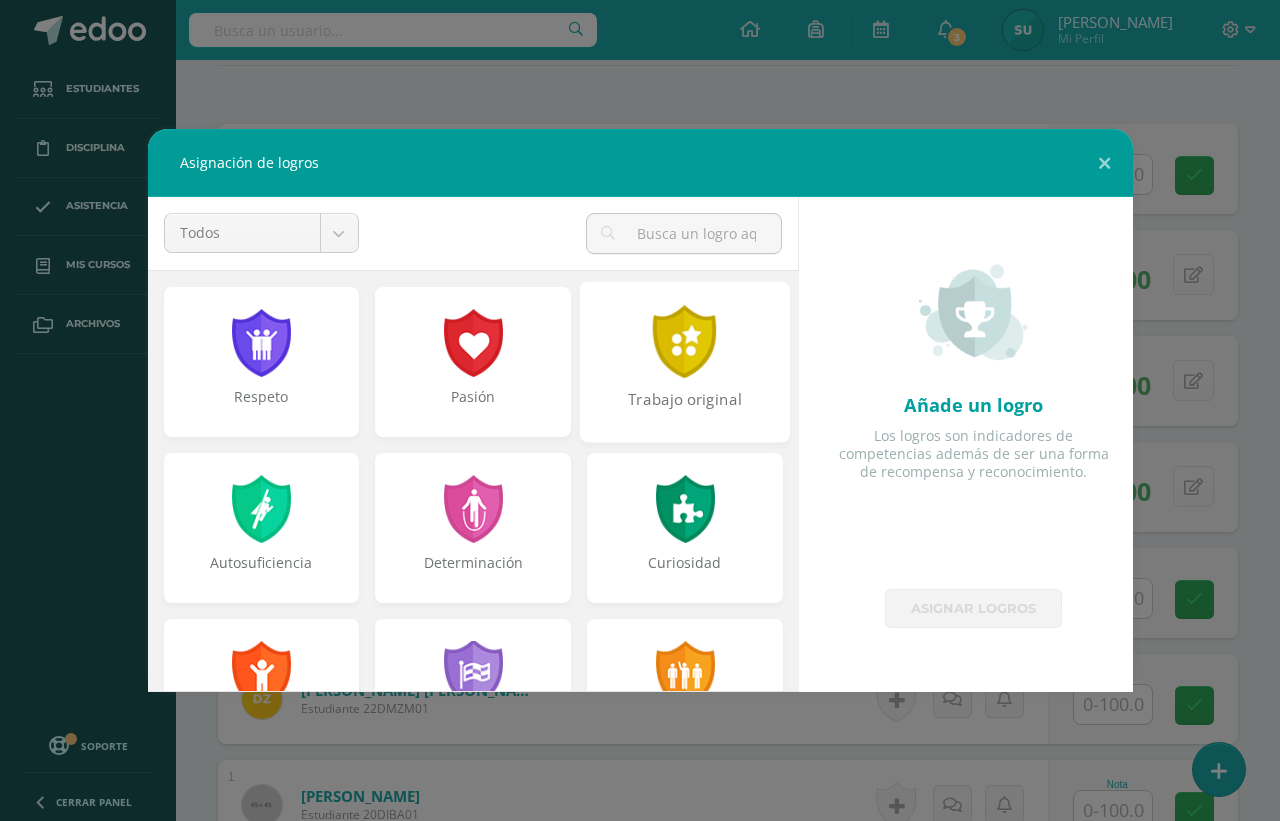 click at bounding box center [685, 341] 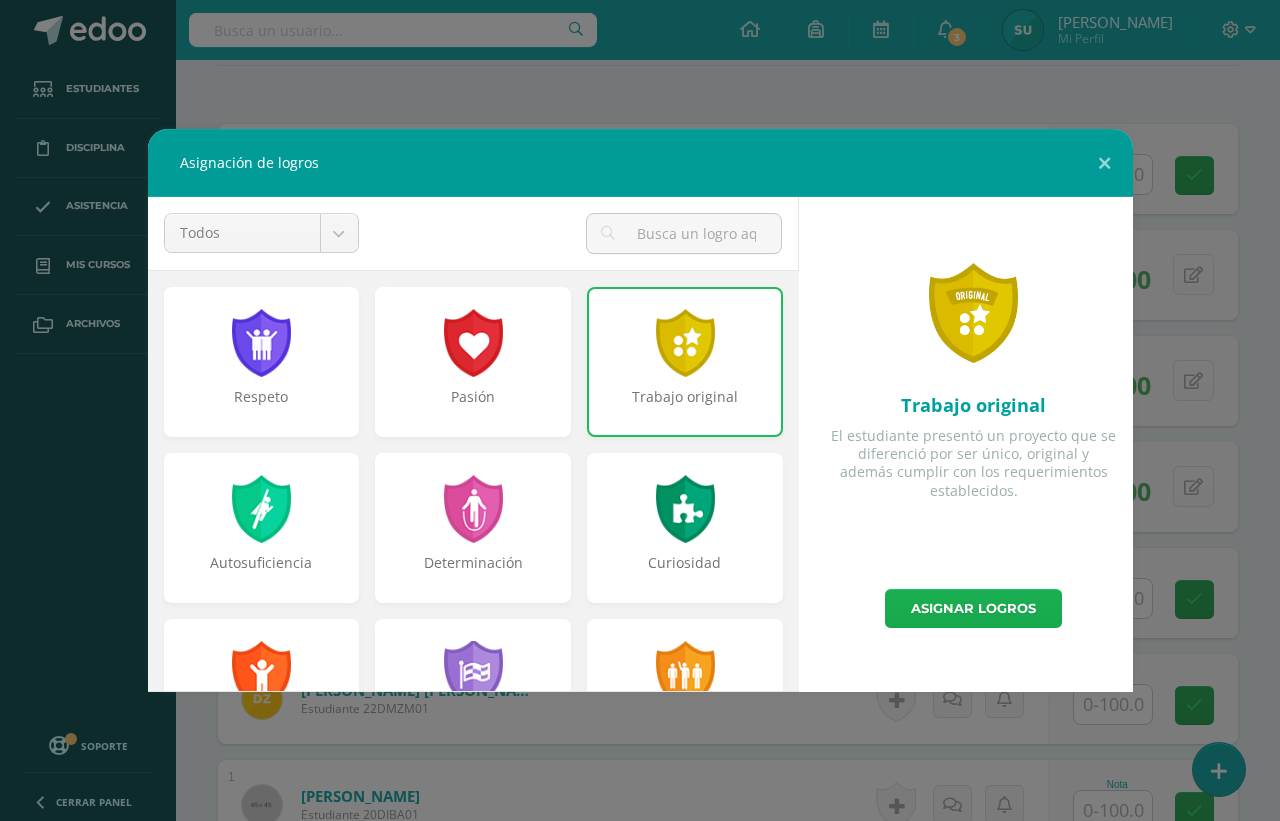 click on "Asignar logros" at bounding box center [973, 608] 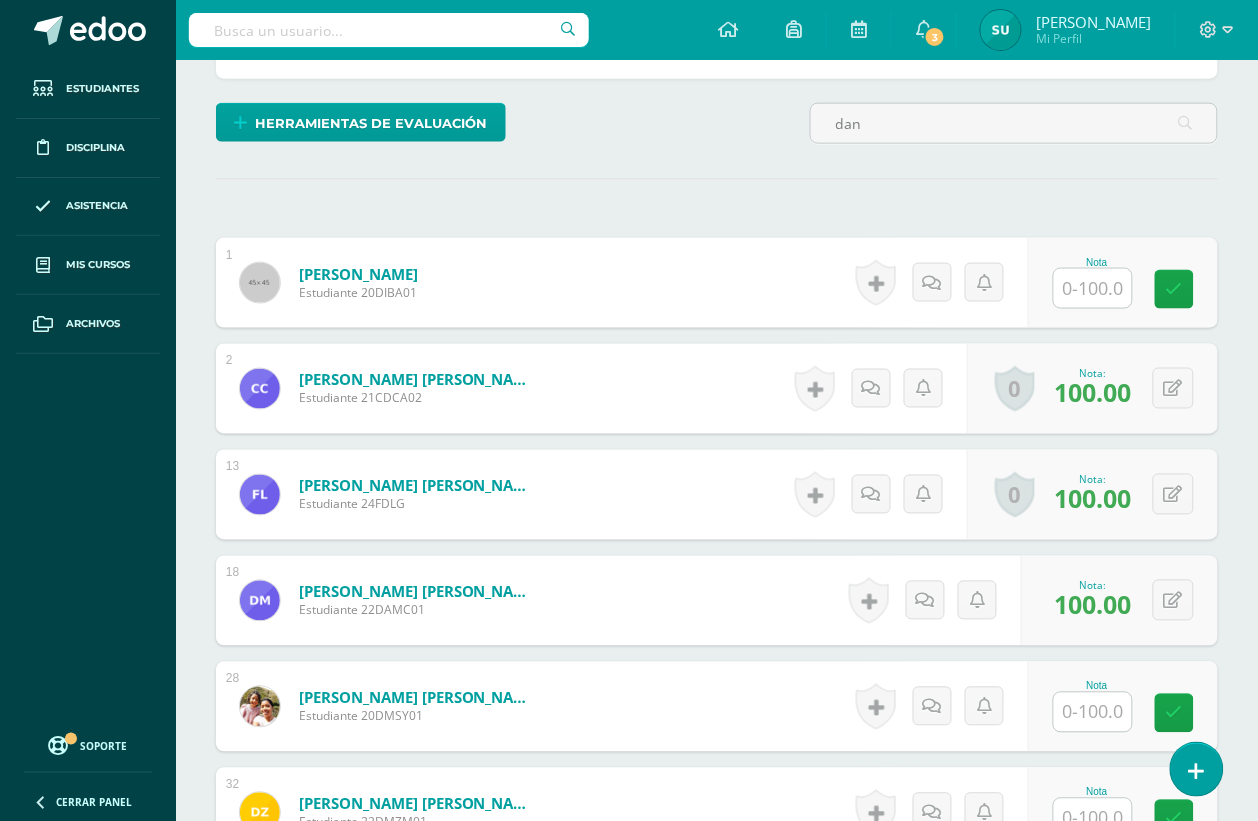 scroll, scrollTop: 340, scrollLeft: 0, axis: vertical 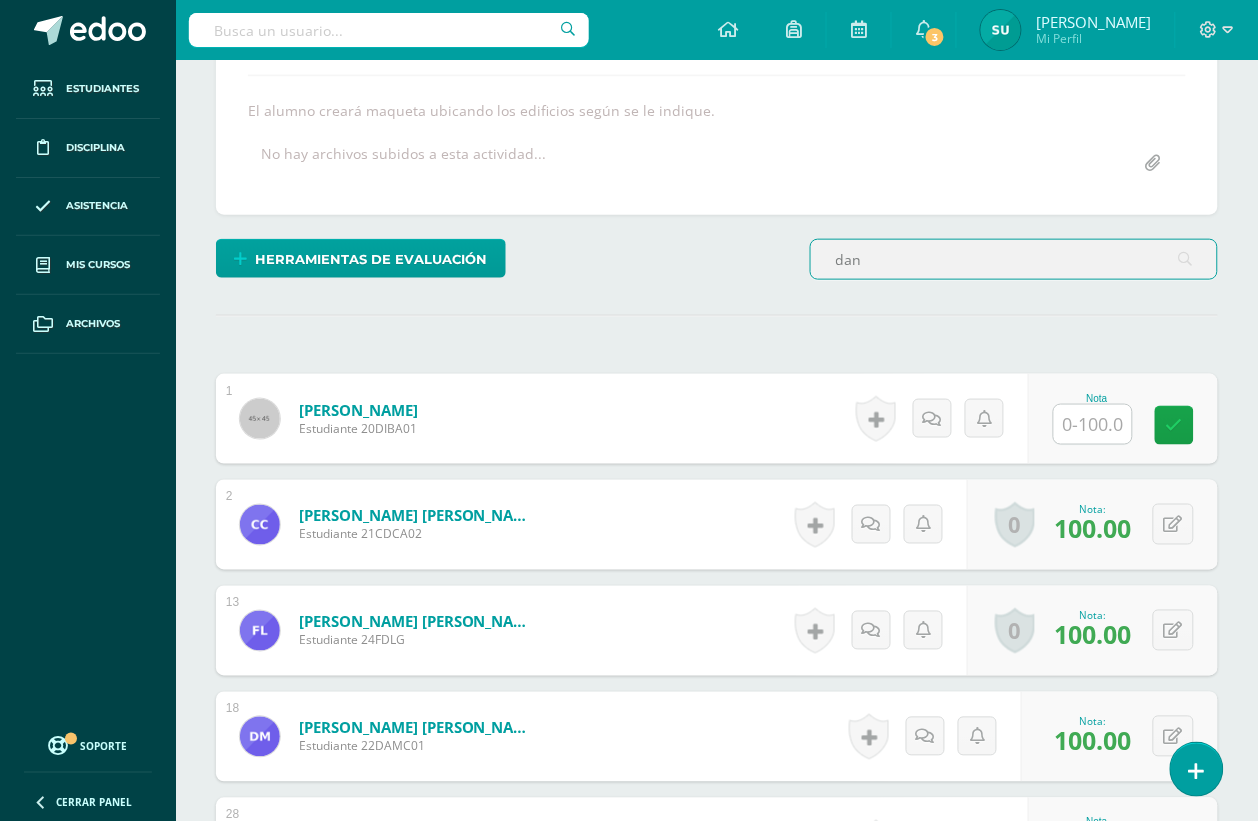 click on "dan" at bounding box center (1014, 259) 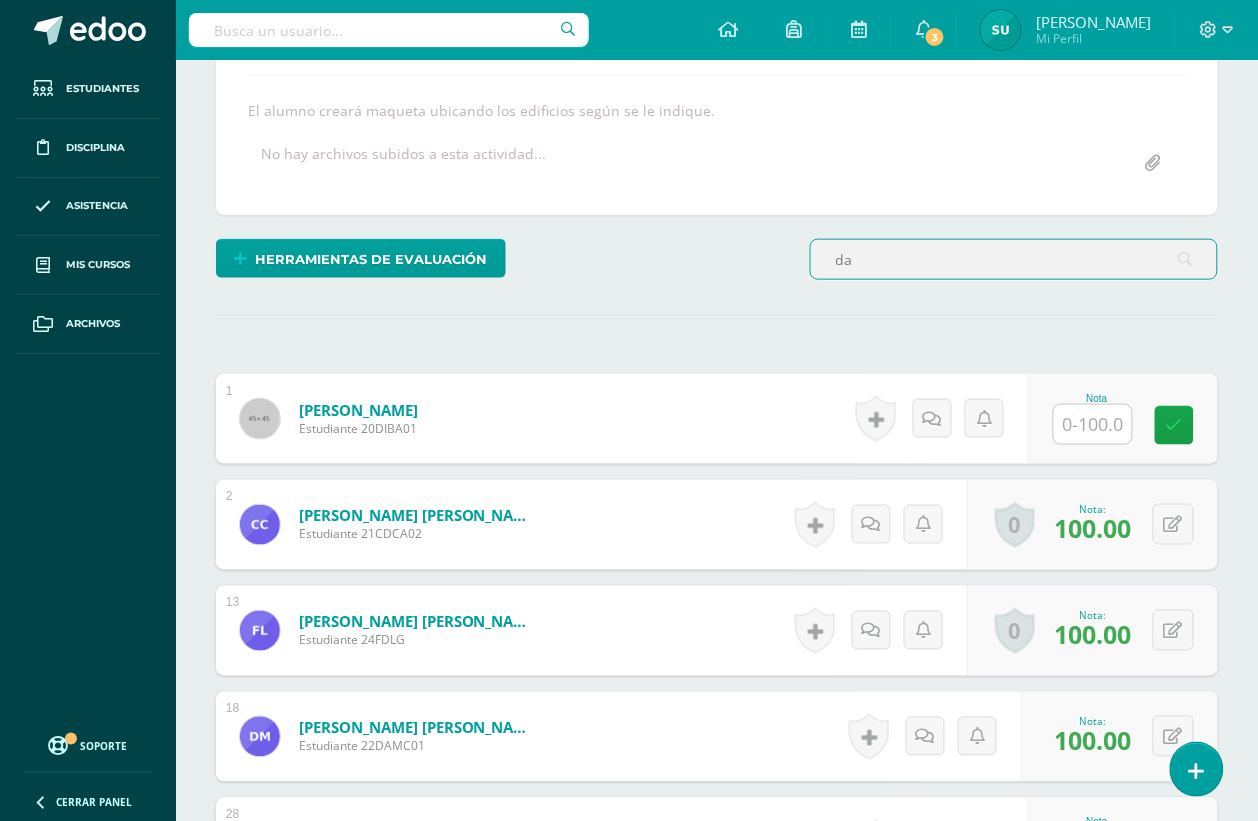 type on "d" 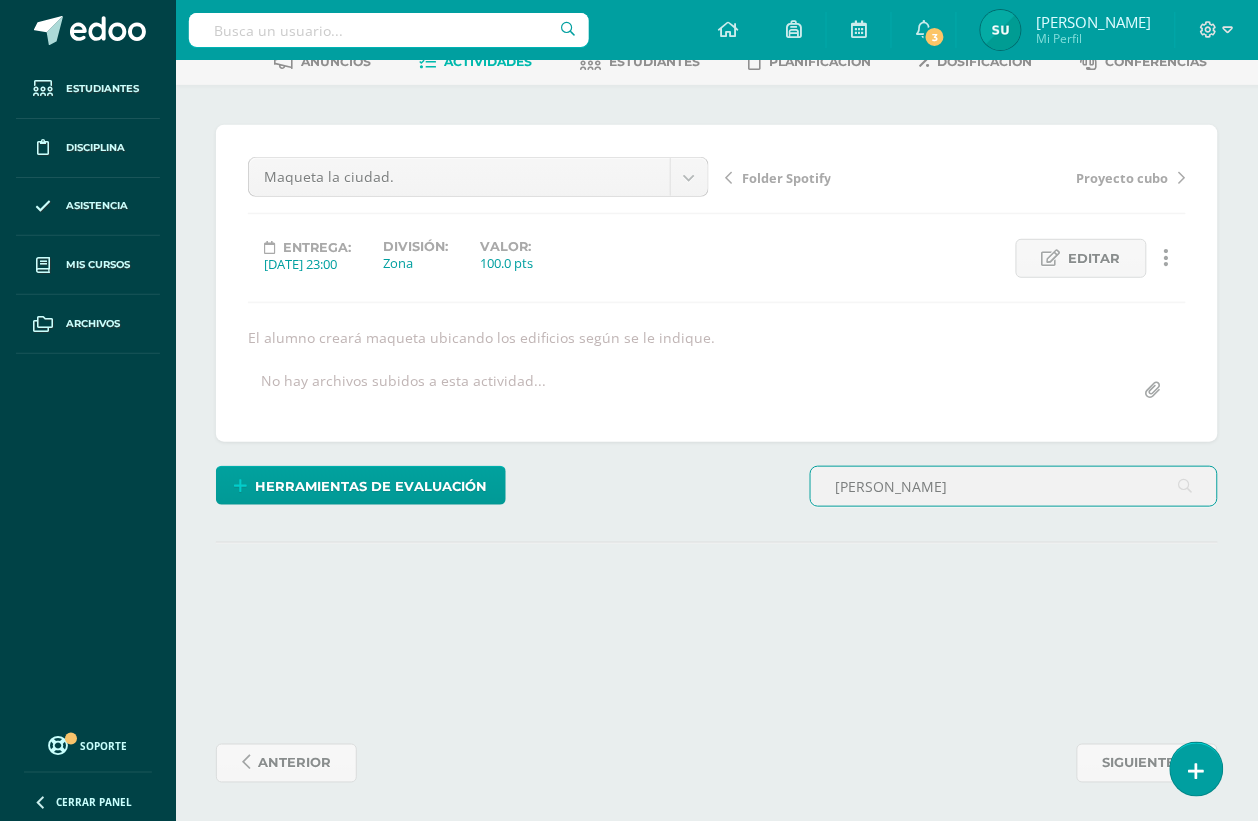 scroll, scrollTop: 212, scrollLeft: 0, axis: vertical 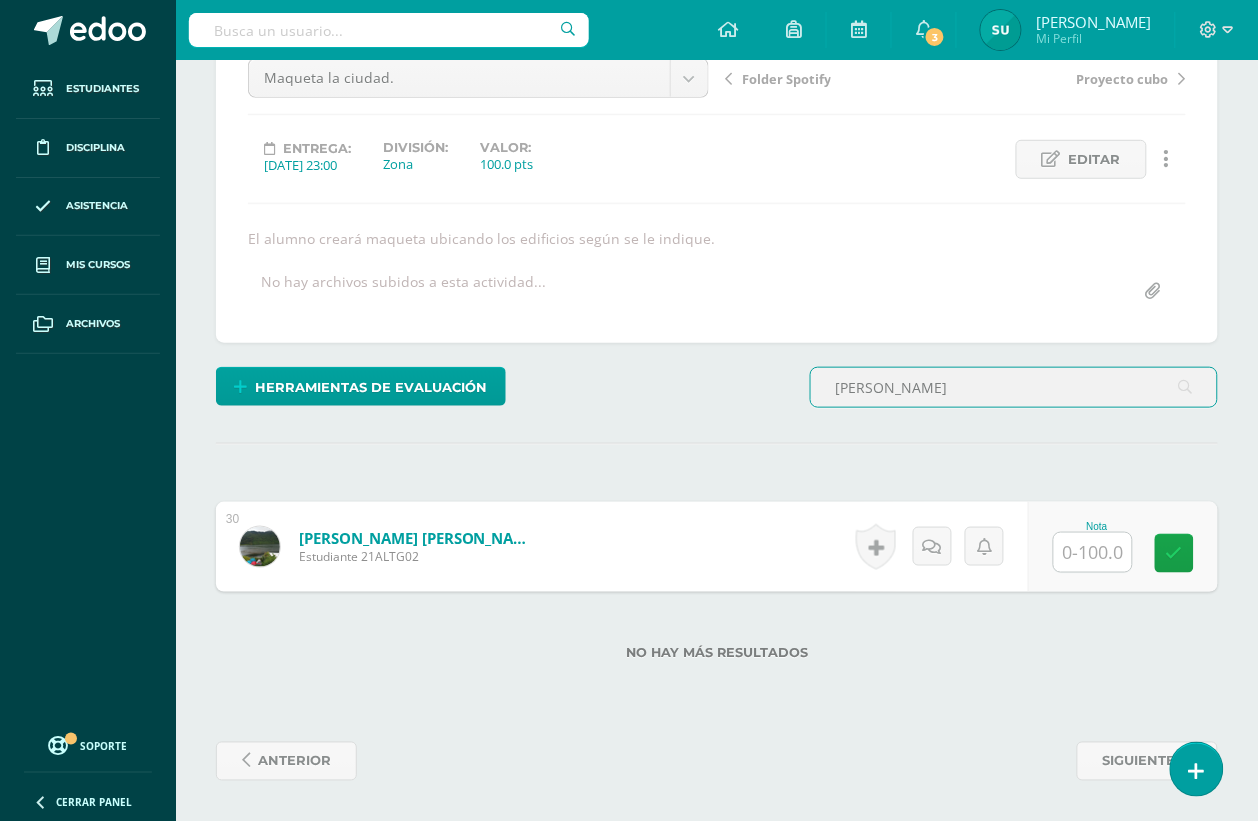 type on "lucia" 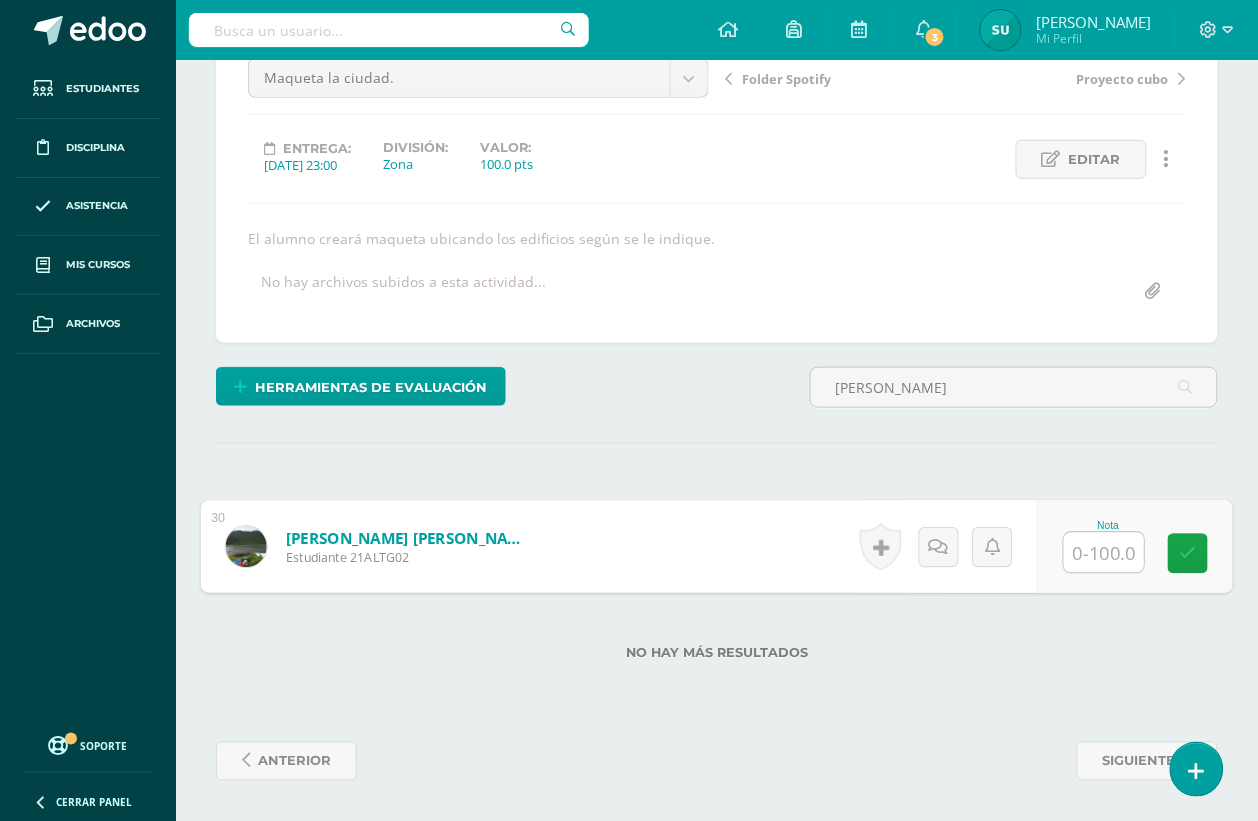 click at bounding box center (1104, 553) 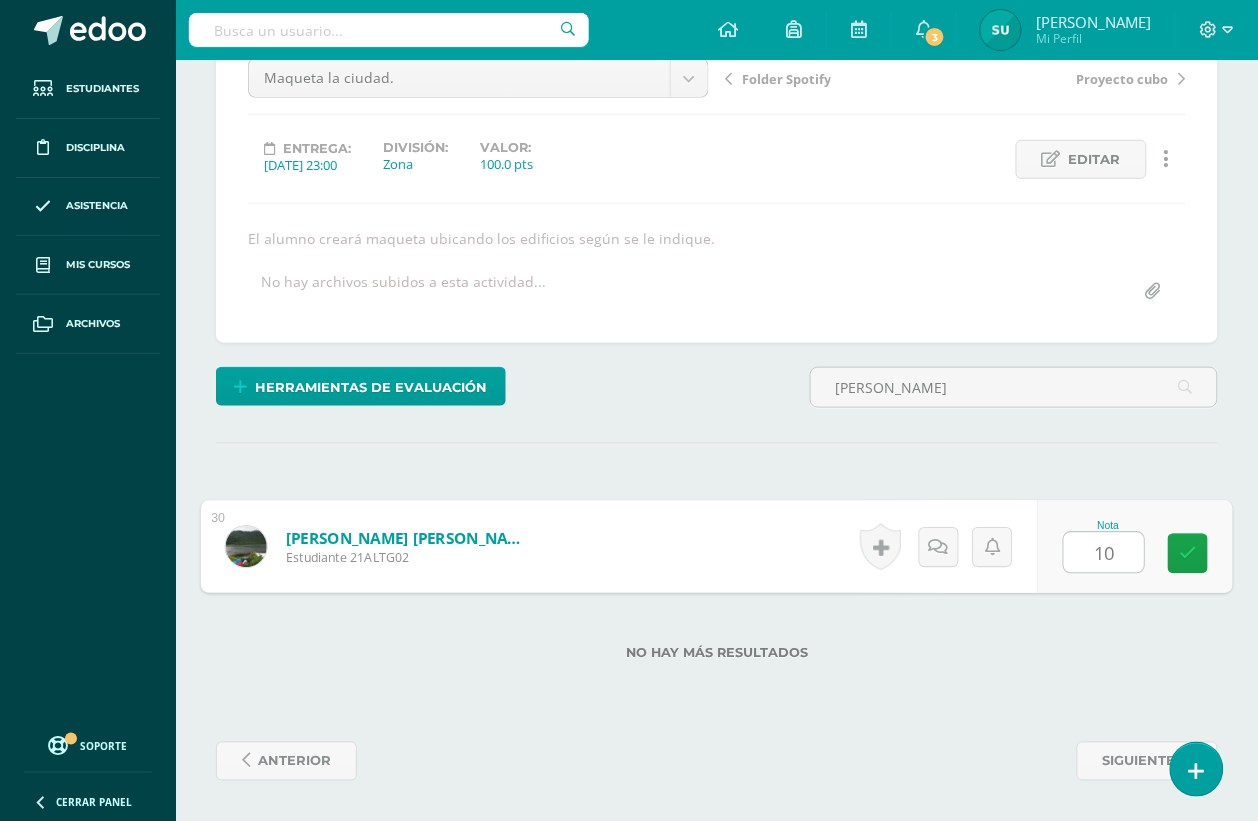 type on "100" 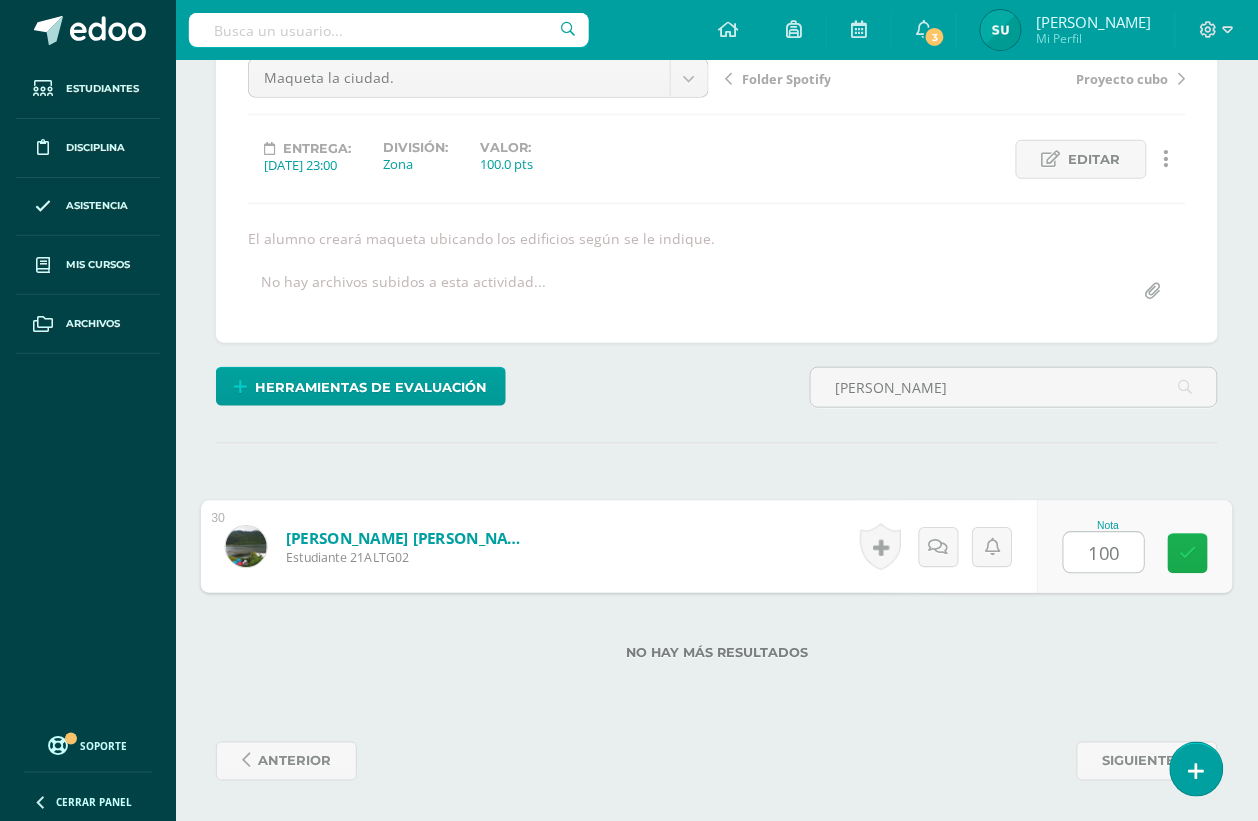 click at bounding box center (1189, 553) 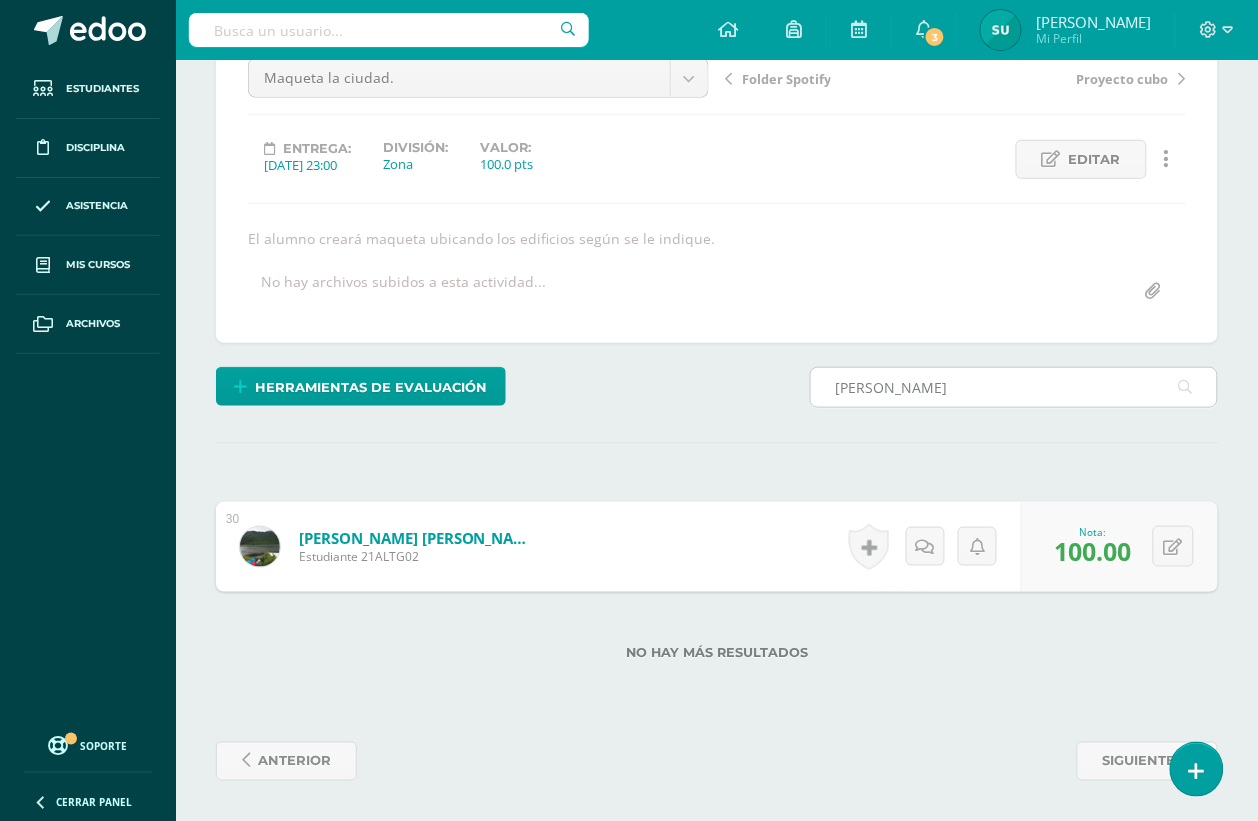 click on "lucia" at bounding box center [1014, 387] 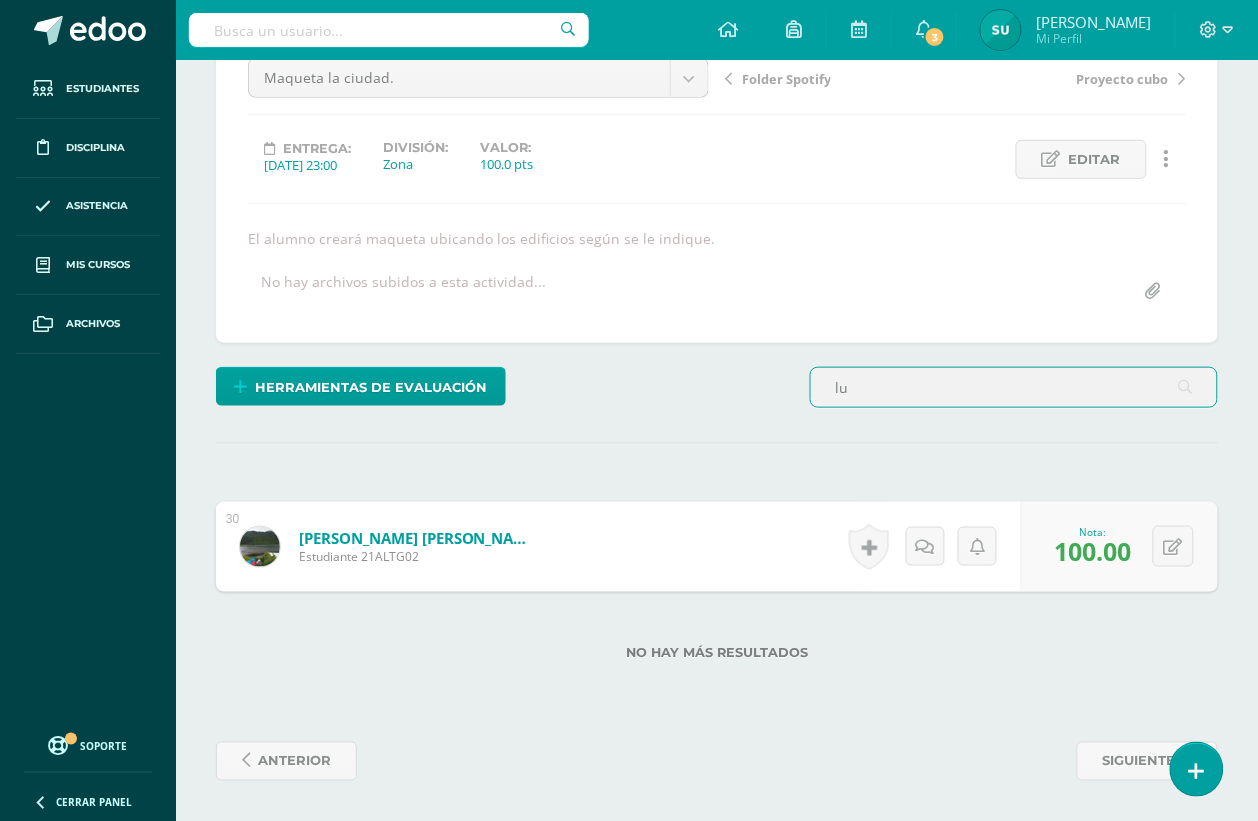 type on "l" 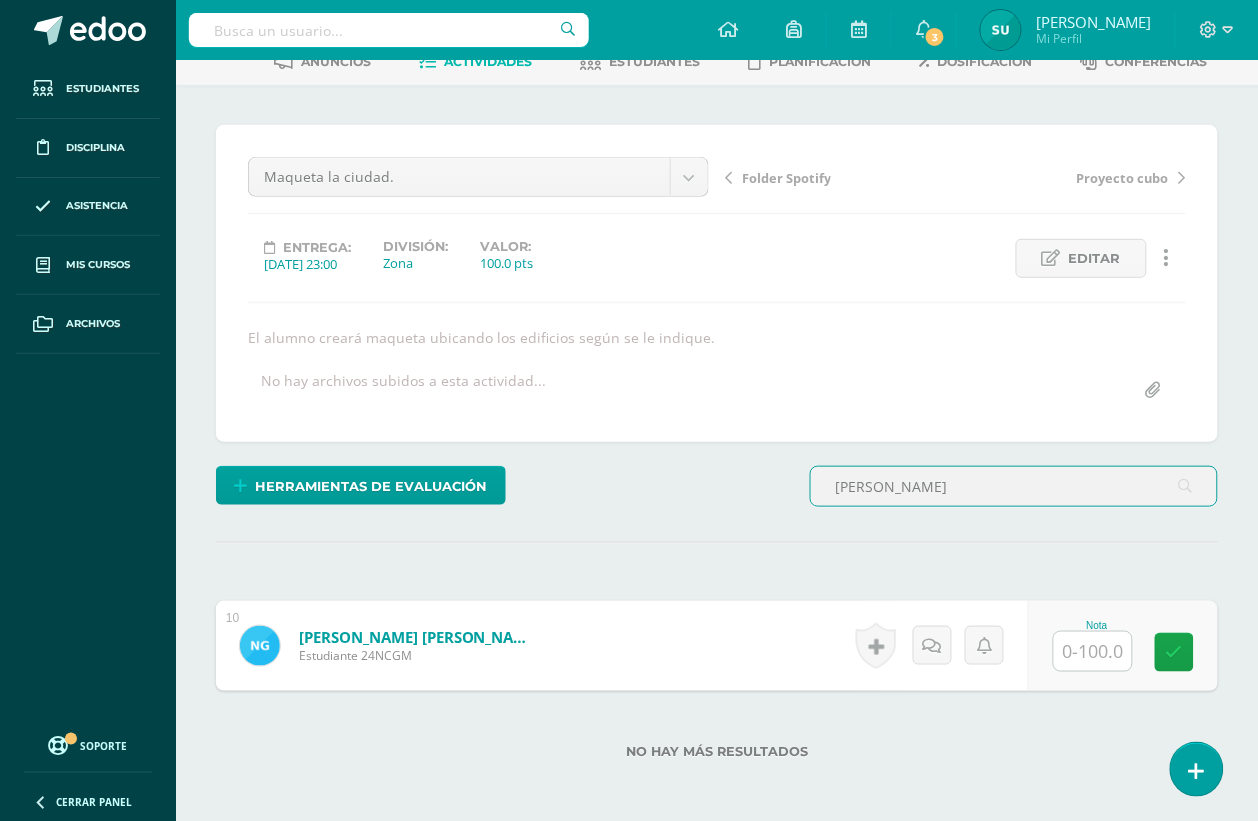 scroll, scrollTop: 212, scrollLeft: 0, axis: vertical 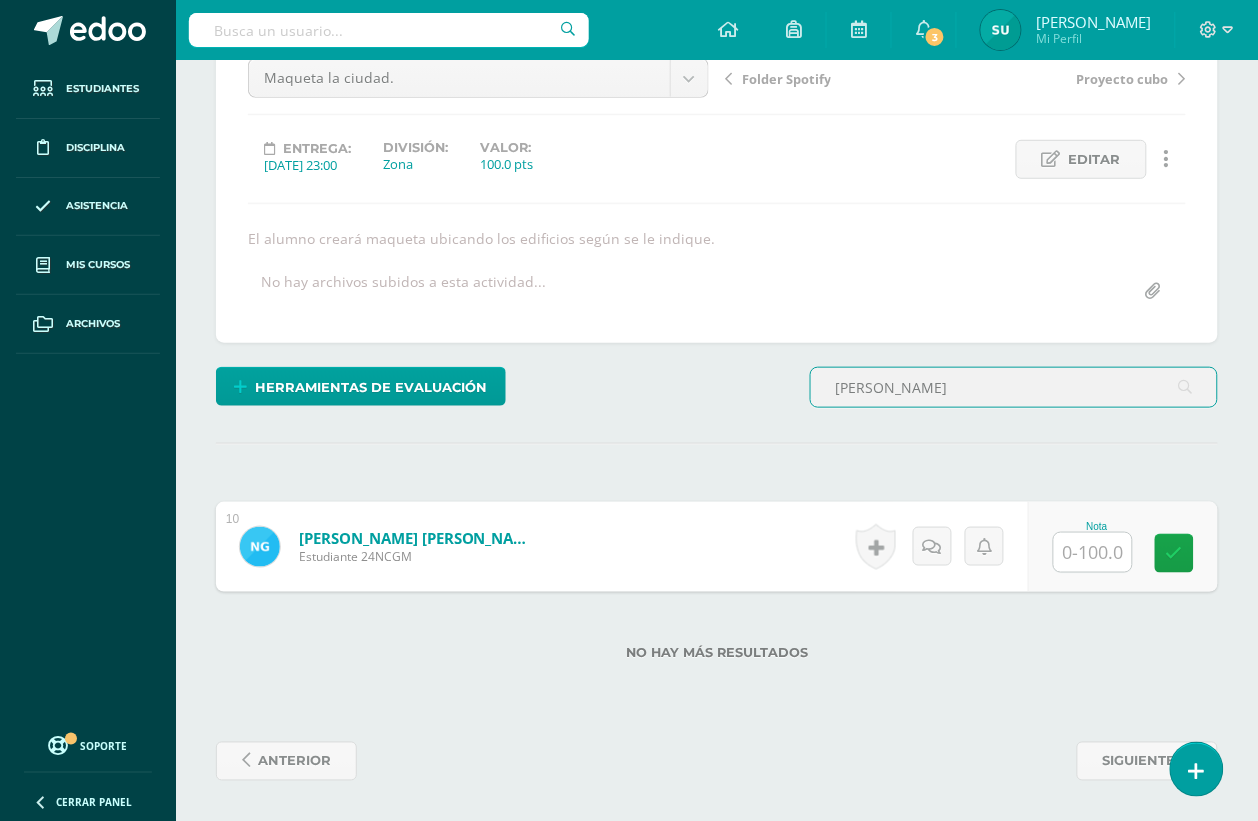 type on "nathal" 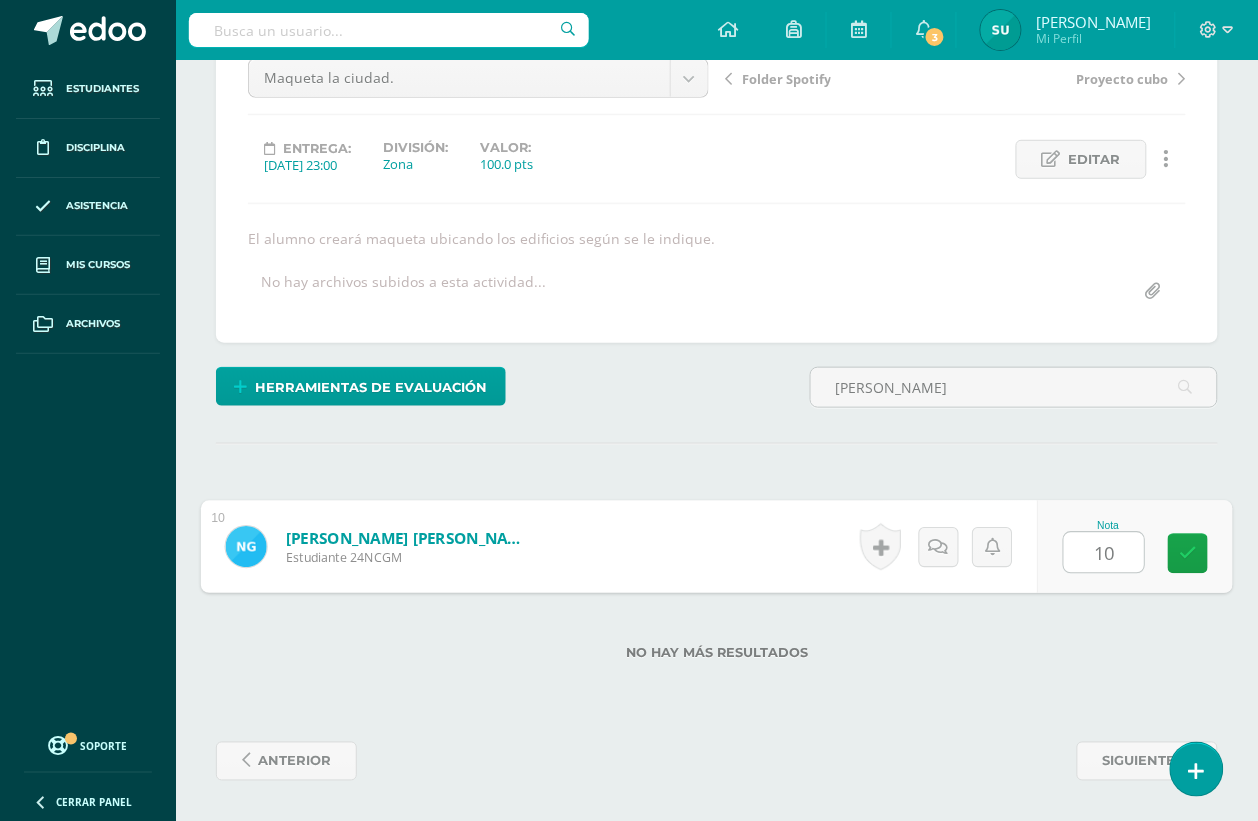 type on "100" 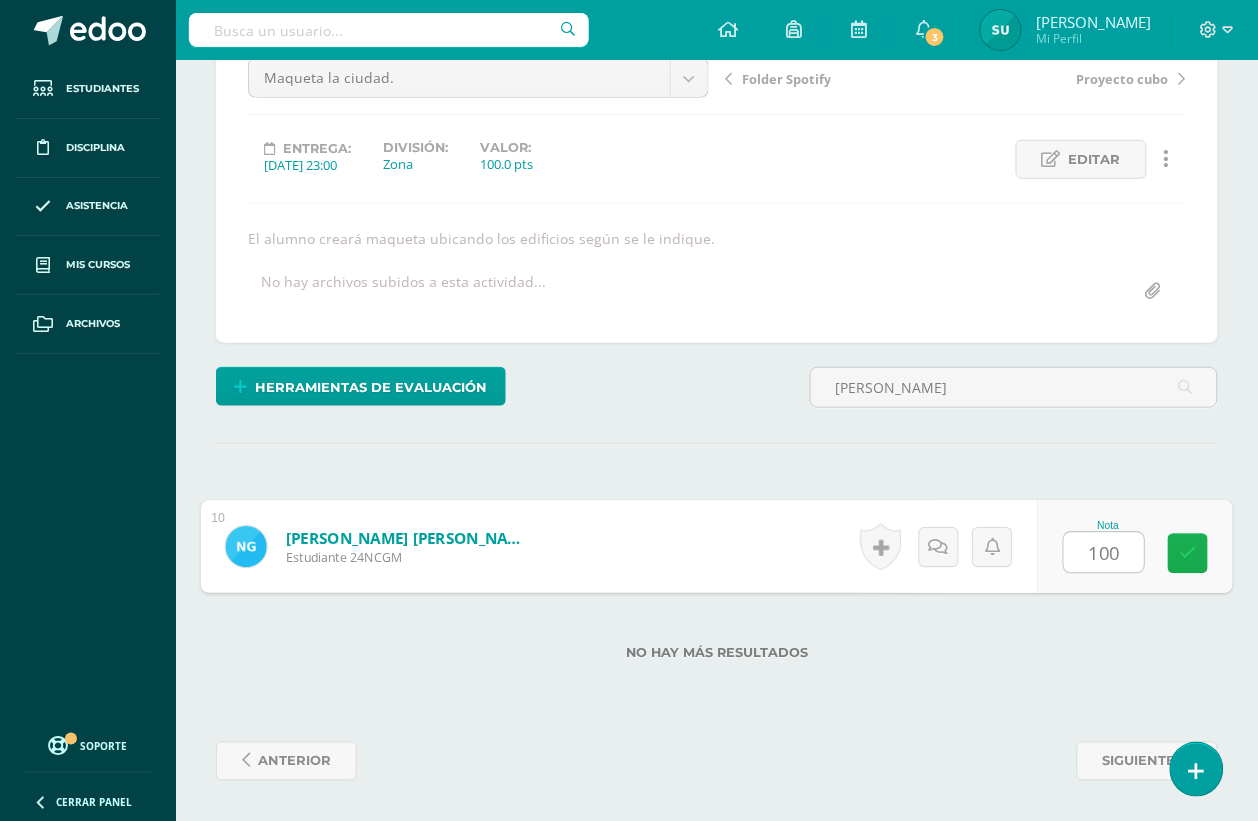 click at bounding box center [1189, 553] 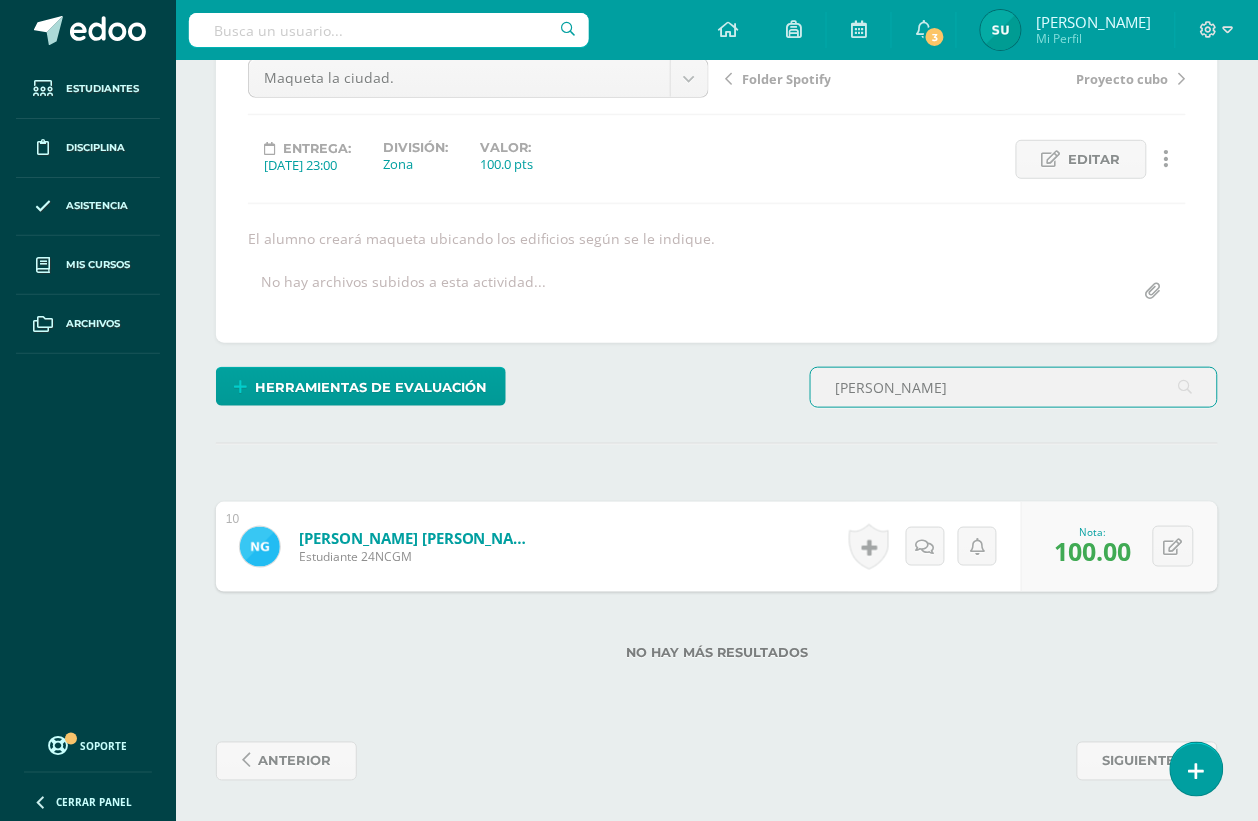 click on "nathal" at bounding box center [1014, 387] 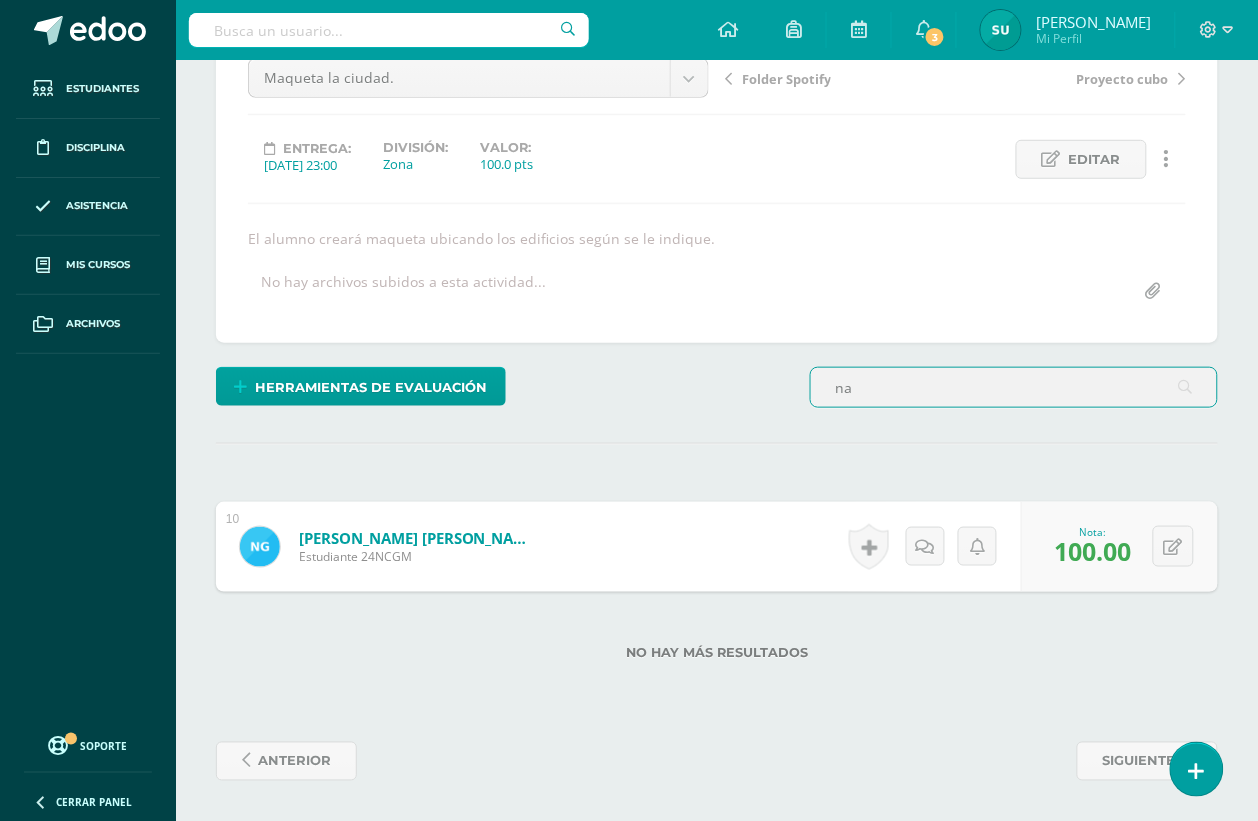 type on "n" 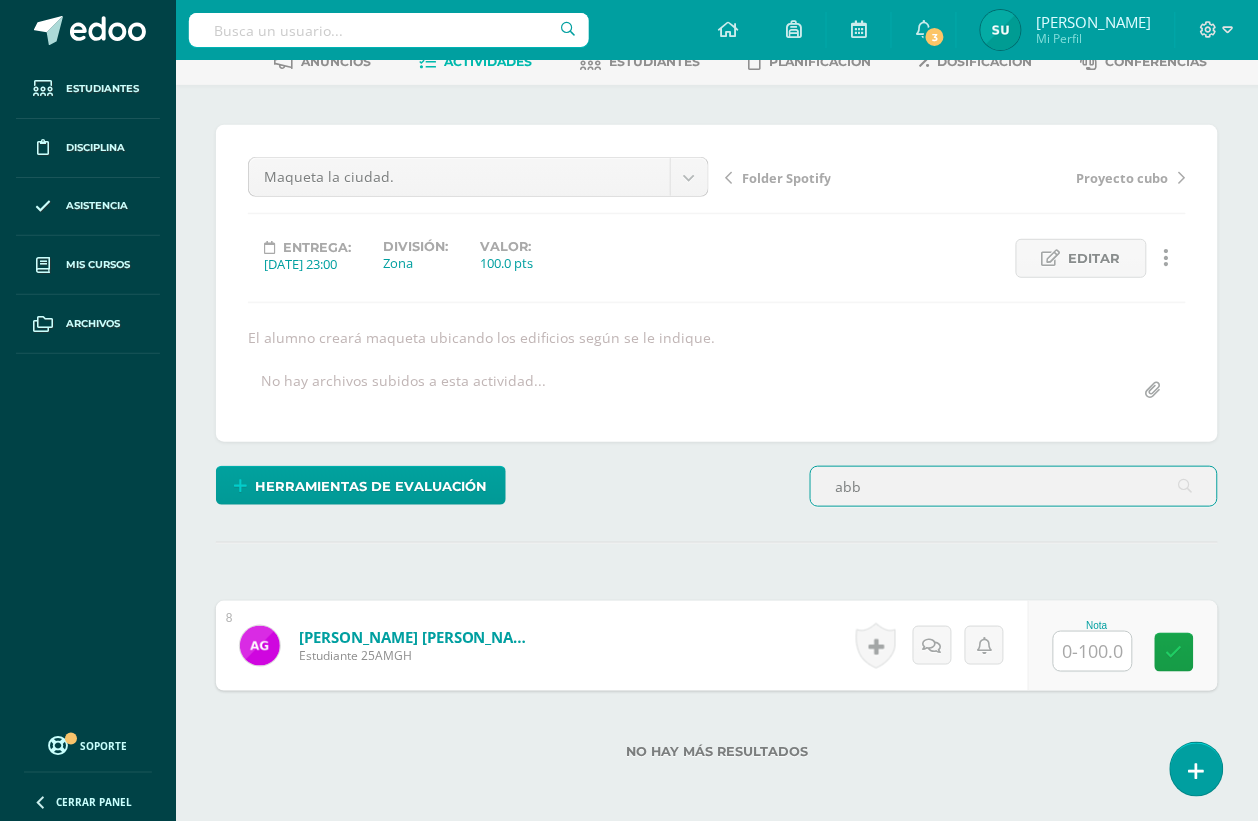 scroll, scrollTop: 212, scrollLeft: 0, axis: vertical 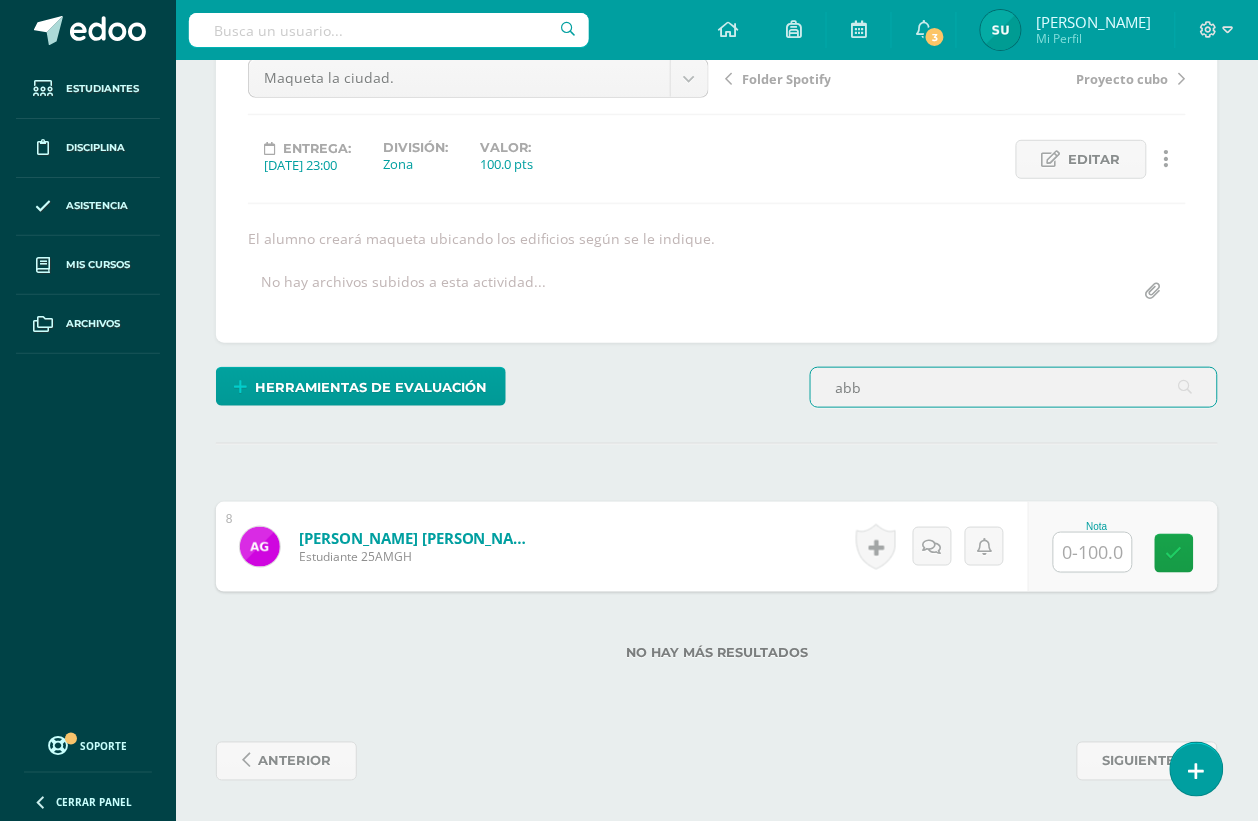 type on "abb" 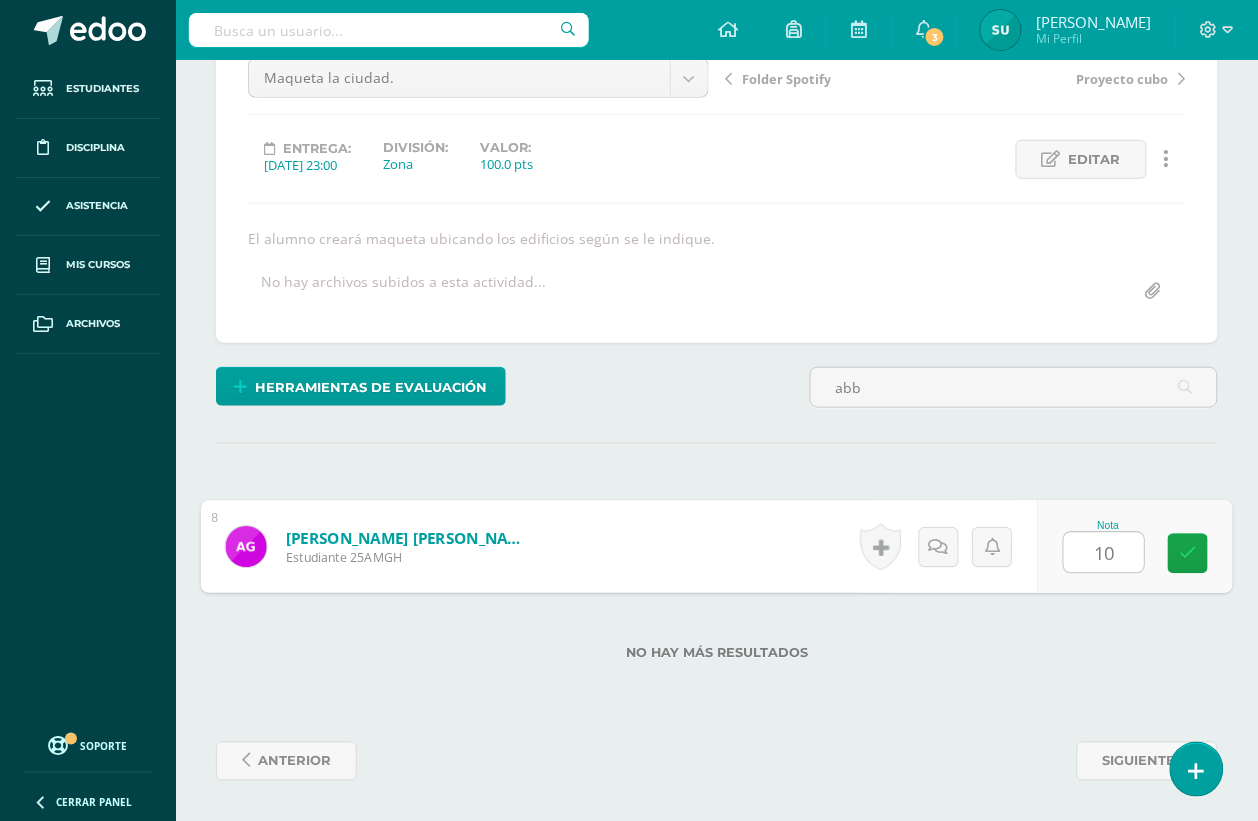 type on "100" 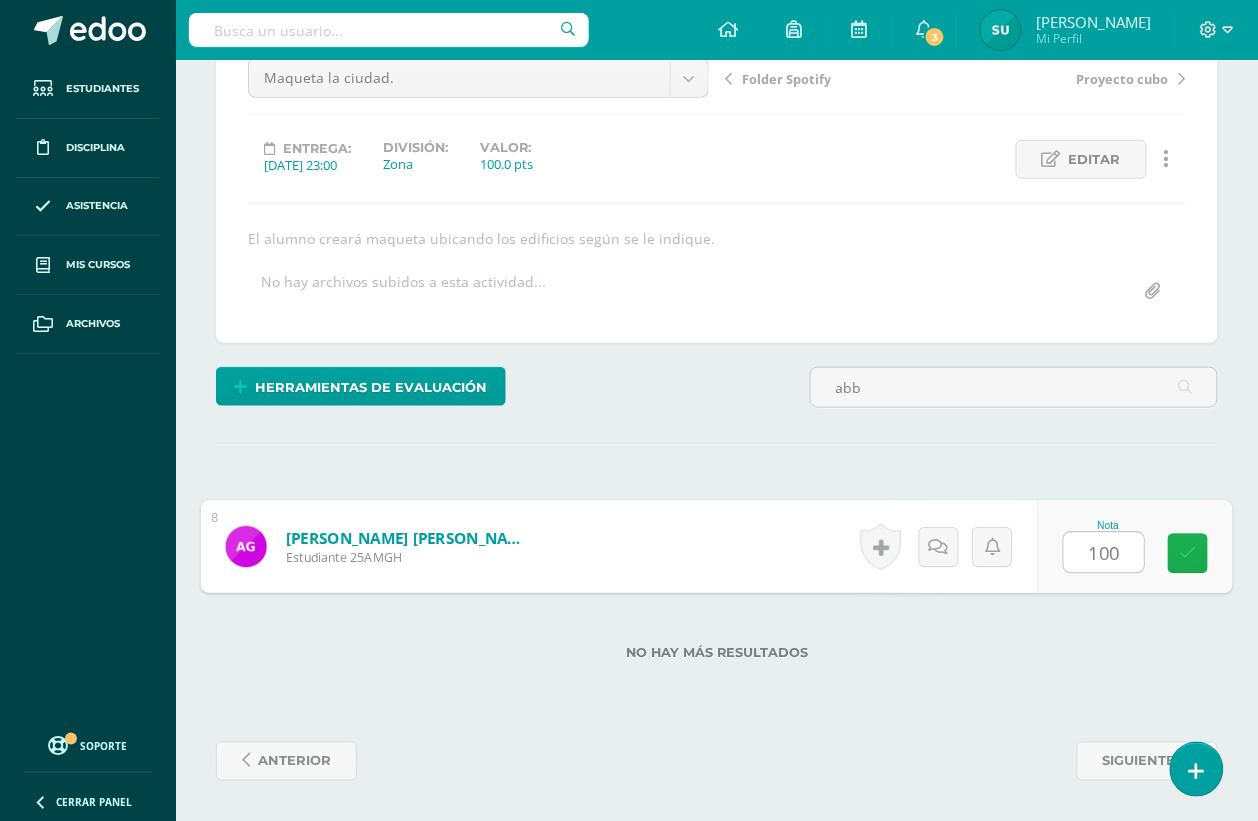 click at bounding box center (1189, 553) 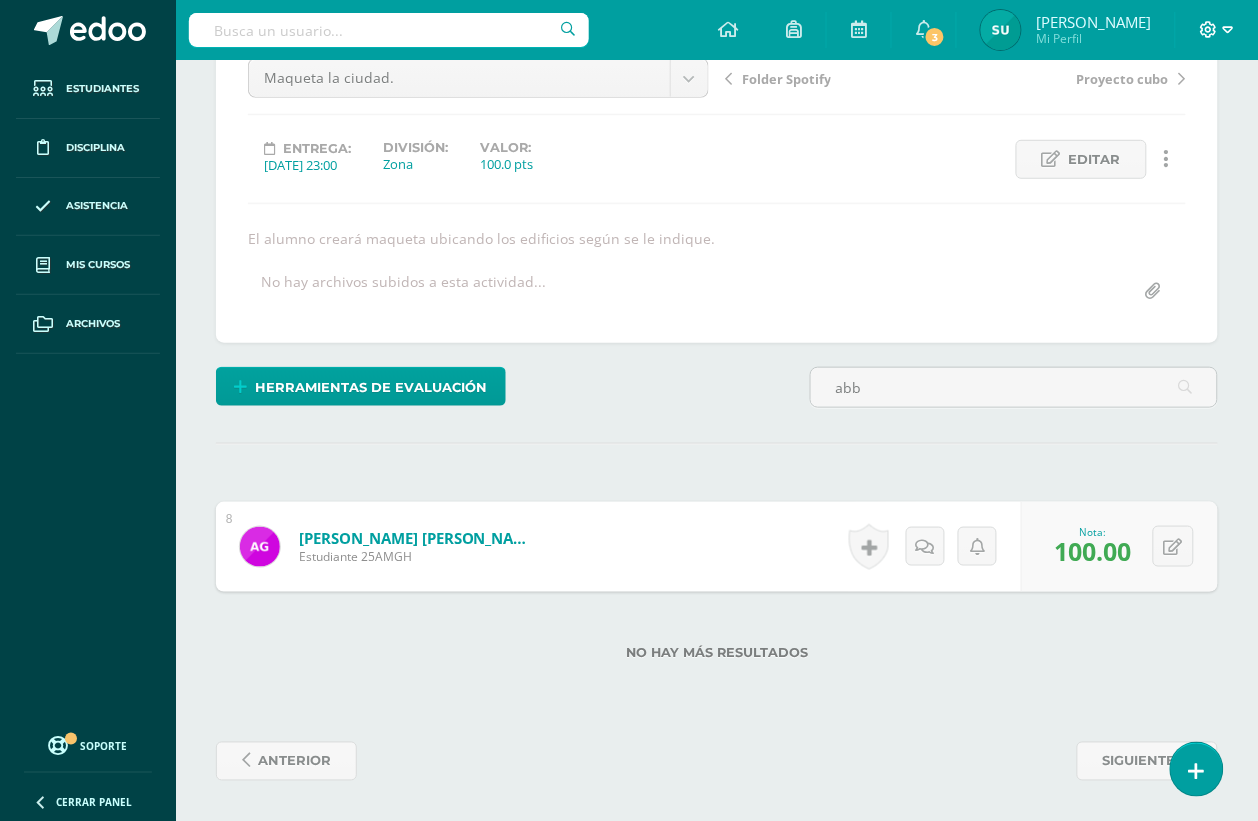 click 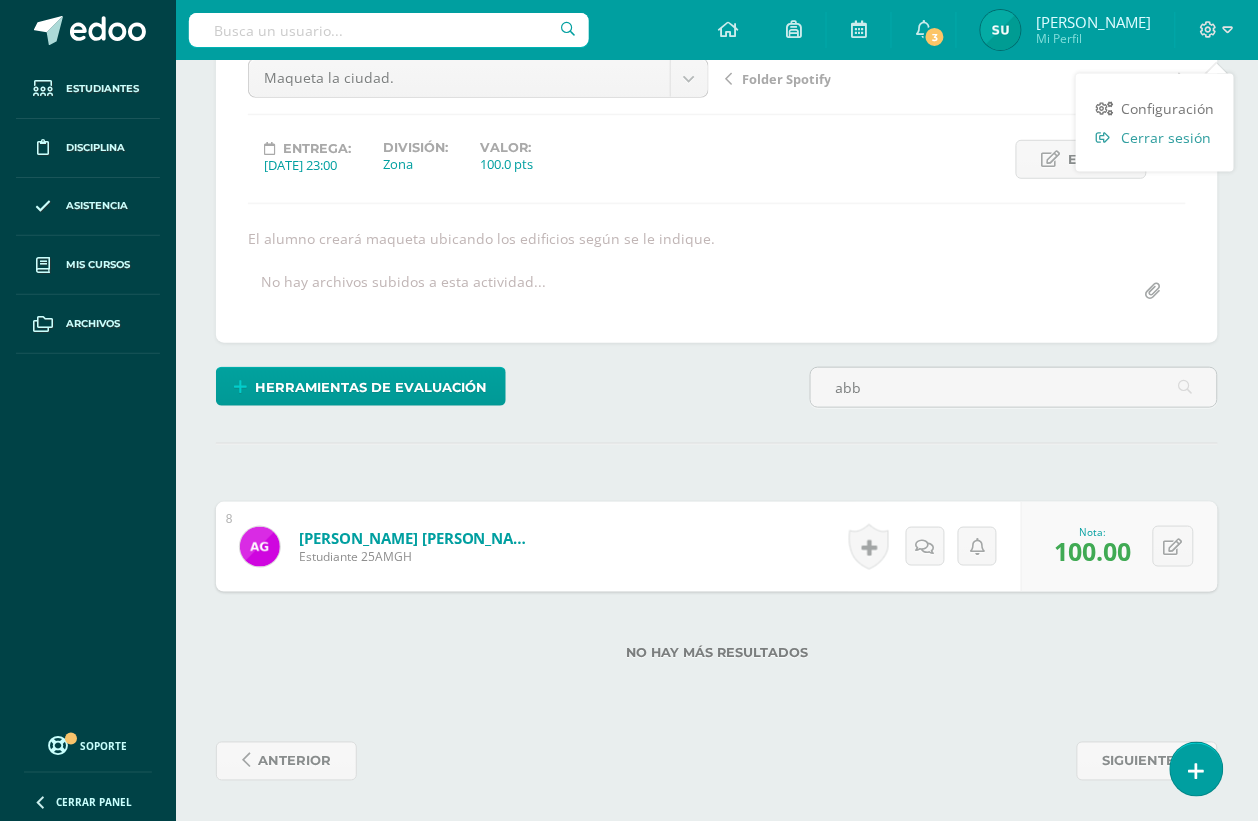 click on "Cerrar sesión" at bounding box center [1166, 137] 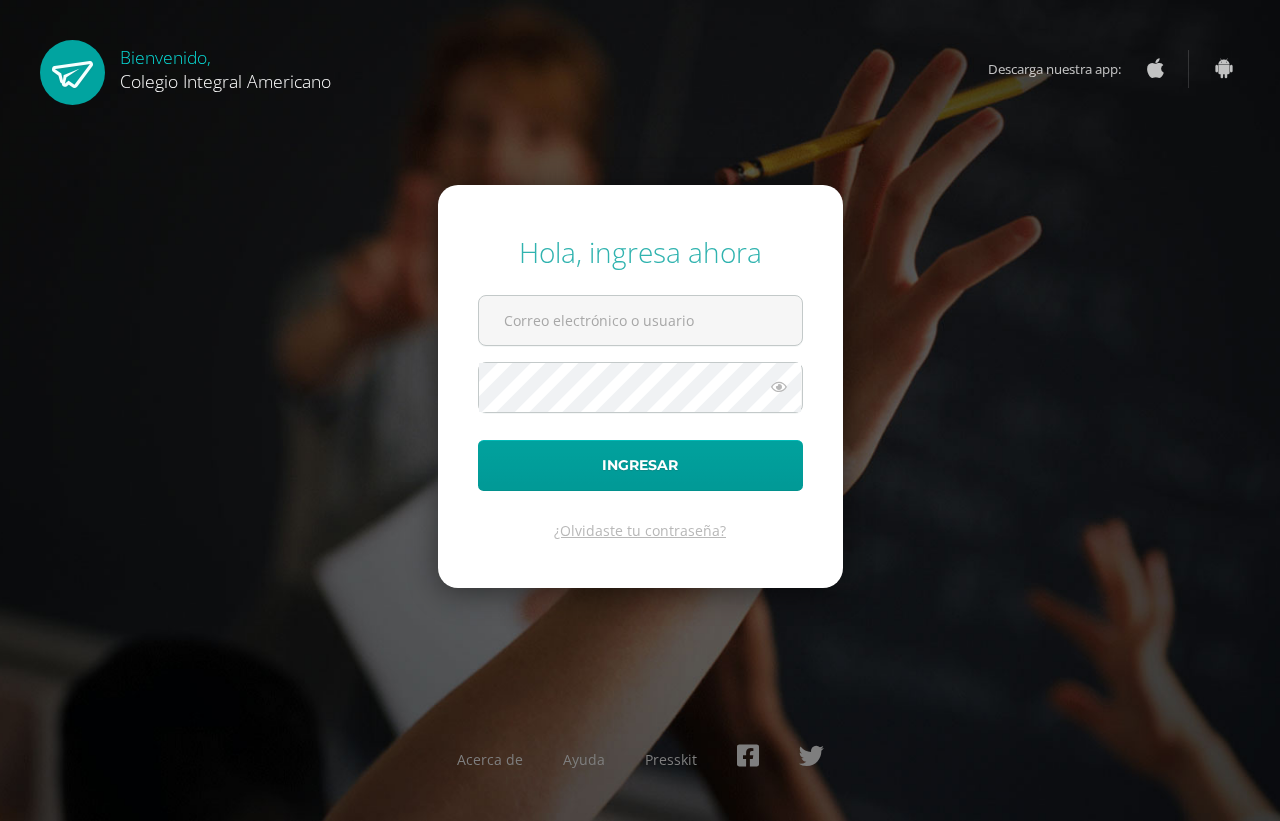 scroll, scrollTop: 0, scrollLeft: 0, axis: both 